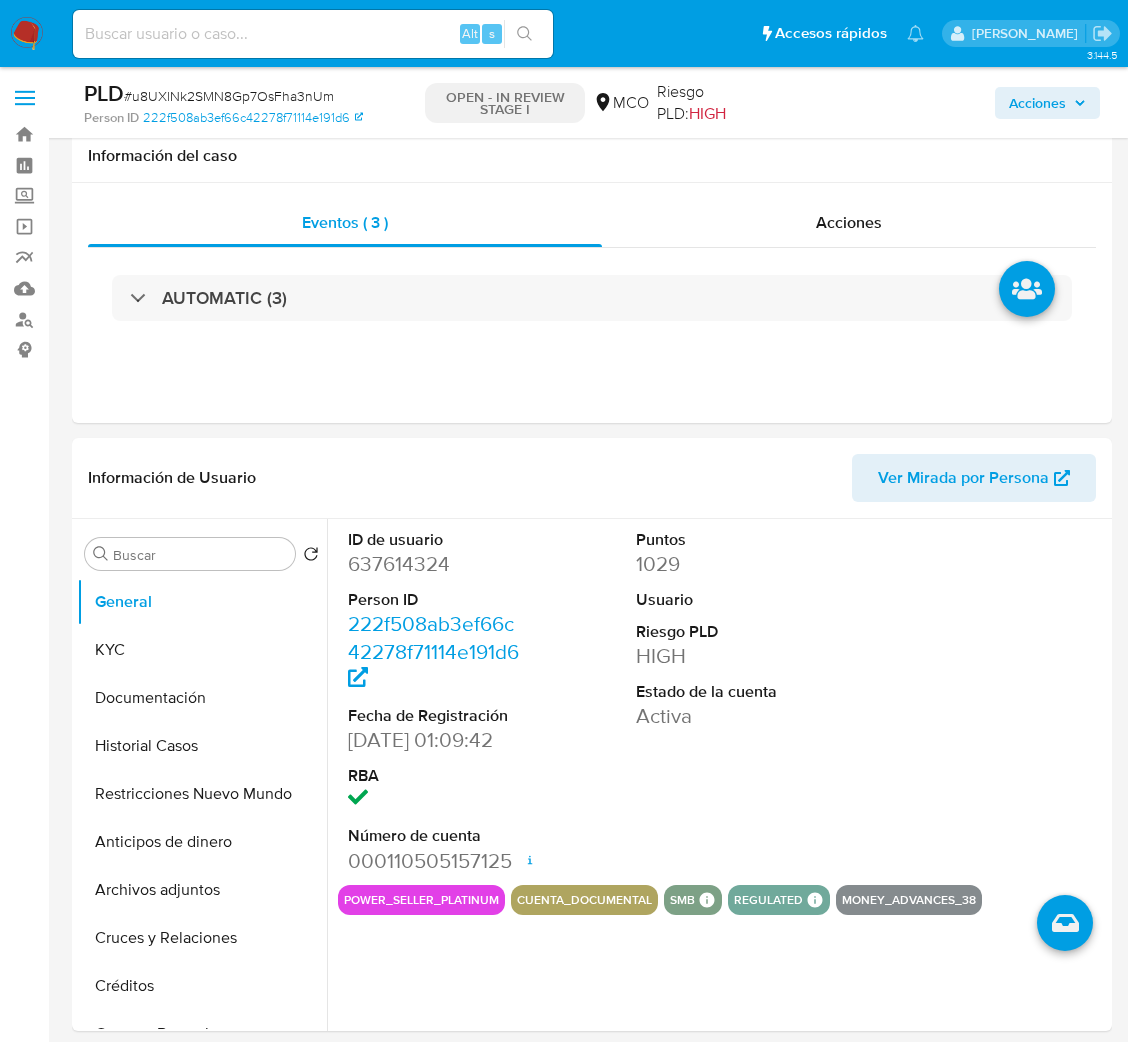 select on "10" 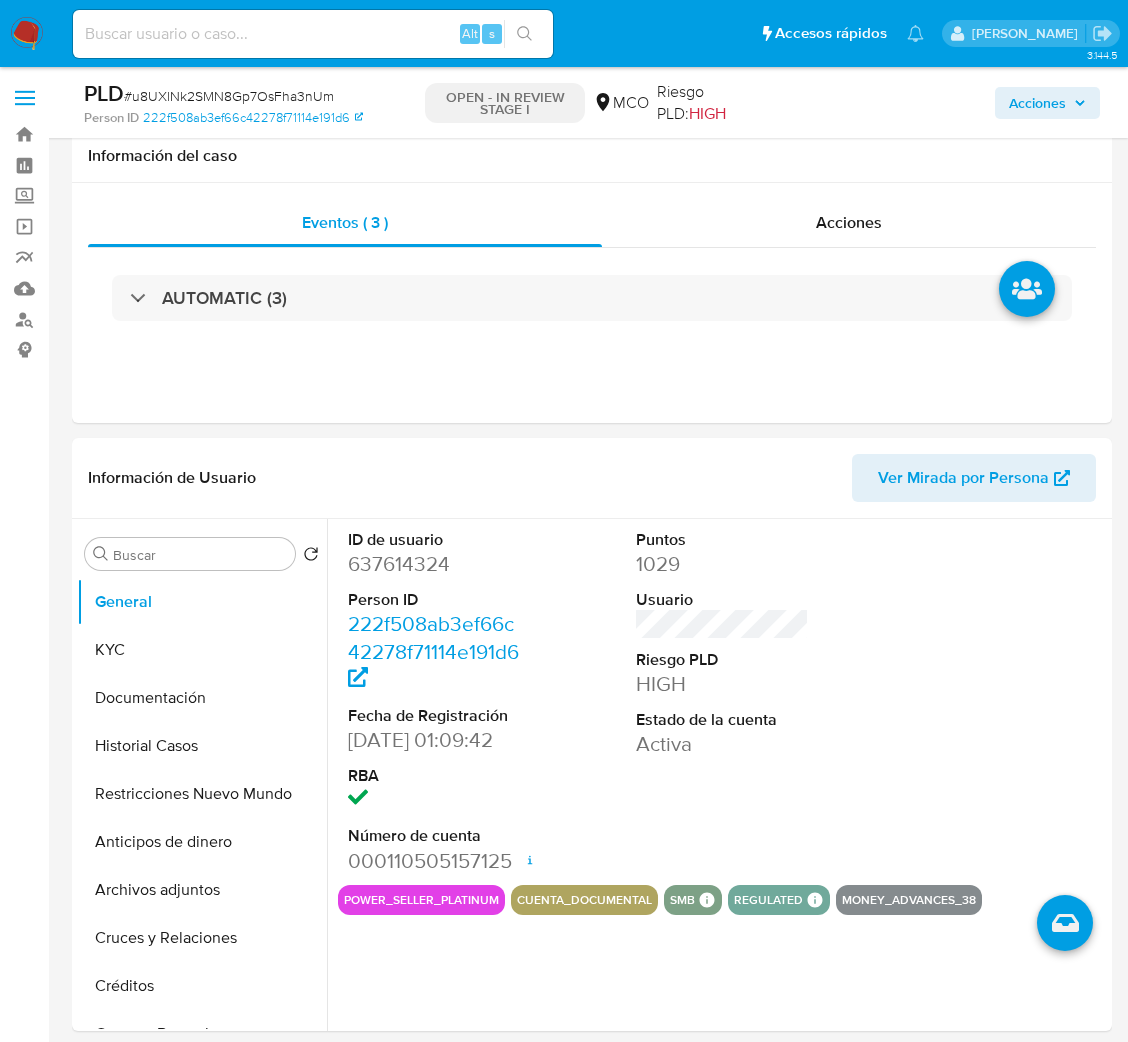 scroll, scrollTop: 1349, scrollLeft: 0, axis: vertical 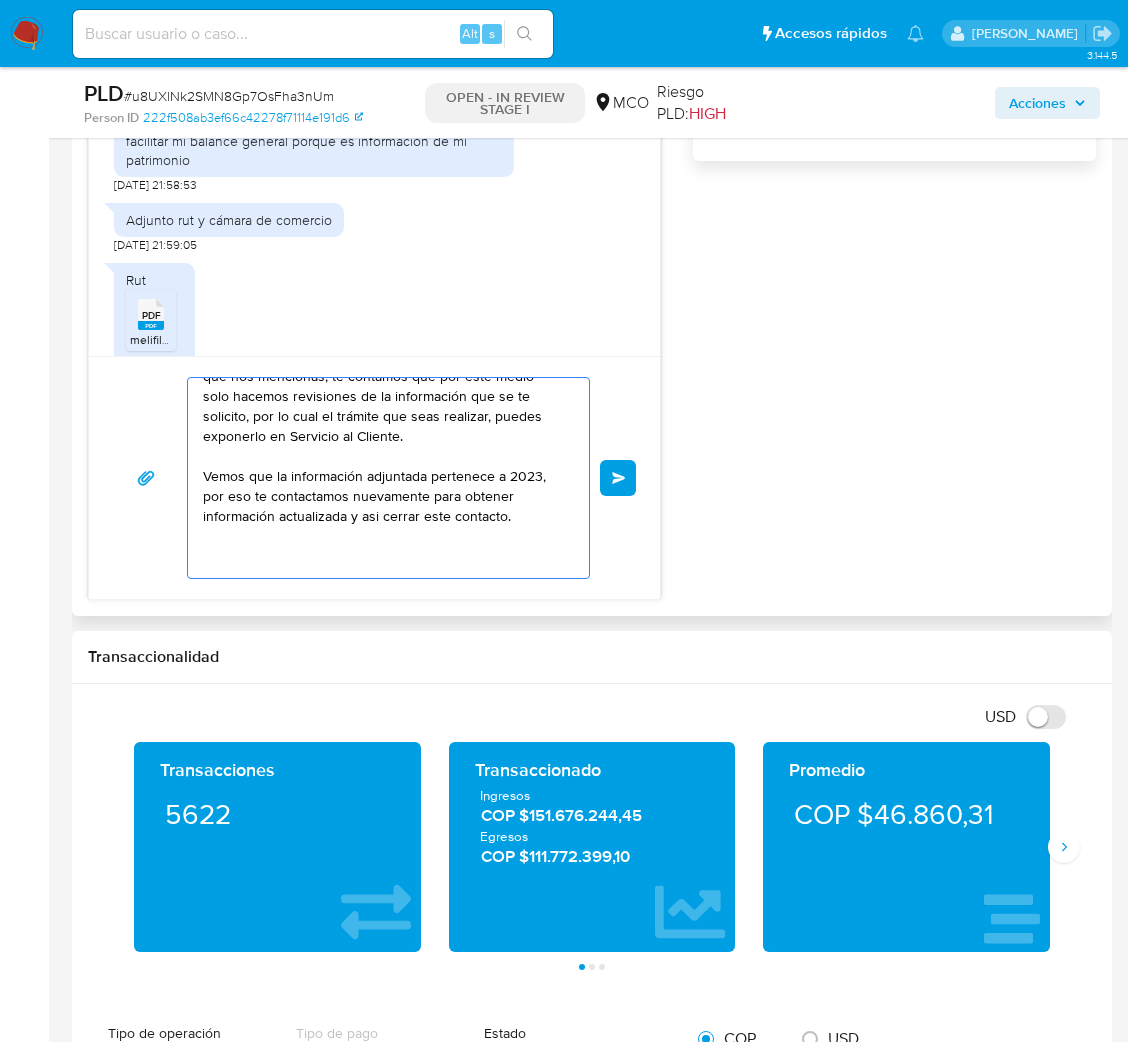 click on "Hola, Deiby.
De antemano agradecemos tu respuesta y revisando lo que nos mencionas, te contamos que por este medio solo hacemos revisiones de la información que se te solicito, por lo cual el trámite que seas realizar, puedes exponerlo en Servicio al Cliente.
Vemos que la información adjuntada pertenece a 2023, por eso te contactamos nuevamente para obtener información actualizada y asi cerrar este contacto.
Aguardamos el envío de la información. Saludos,Equipo de Mercado Libre." at bounding box center [383, 478] 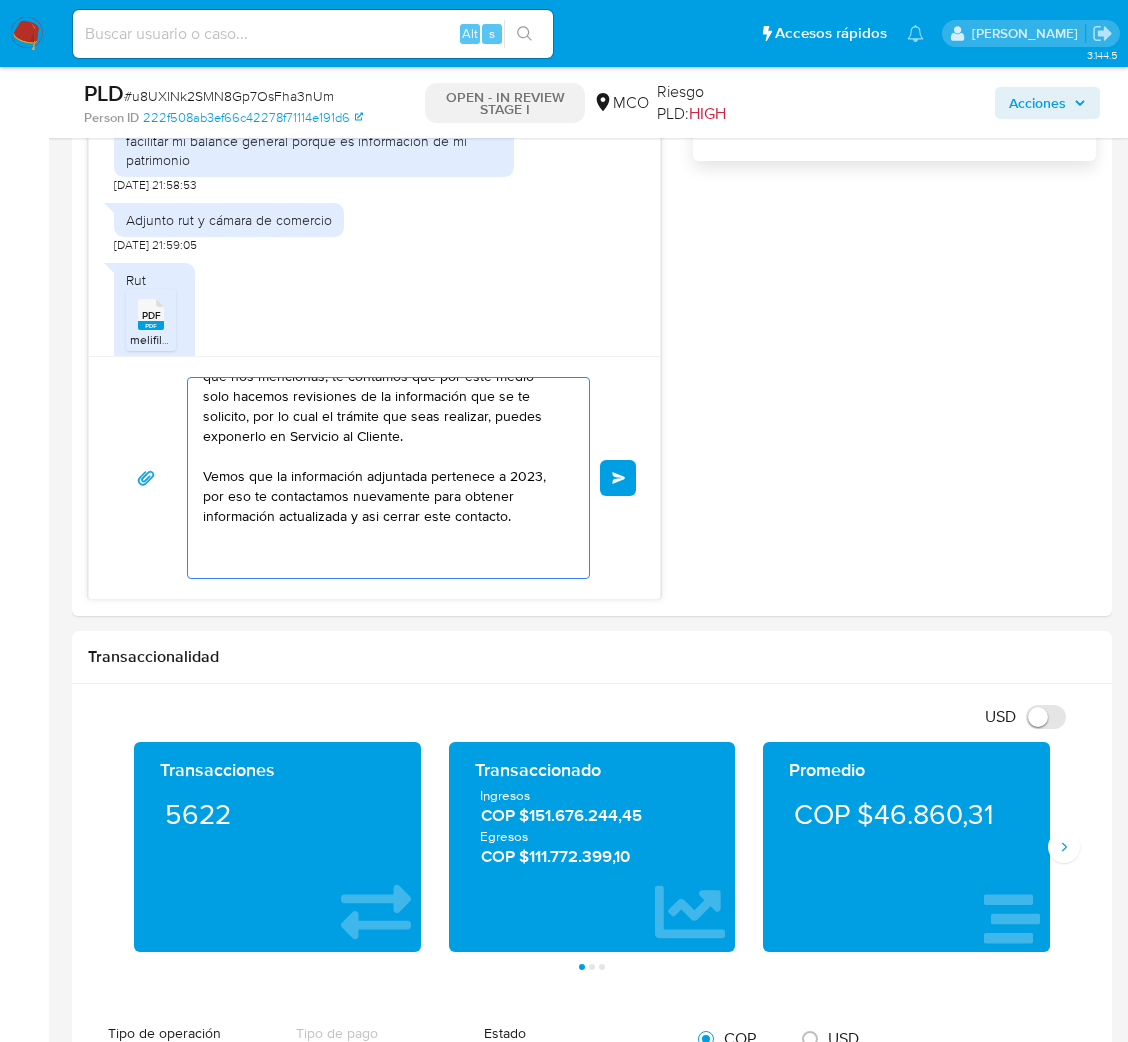 click on "así" 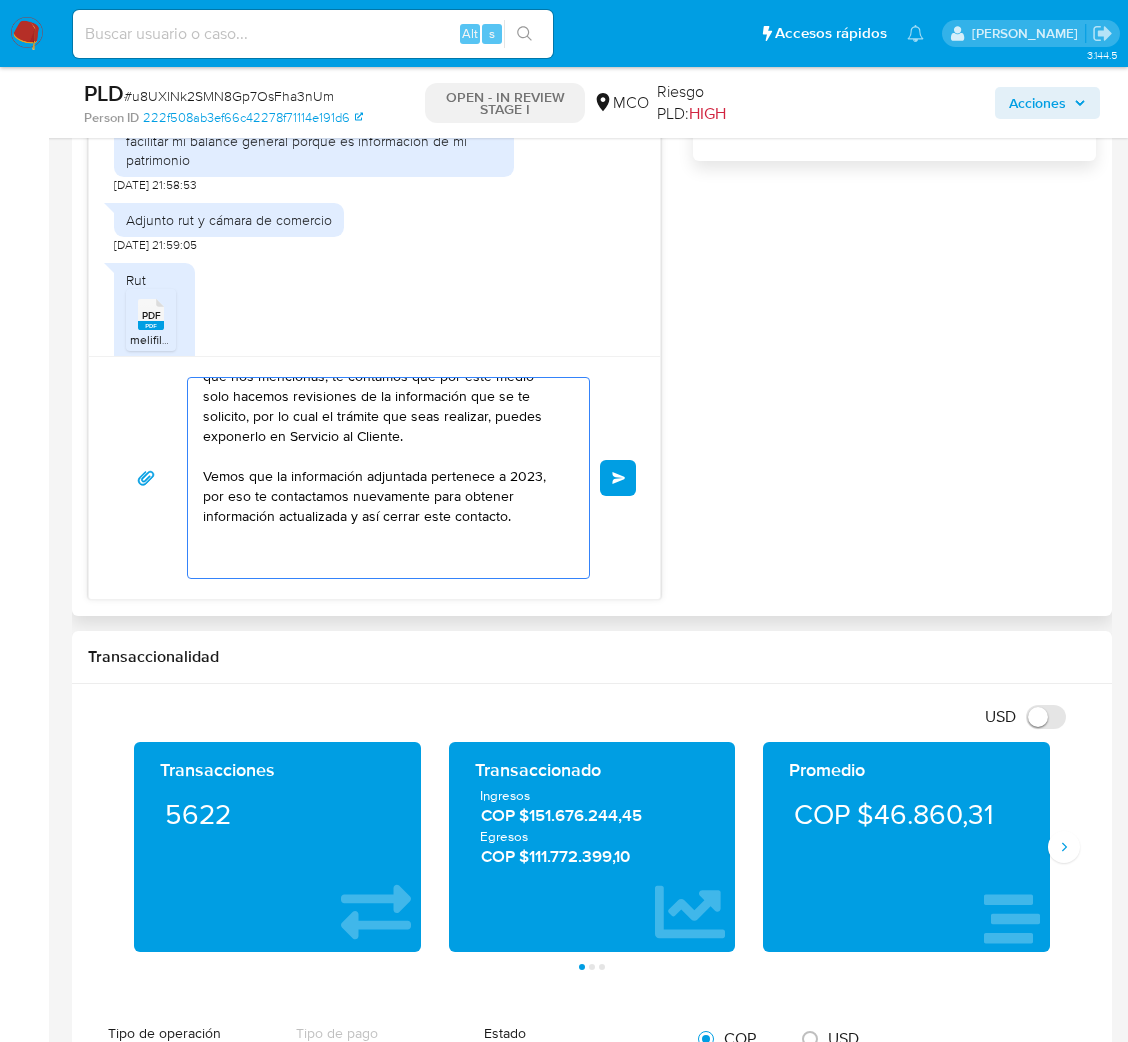 click on "Hola, Deiby.
De antemano agradecemos tu respuesta y revisando lo que nos mencionas, te contamos que por este medio solo hacemos revisiones de la información que se te solicito, por lo cual el trámite que seas realizar, puedes exponerlo en Servicio al Cliente.
Vemos que la información adjuntada pertenece a 2023, por eso te contactamos nuevamente para obtener información actualizada y así cerrar este contacto.
Aguardamos el envío de la información. Saludos,Equipo de Mercado Libre." at bounding box center [383, 478] 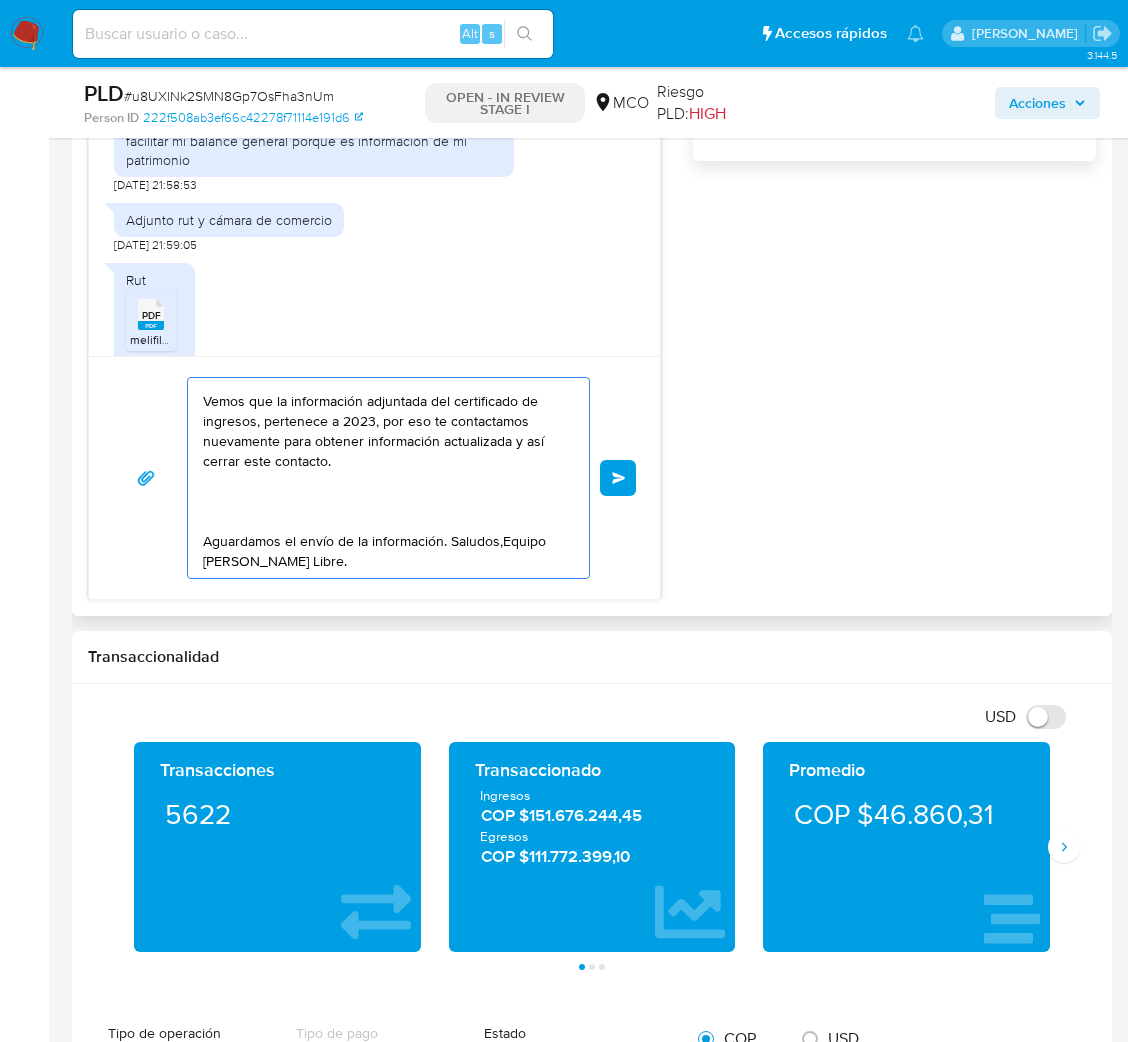scroll, scrollTop: 160, scrollLeft: 0, axis: vertical 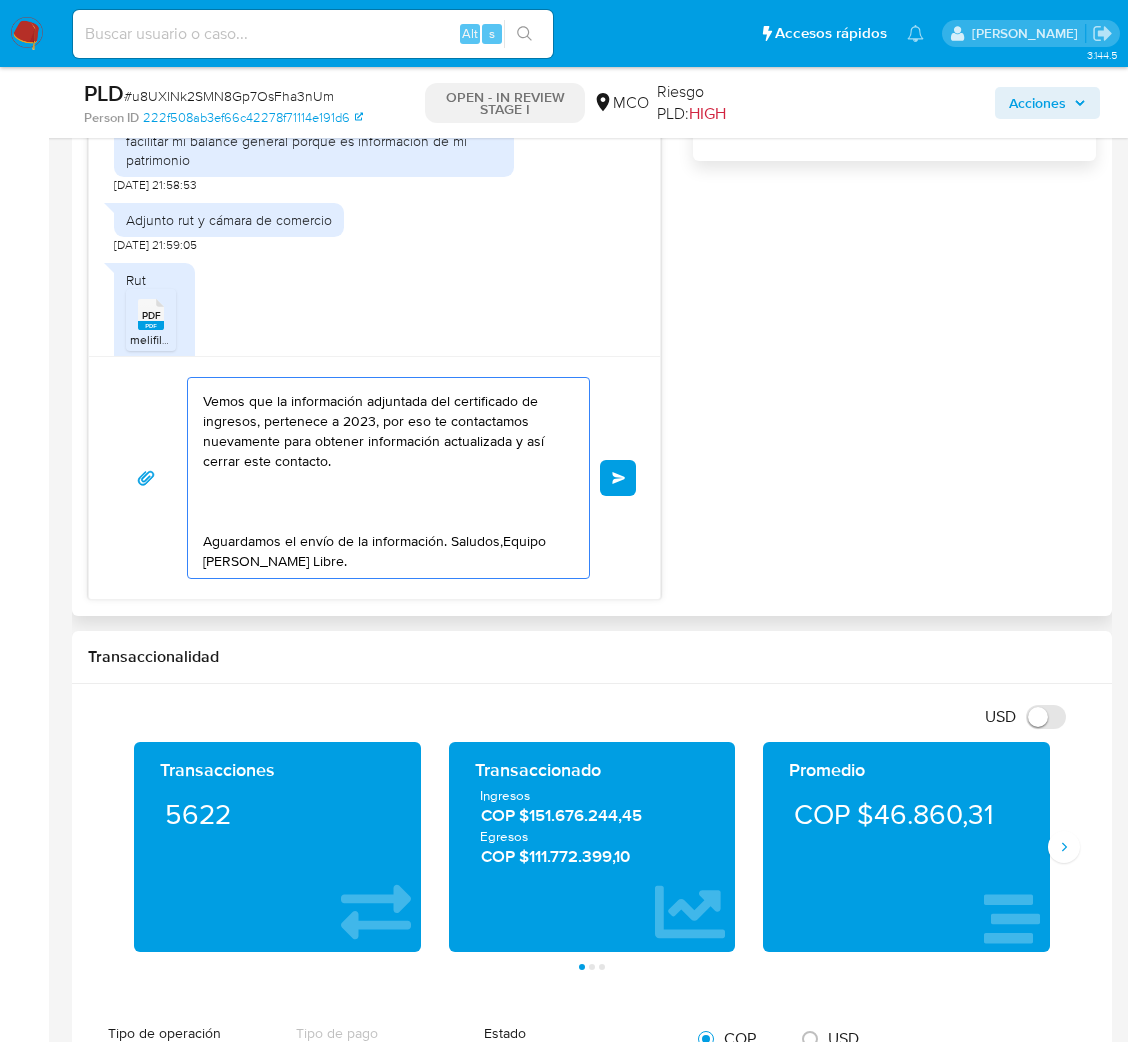 click on "Hola, Deiby.
De antemano agradecemos tu respuesta y revisando lo que nos mencionas, te contamos que por este medio solo hacemos revisiones de la información que se te solicito, por lo cual el trámite que seas realizar, puedes exponerlo en Servicio al Cliente.
Vemos que la información adjuntada del certificado de ingresos, pertenece a 2023, por eso te contactamos nuevamente para obtener información actualizada y así cerrar este contacto.
Aguardamos el envío de la información. Saludos,Equipo de Mercado Libre." at bounding box center [383, 478] 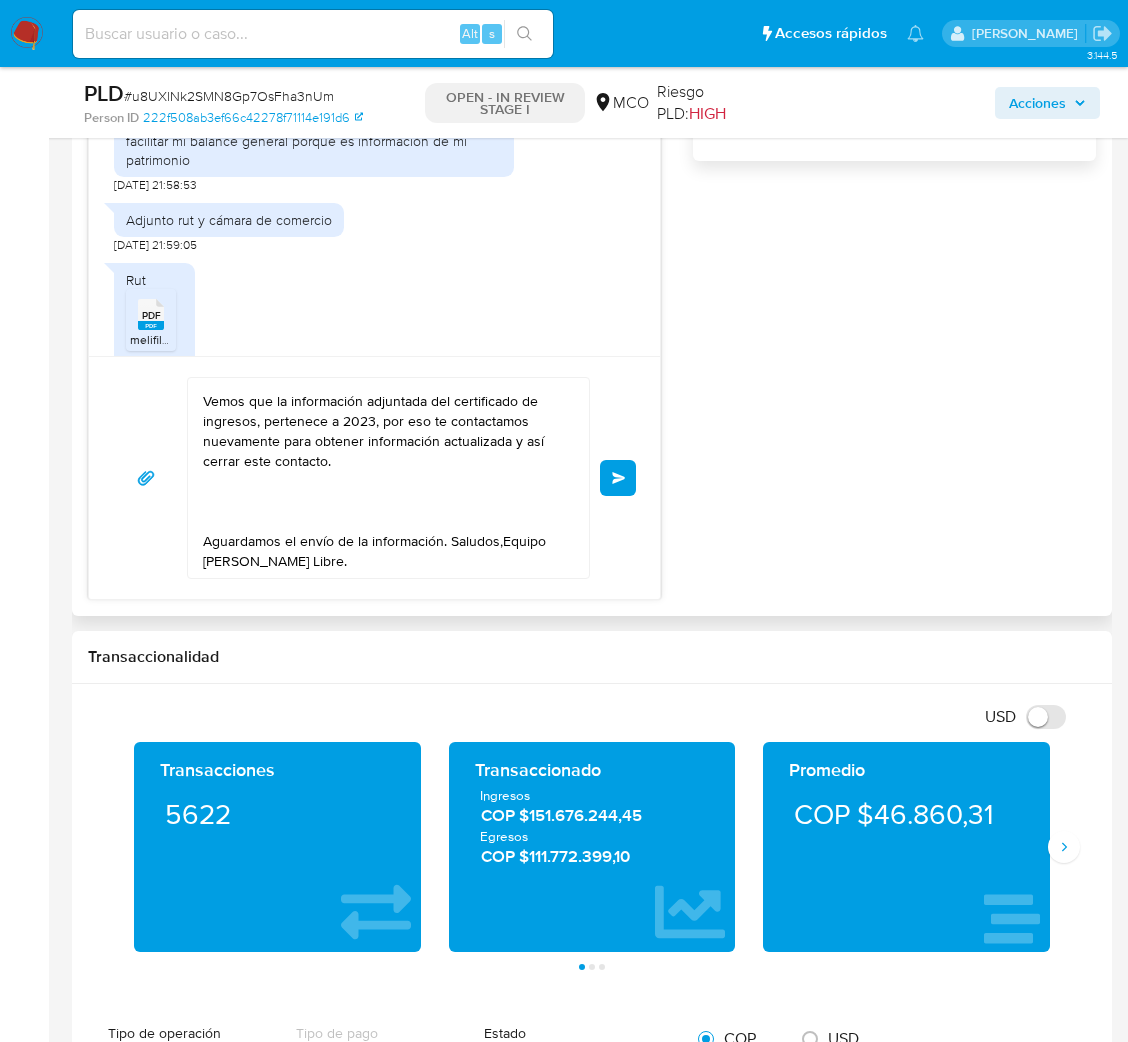 click on "Hola, Deiby.
De antemano agradecemos tu respuesta y revisando lo que nos mencionas, te contamos que por este medio solo hacemos revisiones de la información que se te solicito, por lo cual el trámite que seas realizar, puedes exponerlo en Servicio al Cliente.
Vemos que la información adjuntada del certificado de ingresos, pertenece a 2023, por eso te contactamos nuevamente para obtener información actualizada y así cerrar este contacto.
Aguardamos el envío de la información. Saludos,Equipo de Mercado Libre." at bounding box center (383, 478) 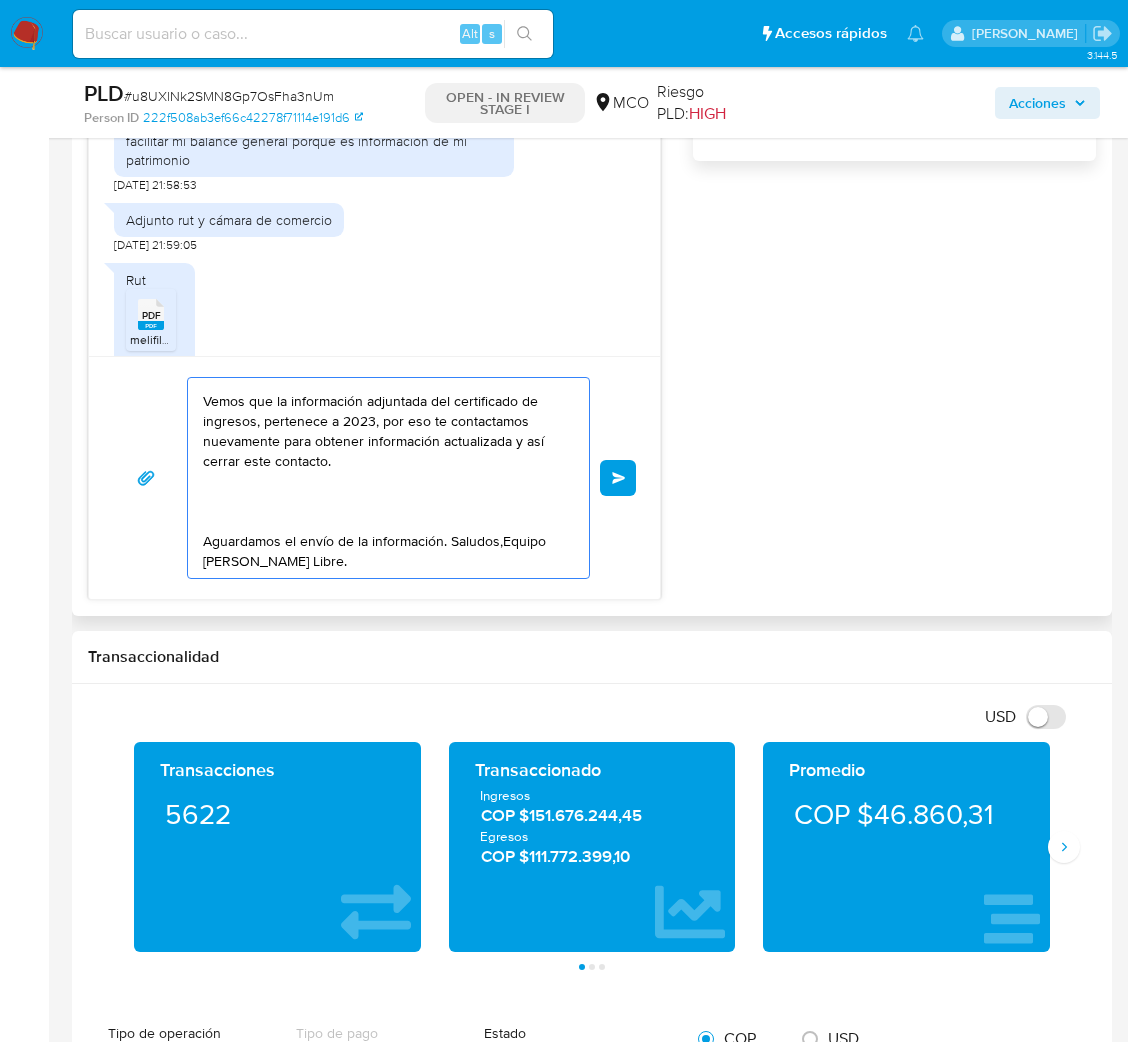 click on "Hola, Deiby.
De antemano agradecemos tu respuesta y revisando lo que nos mencionas, te contamos que por este medio solo hacemos revisiones de la información que se te solicito, por lo cual el trámite que seas realizar, puedes exponerlo en Servicio al Cliente.
Vemos que la información adjuntada del certificado de ingresos, pertenece a 2023, por eso te contactamos nuevamente para obtener información actualizada y así cerrar este contacto.
Aguardamos el envío de la información. Saludos,Equipo de Mercado Libre." at bounding box center [383, 478] 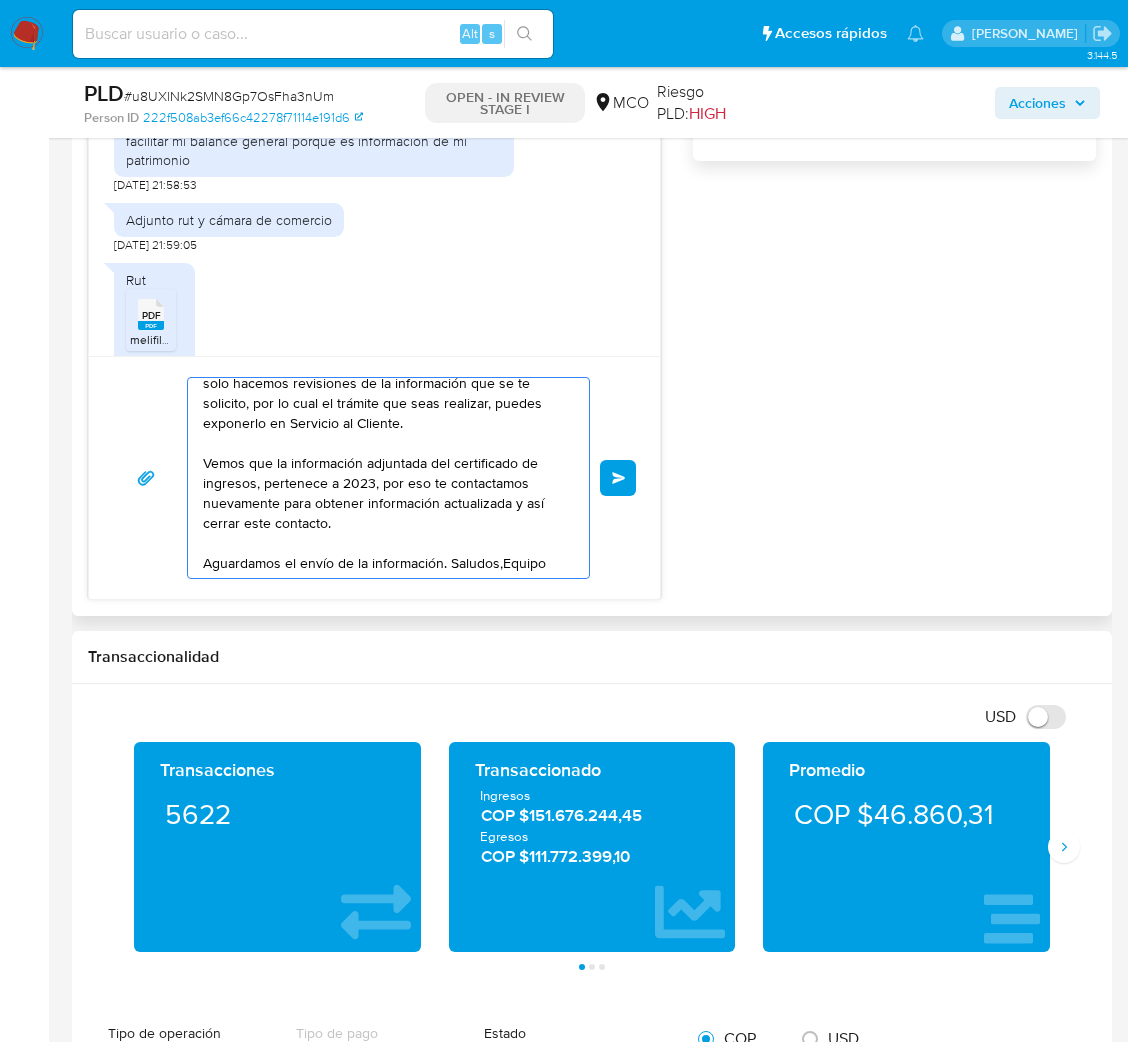 scroll, scrollTop: 119, scrollLeft: 0, axis: vertical 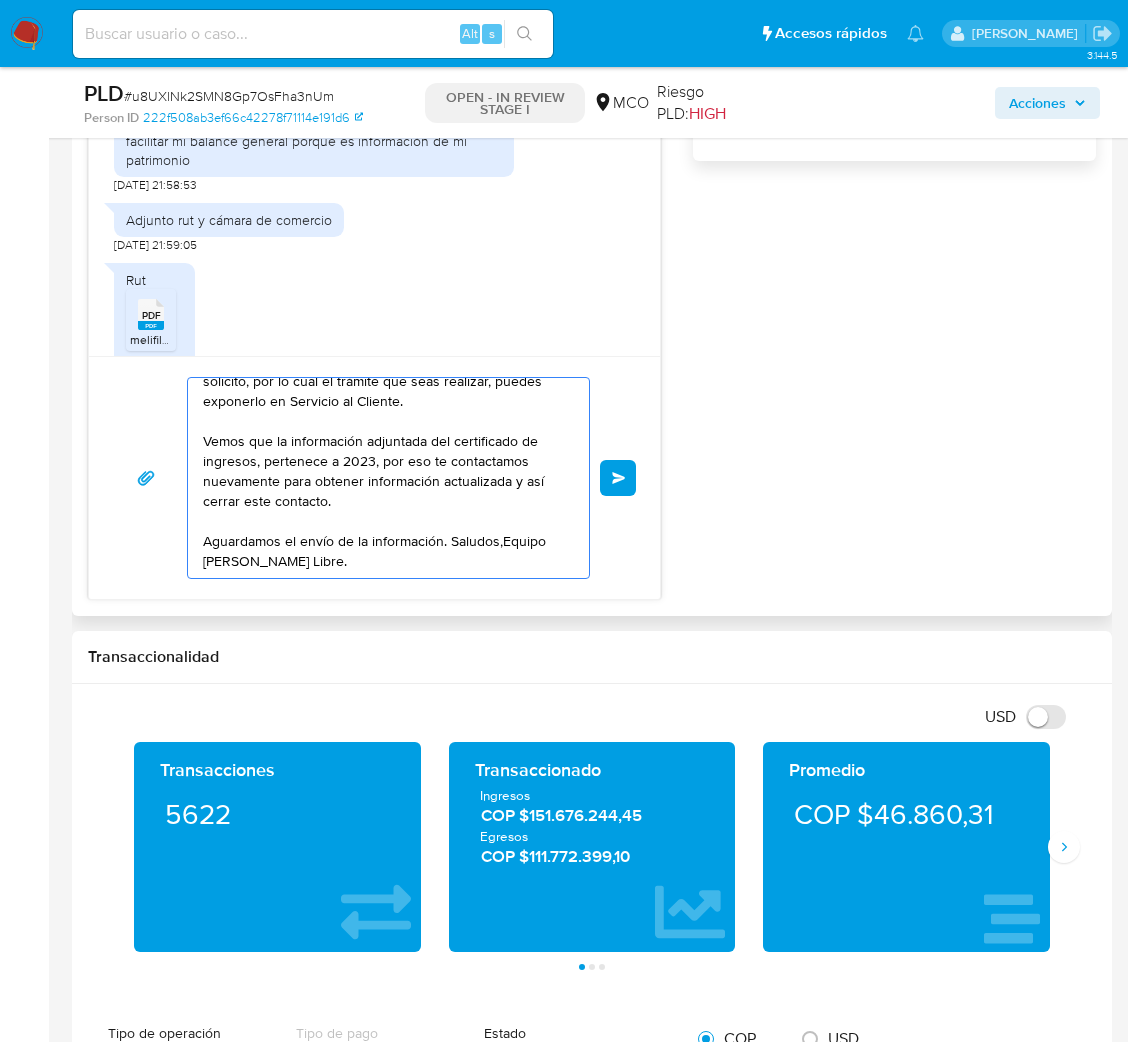 click on "Hola, Deiby.
De antemano agradecemos tu respuesta y revisando lo que nos mencionas, te contamos que por este medio solo hacemos revisiones de la información que se te solicito, por lo cual el trámite que seas realizar, puedes exponerlo en Servicio al Cliente.
Vemos que la información adjuntada del certificado de ingresos, pertenece a 2023, por eso te contactamos nuevamente para obtener información actualizada y así cerrar este contacto.
Aguardamos el envío de la información. Saludos,Equipo de Mercado Libre." at bounding box center [383, 478] 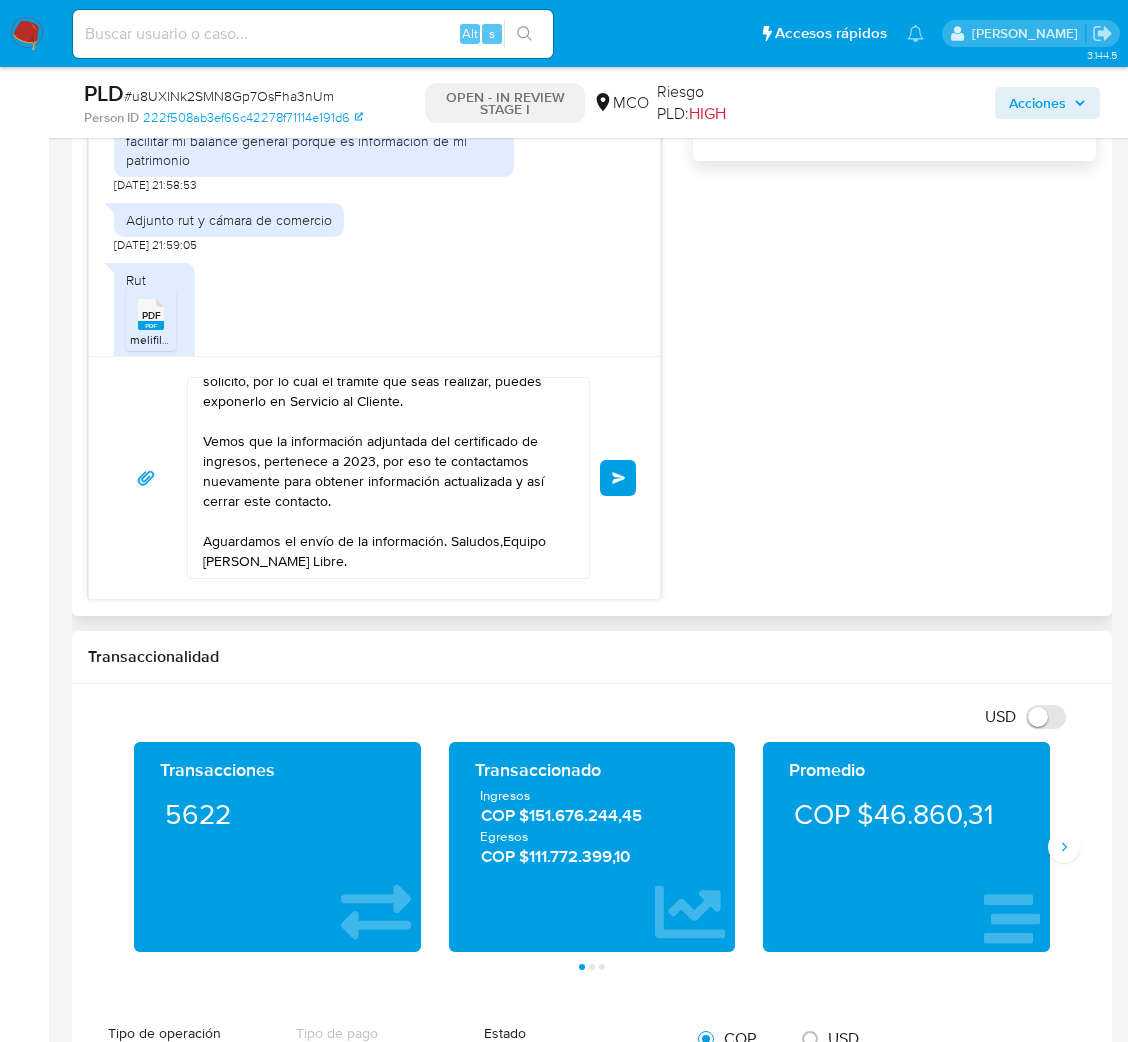 click on "Hola, Deiby.
De antemano agradecemos tu respuesta y revisando lo que nos mencionas, te contamos que por este medio solo hacemos revisiones de la información que se te solicito, por lo cual el trámite que seas realizar, puedes exponerlo en Servicio al Cliente.
Vemos que la información adjuntada del certificado de ingresos, pertenece a 2023, por eso te contactamos nuevamente para obtener información actualizada y así cerrar este contacto.
Aguardamos el envío de la información. Saludos,Equipo de Mercado Libre." at bounding box center (383, 478) 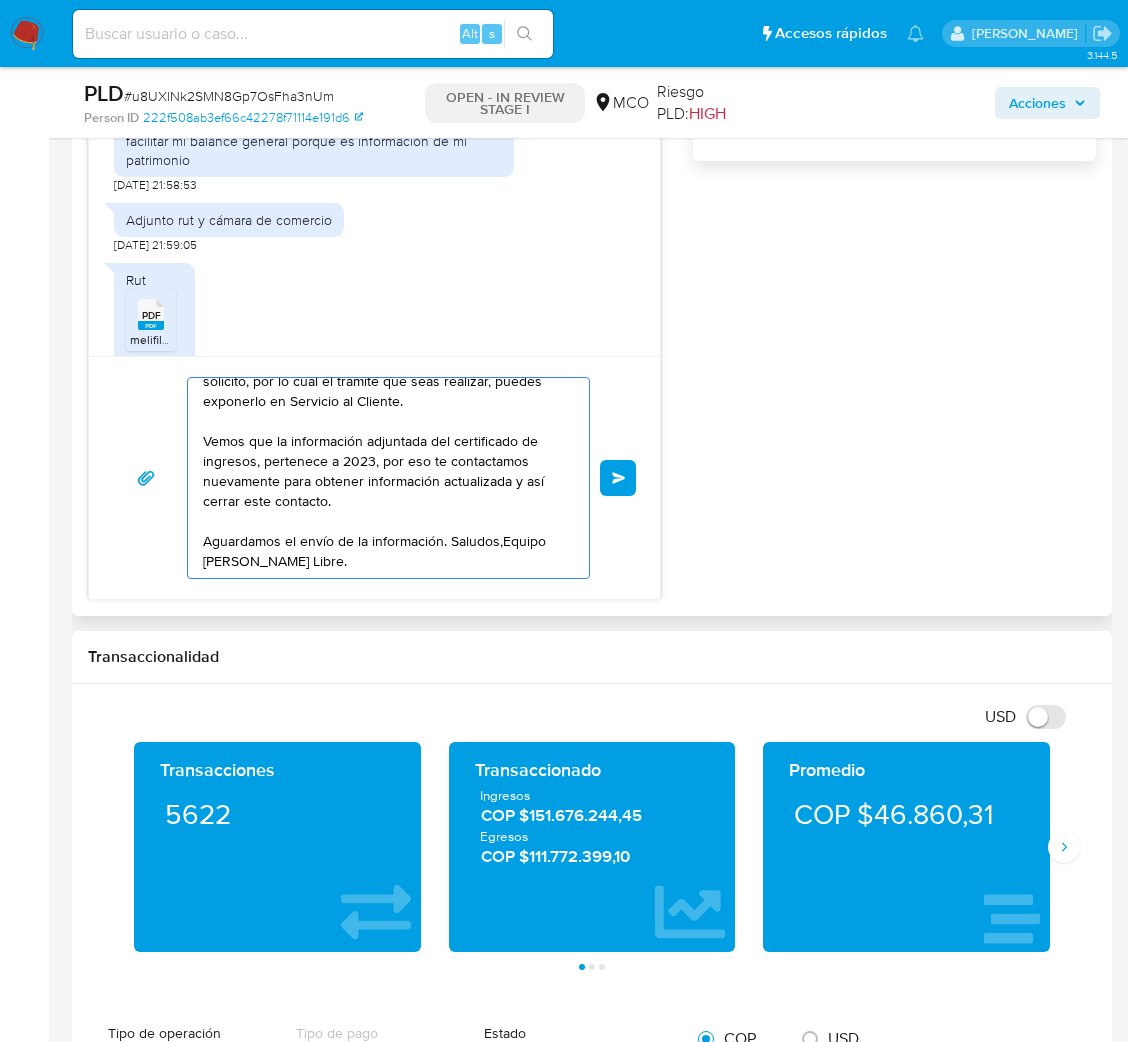 click on "Hola, Deiby.
De antemano agradecemos tu respuesta y revisando lo que nos mencionas, te contamos que por este medio solo hacemos revisiones de la información que se te solicito, por lo cual el trámite que seas realizar, puedes exponerlo en Servicio al Cliente.
Vemos que la información adjuntada del certificado de ingresos, pertenece a 2023, por eso te contactamos nuevamente para obtener información actualizada y así cerrar este contacto.
Aguardamos el envío de la información. Saludos,Equipo de Mercado Libre." at bounding box center [383, 478] 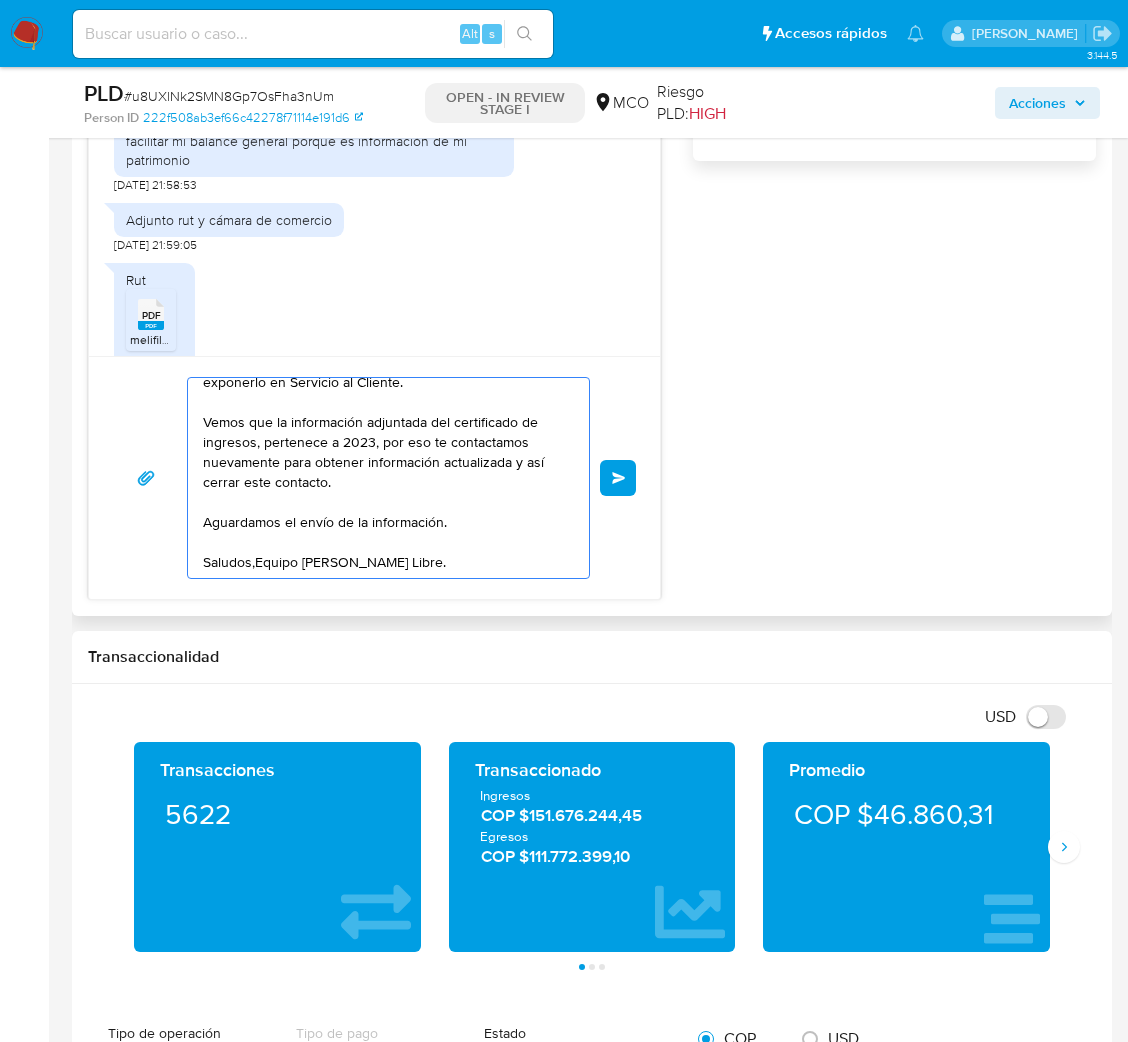 scroll, scrollTop: 140, scrollLeft: 0, axis: vertical 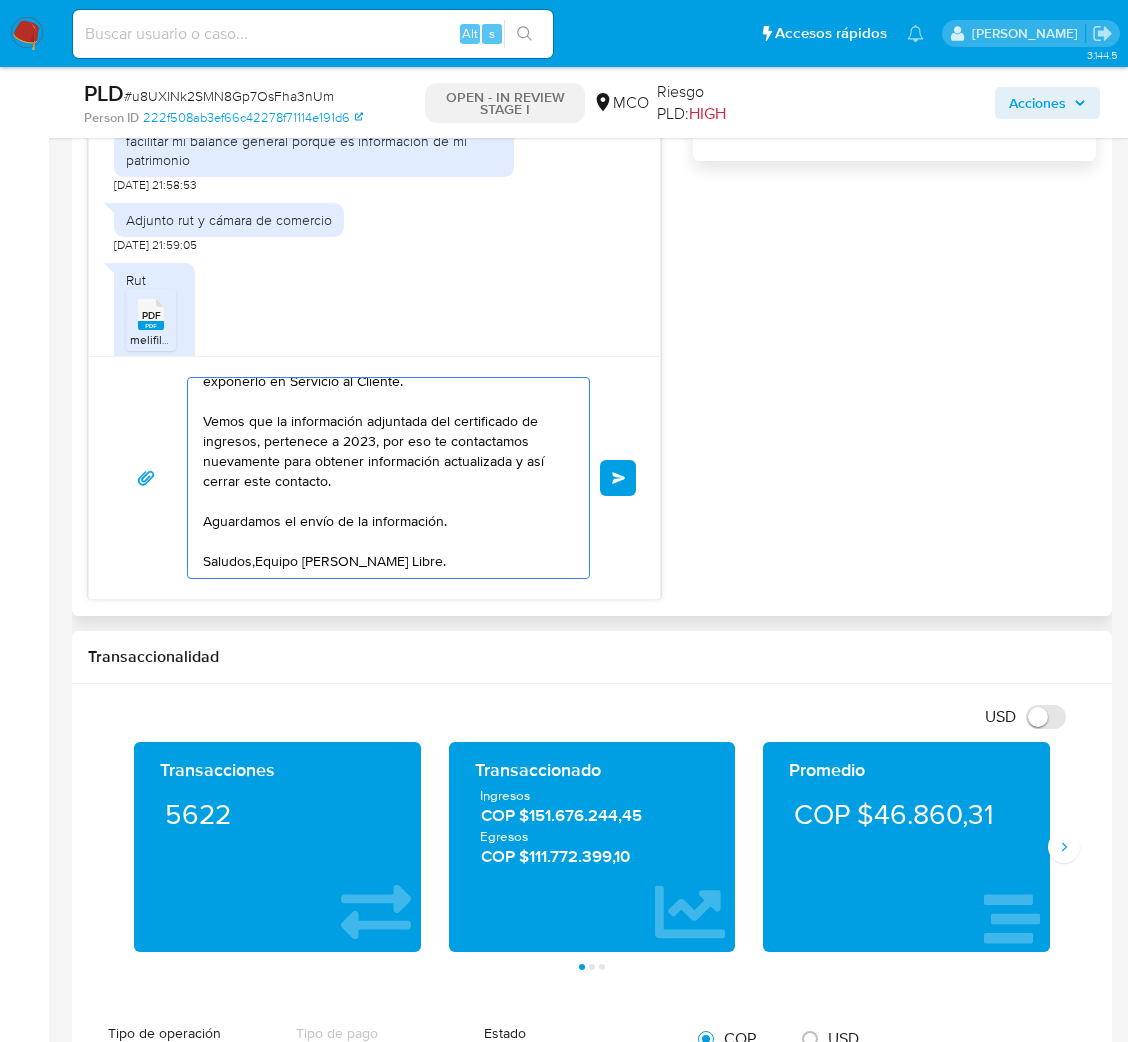 click on "Hola, Deiby.
De antemano agradecemos tu respuesta y revisando lo que nos mencionas, te contamos que por este medio solo hacemos revisiones de la información que se te solicito, por lo cual el trámite que seas realizar, puedes exponerlo en Servicio al Cliente.
Vemos que la información adjuntada del certificado de ingresos, pertenece a 2023, por eso te contactamos nuevamente para obtener información actualizada y así cerrar este contacto.
Aguardamos el envío de la información.
Saludos,Equipo de Mercado Libre." at bounding box center [383, 478] 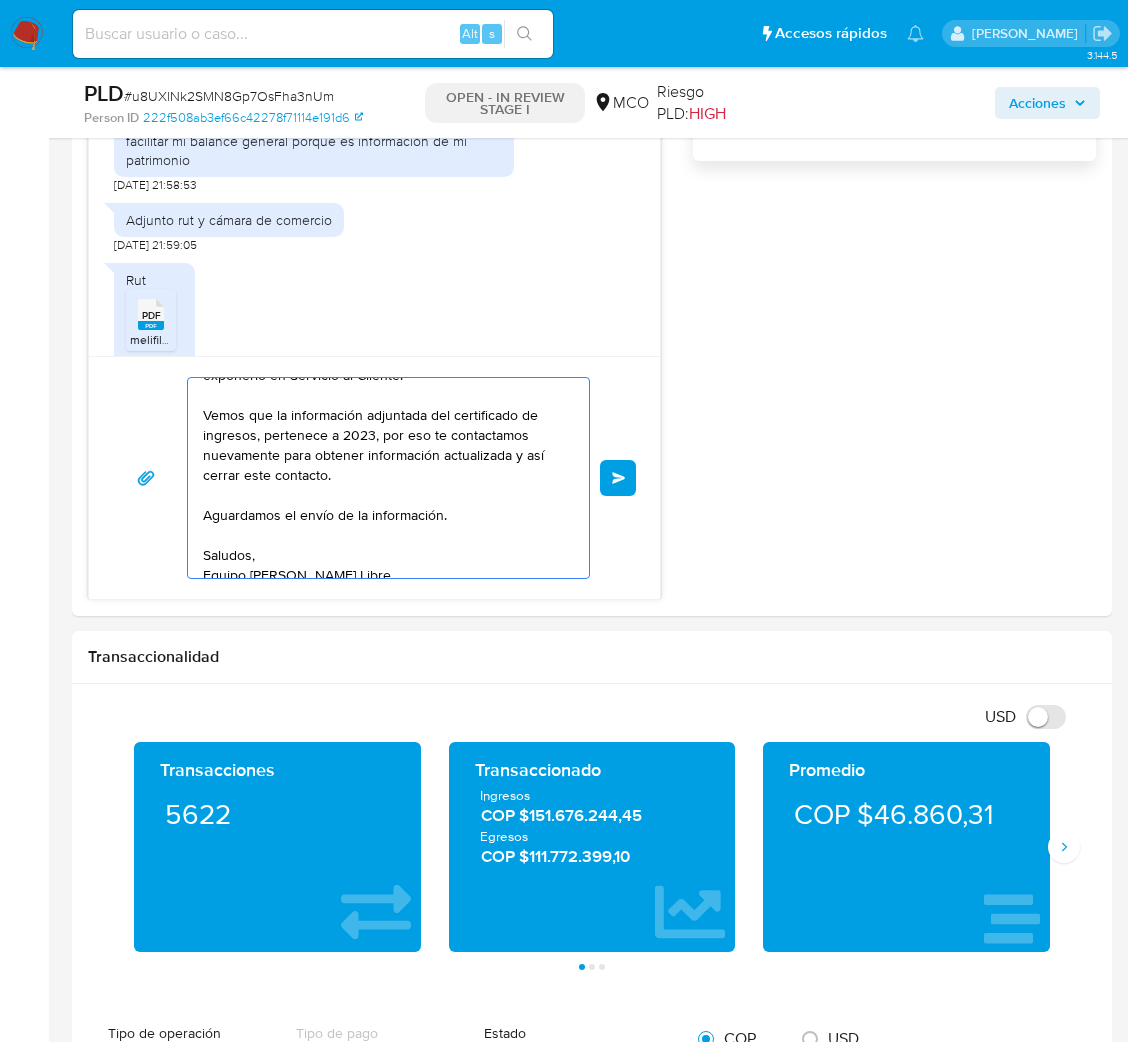 scroll, scrollTop: 153, scrollLeft: 0, axis: vertical 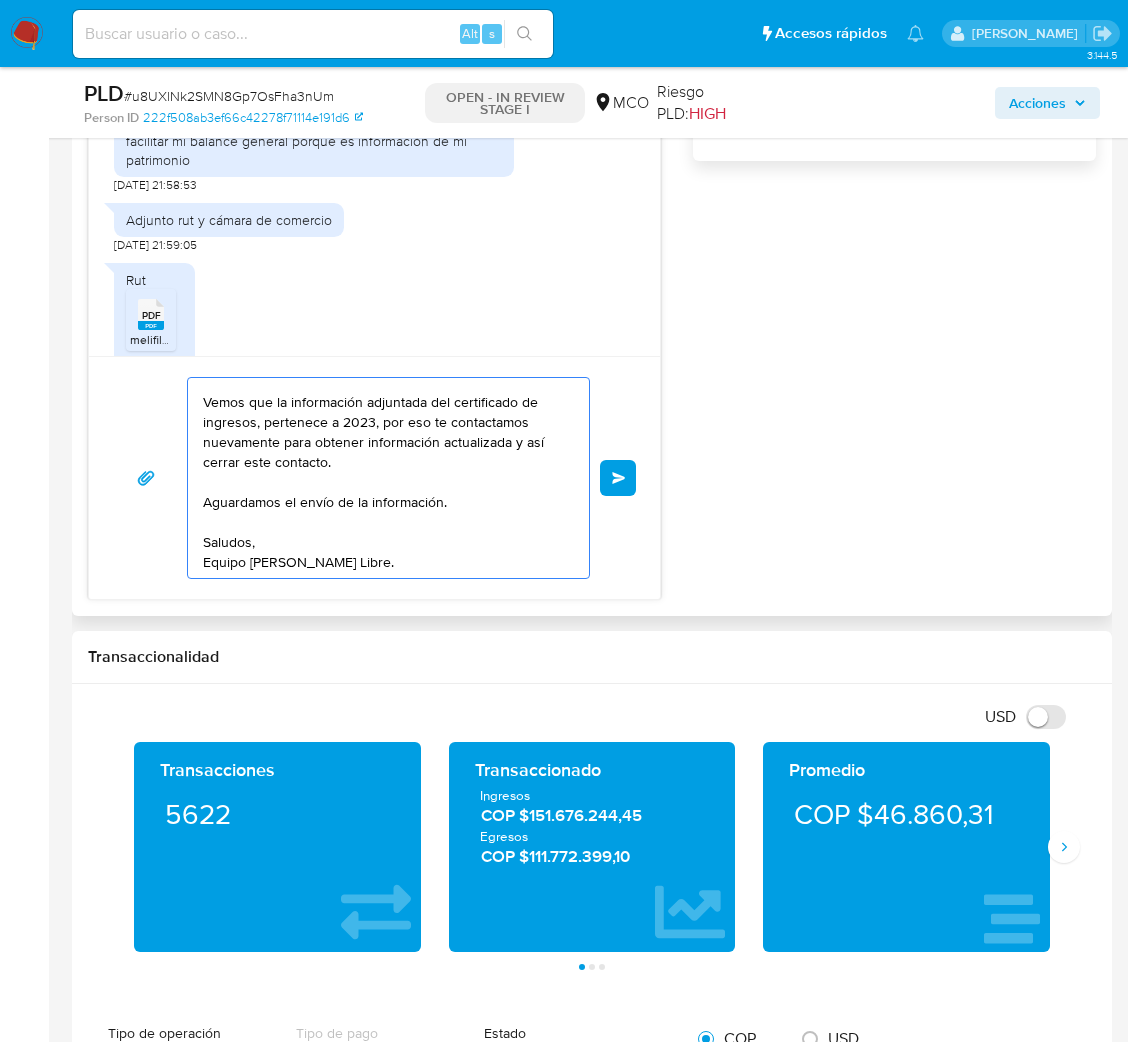 click on "Hola, Deiby.
De antemano agradecemos tu respuesta y revisando lo que nos mencionas, te contamos que por este medio solo hacemos revisiones de la información que se te solicito, por lo cual el trámite que seas realizar, puedes exponerlo en Servicio al Cliente.
Vemos que la información adjuntada del certificado de ingresos, pertenece a 2023, por eso te contactamos nuevamente para obtener información actualizada y así cerrar este contacto.
Aguardamos el envío de la información.
Saludos,
Equipo de Mercado Libre." at bounding box center (383, 478) 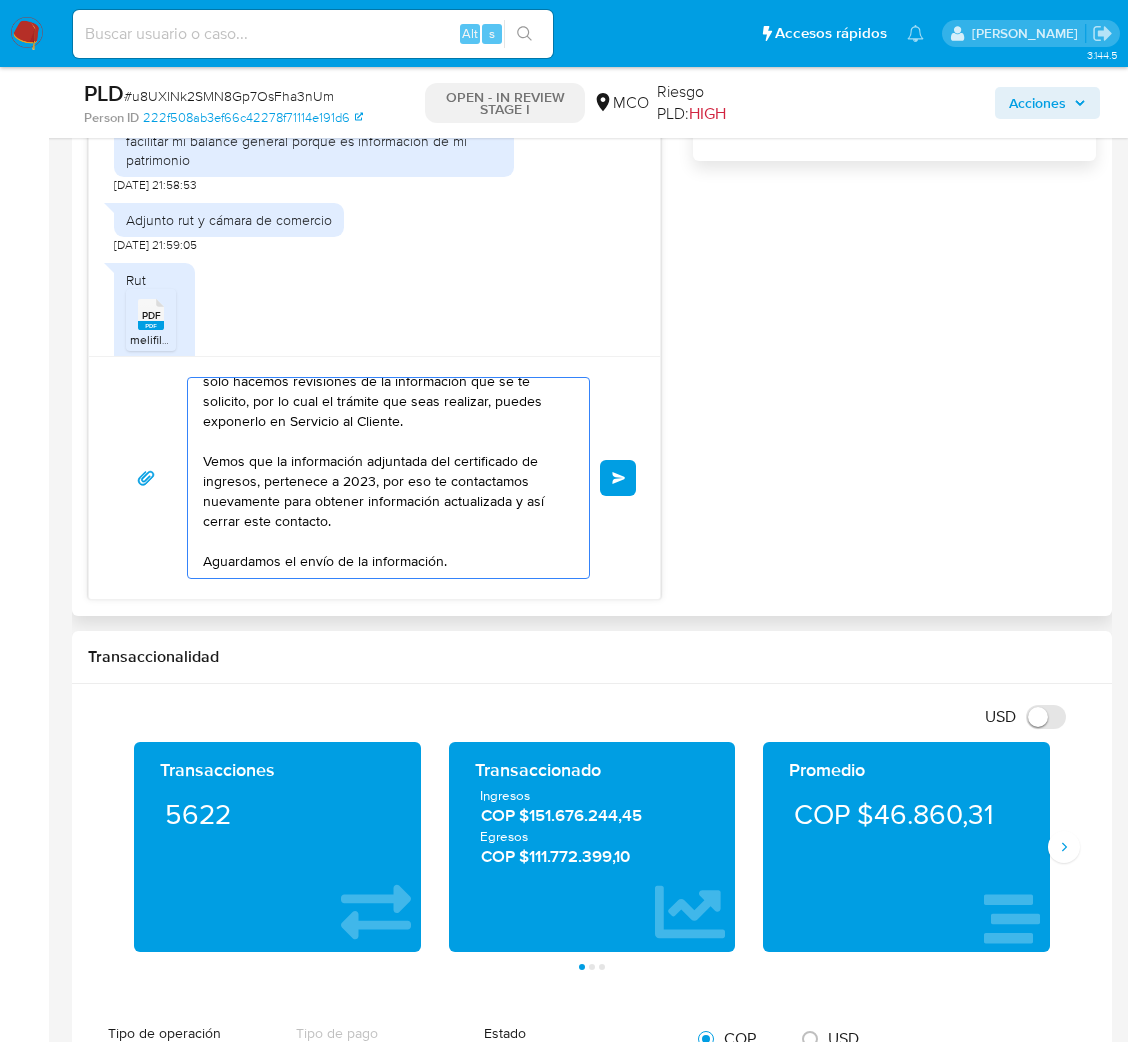 scroll, scrollTop: 0, scrollLeft: 0, axis: both 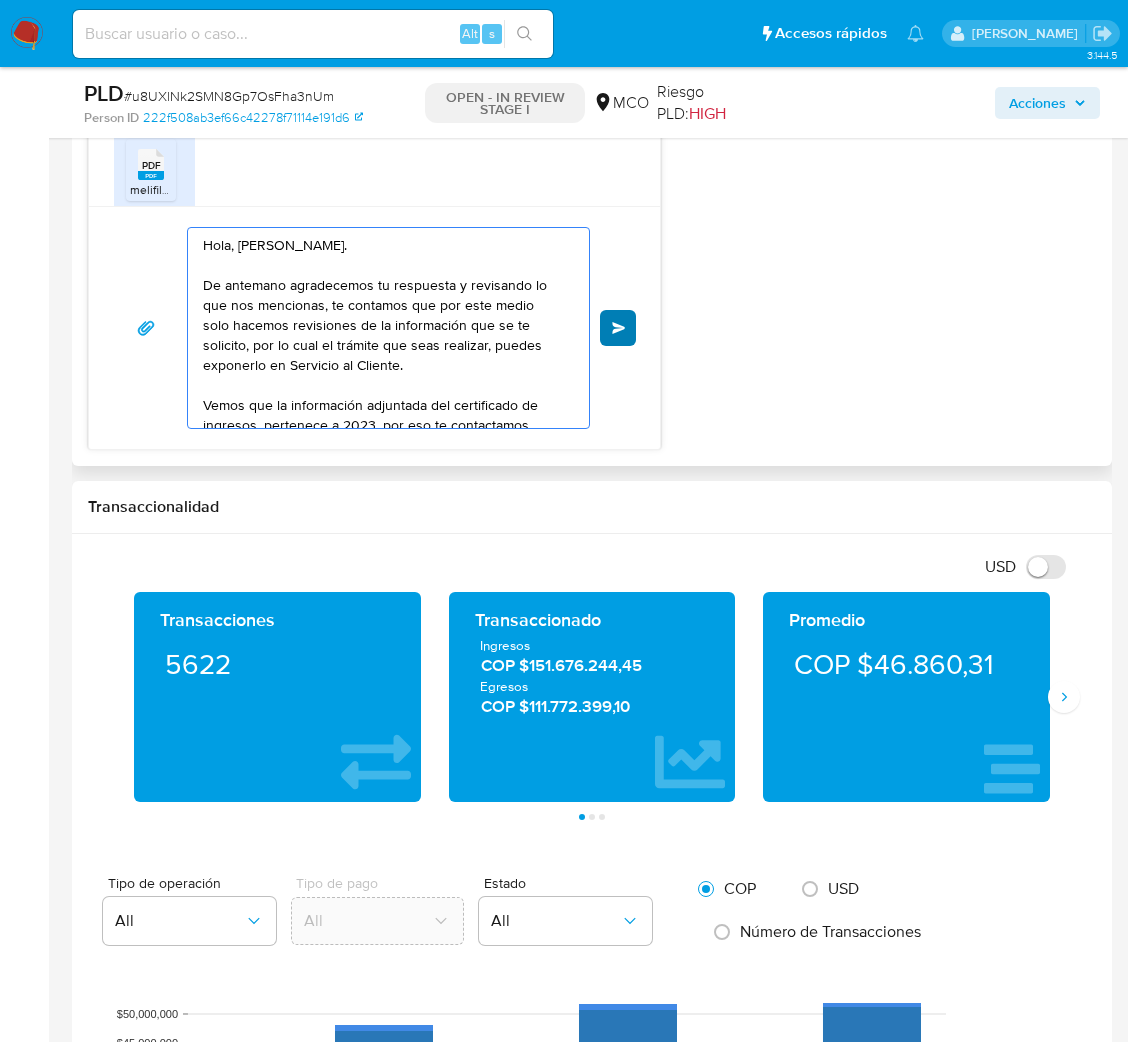 type on "Hola, Deiby.
De antemano agradecemos tu respuesta y revisando lo que nos mencionas, te contamos que por este medio solo hacemos revisiones de la información que se te solicito, por lo cual el trámite que seas realizar, puedes exponerlo en Servicio al Cliente.
Vemos que la información adjuntada del certificado de ingresos, pertenece a 2023, por eso te contactamos nuevamente para obtener información actualizada y así cerrar este contacto.
Aguardamos el envío de la información.
Saludos,
Equipo de Mercado Pago." 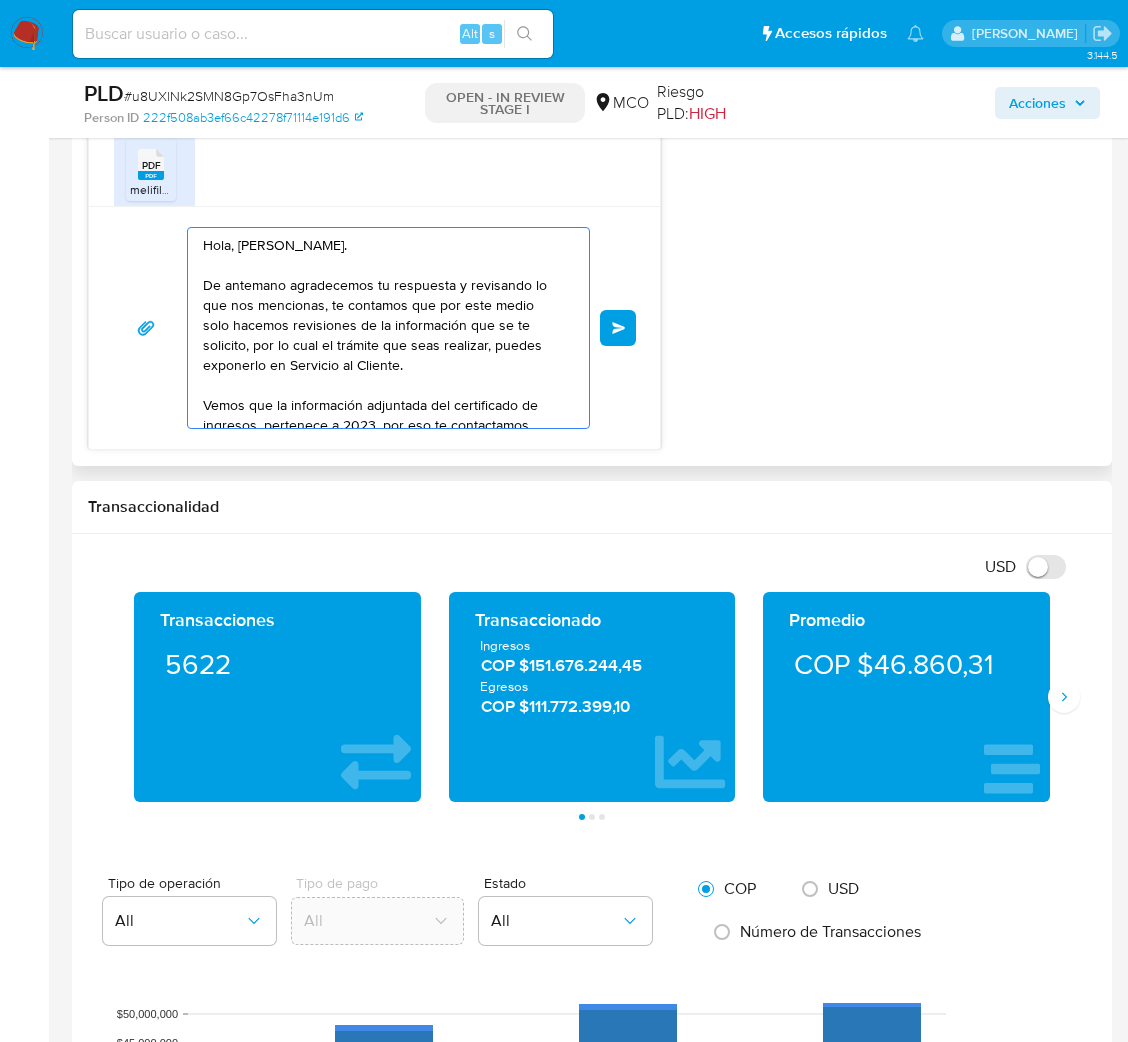 click on "Enviar" at bounding box center (618, 328) 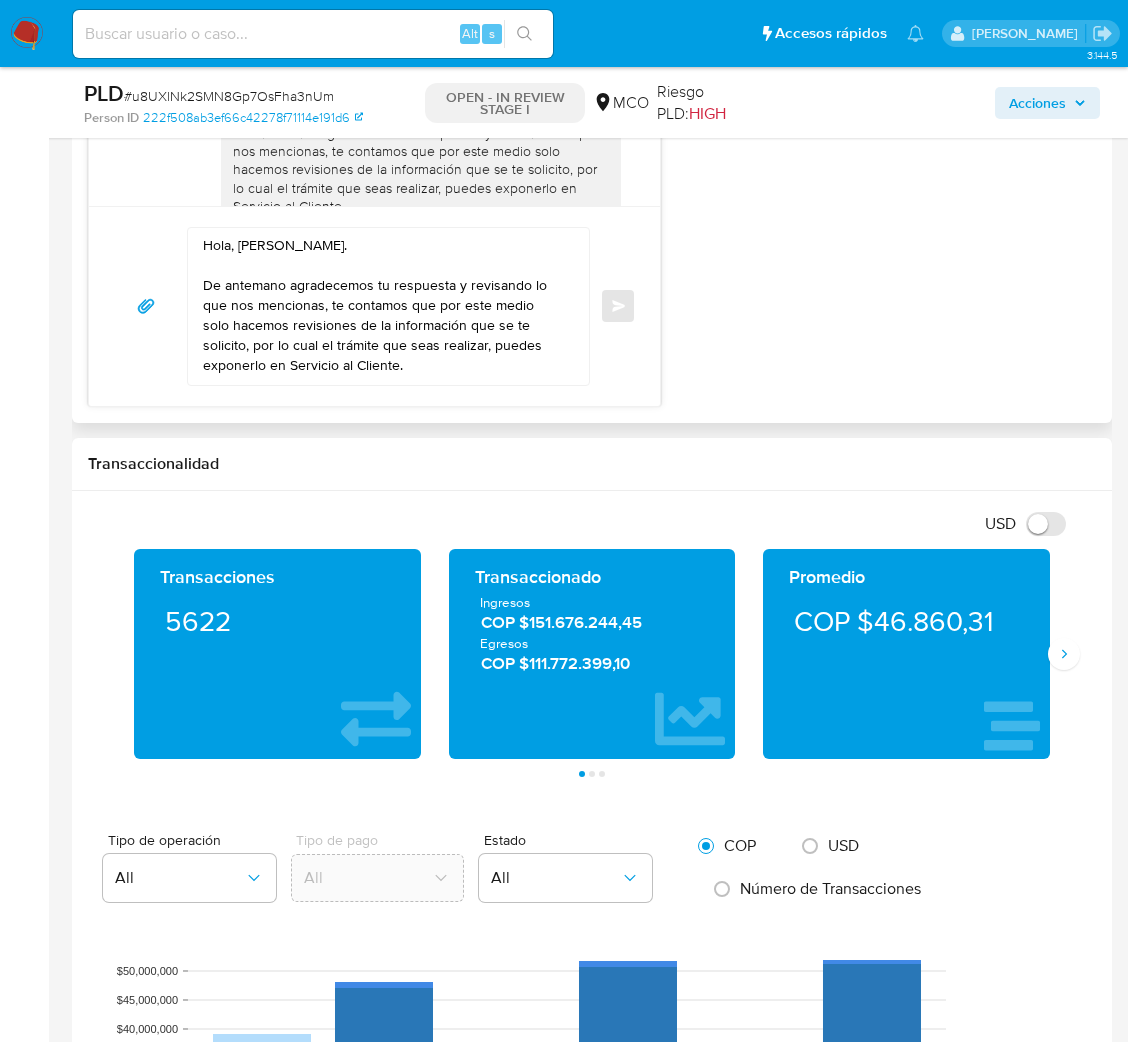 scroll, scrollTop: 803, scrollLeft: 0, axis: vertical 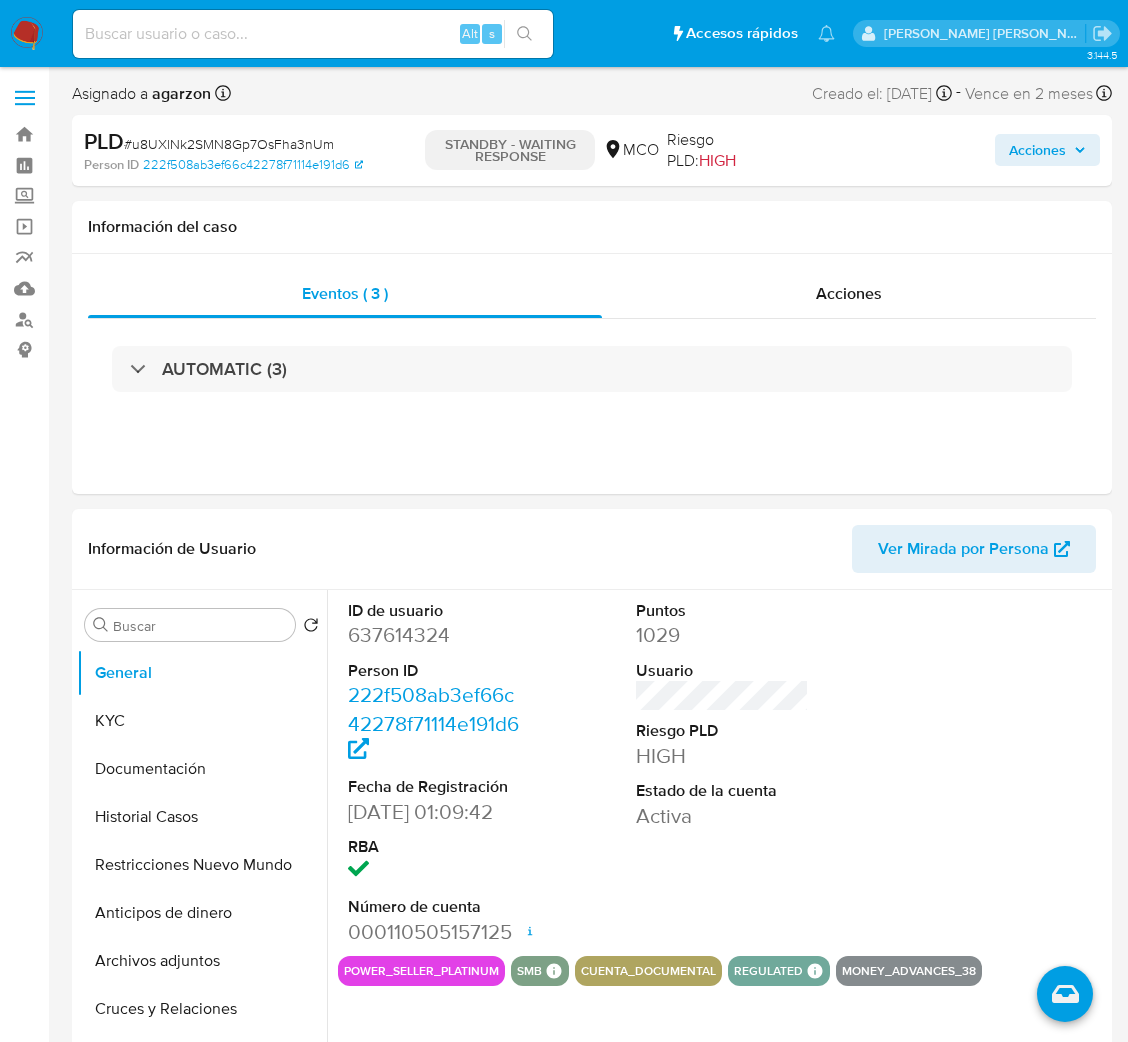 select on "10" 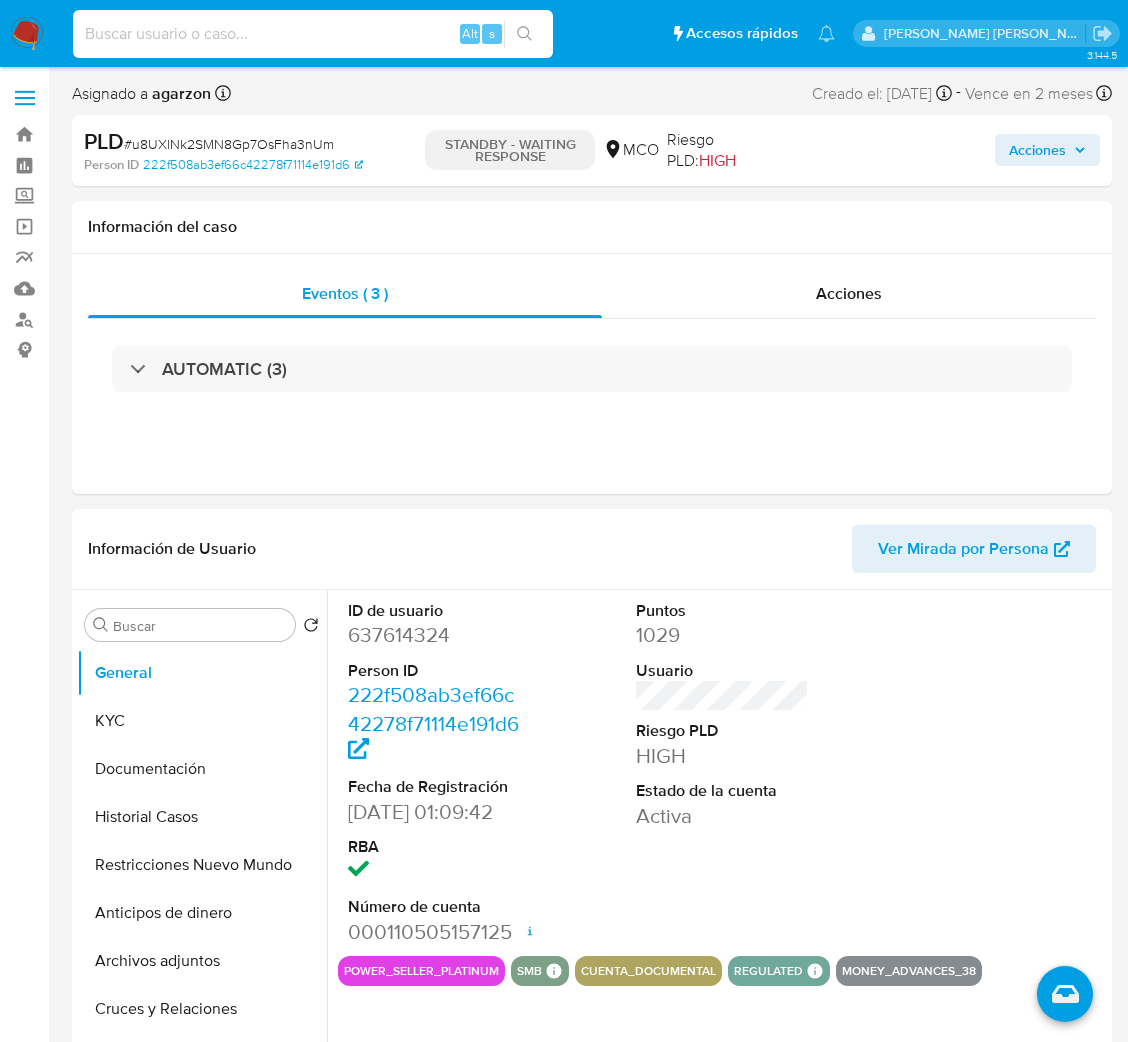 click at bounding box center (313, 34) 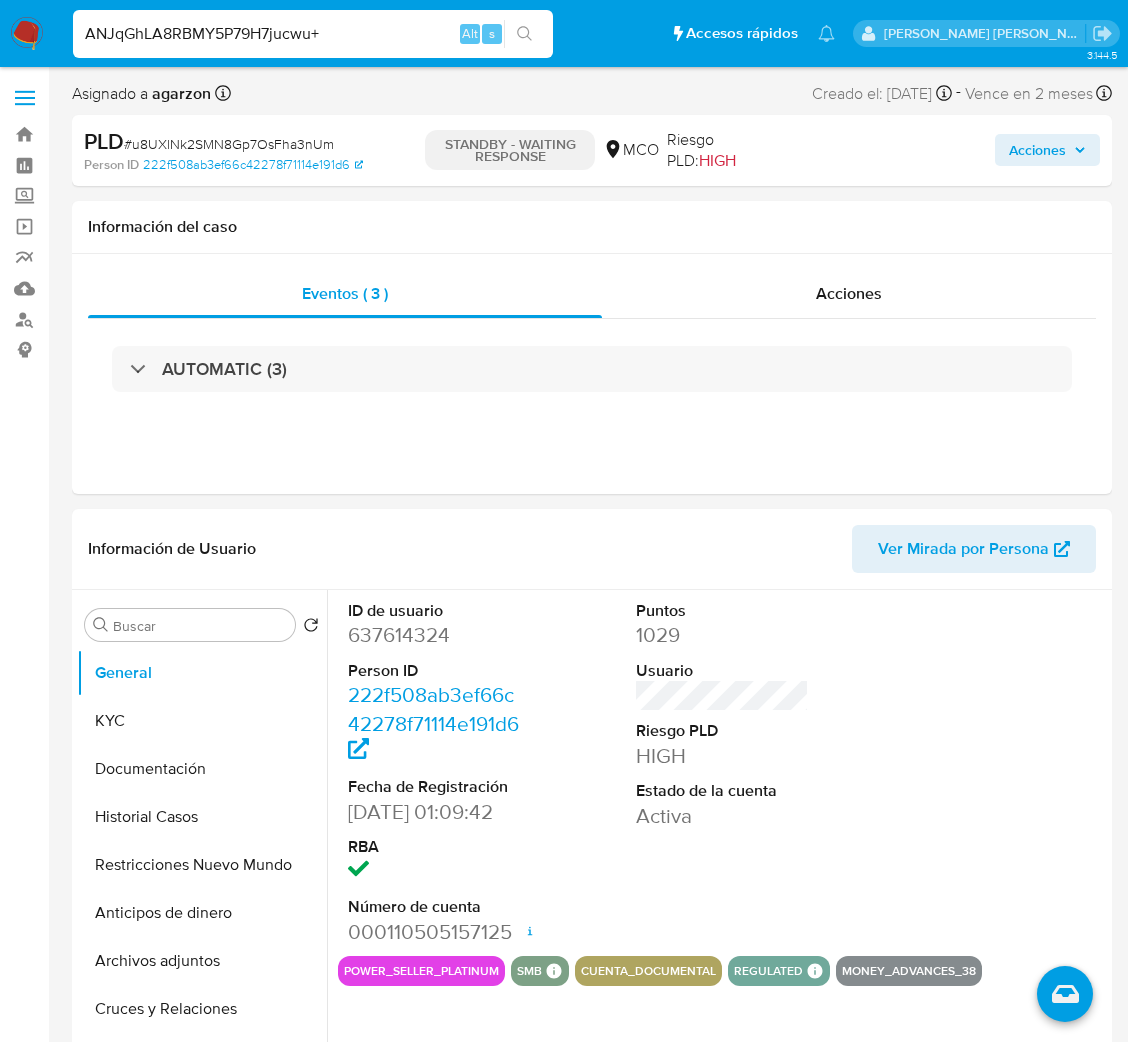 type on "ANJqGhLA8RBMY5P79H7jucwu+" 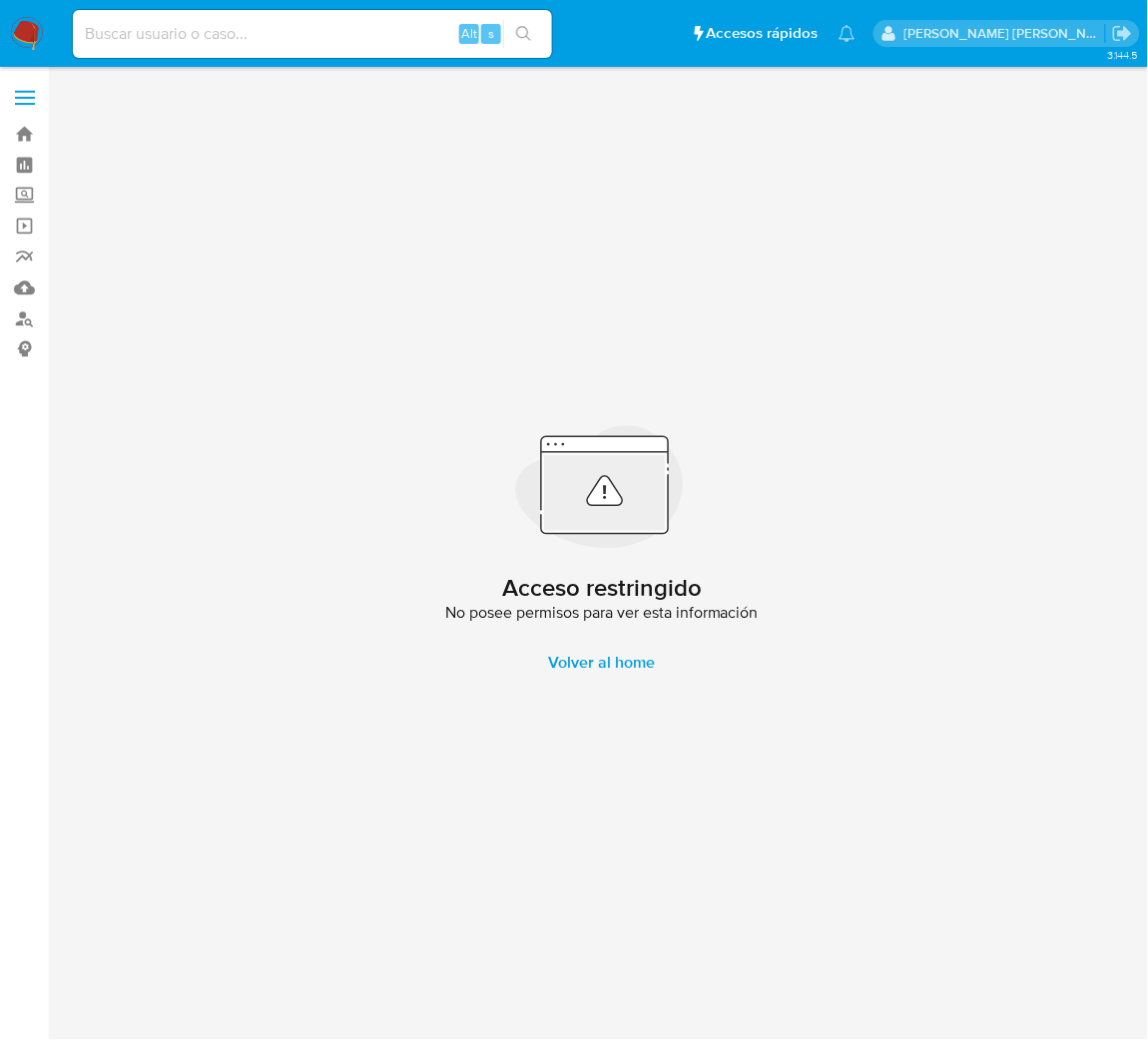 click at bounding box center (312, 34) 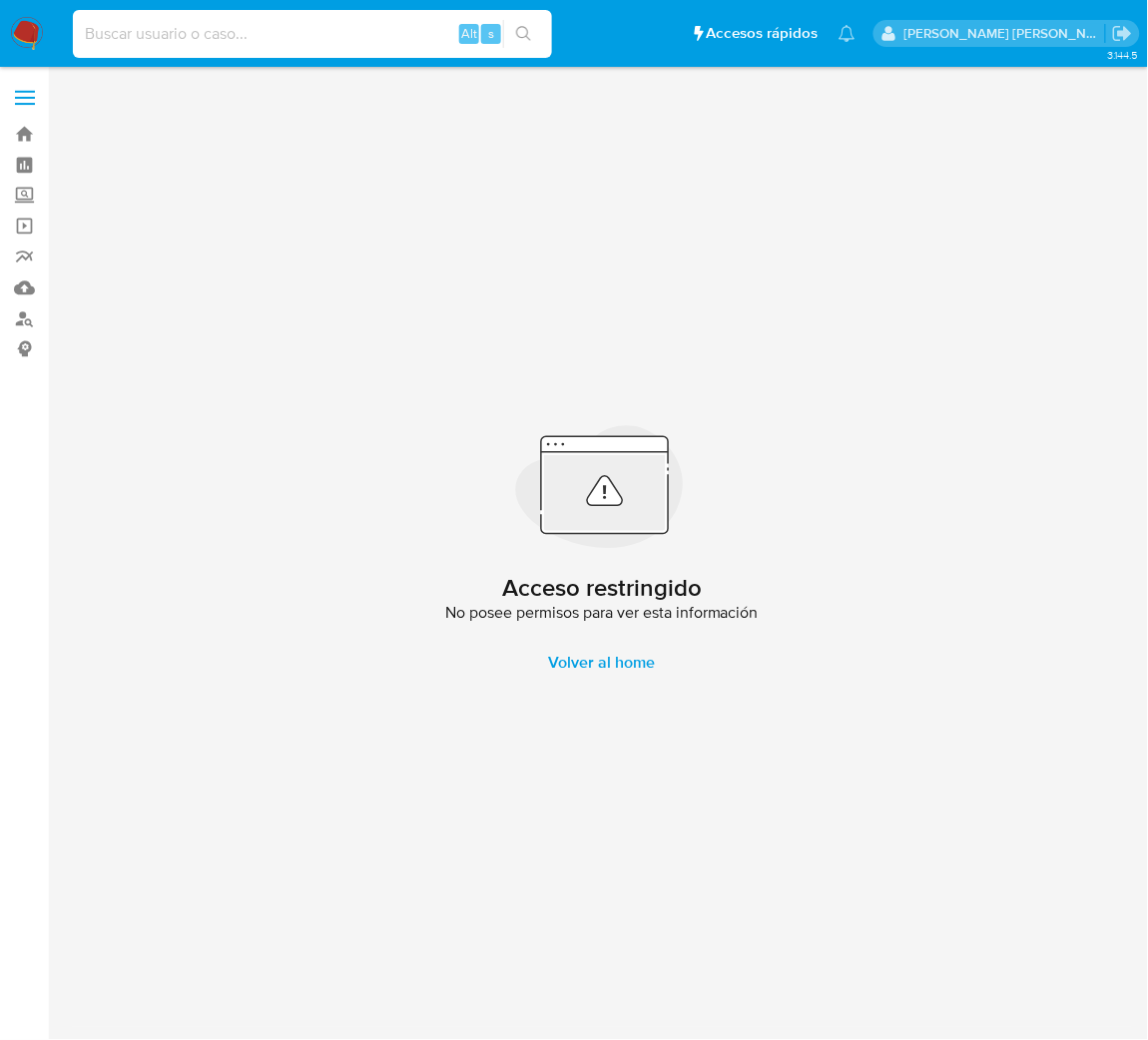 paste on "ANJqGhLA8RBMY5P79H7jucwu" 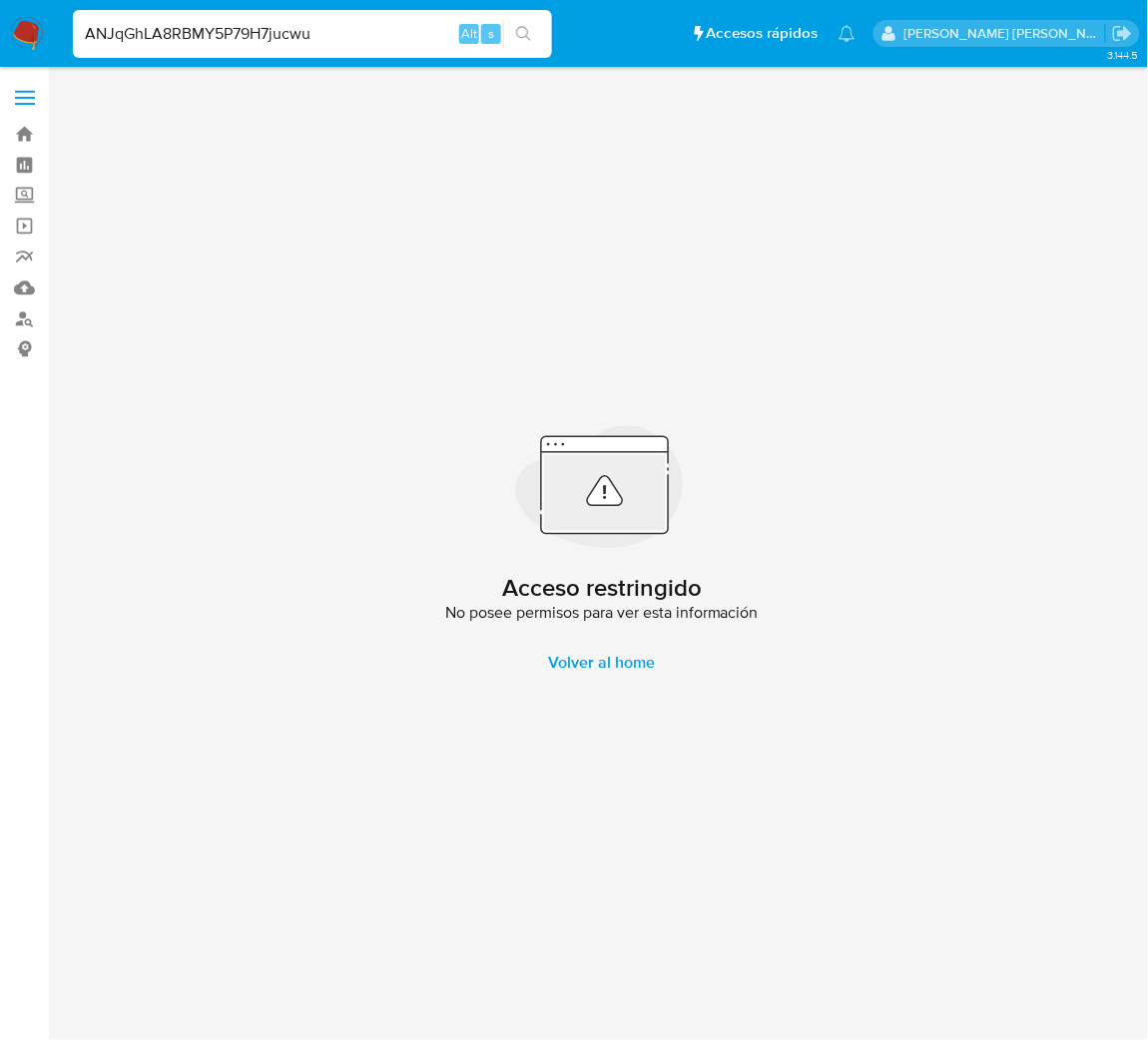 type on "ANJqGhLA8RBMY5P79H7jucwu" 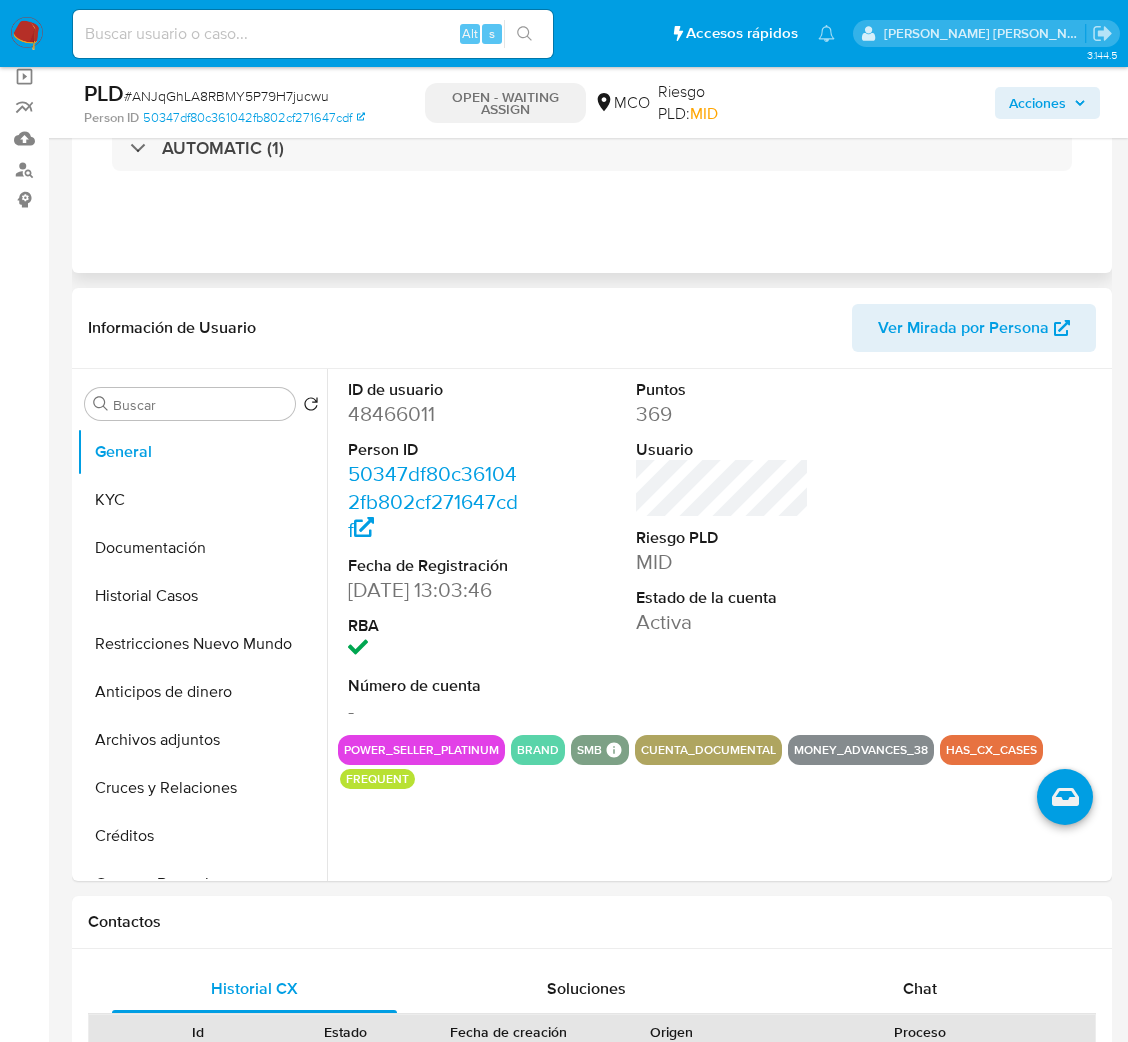 scroll, scrollTop: 0, scrollLeft: 0, axis: both 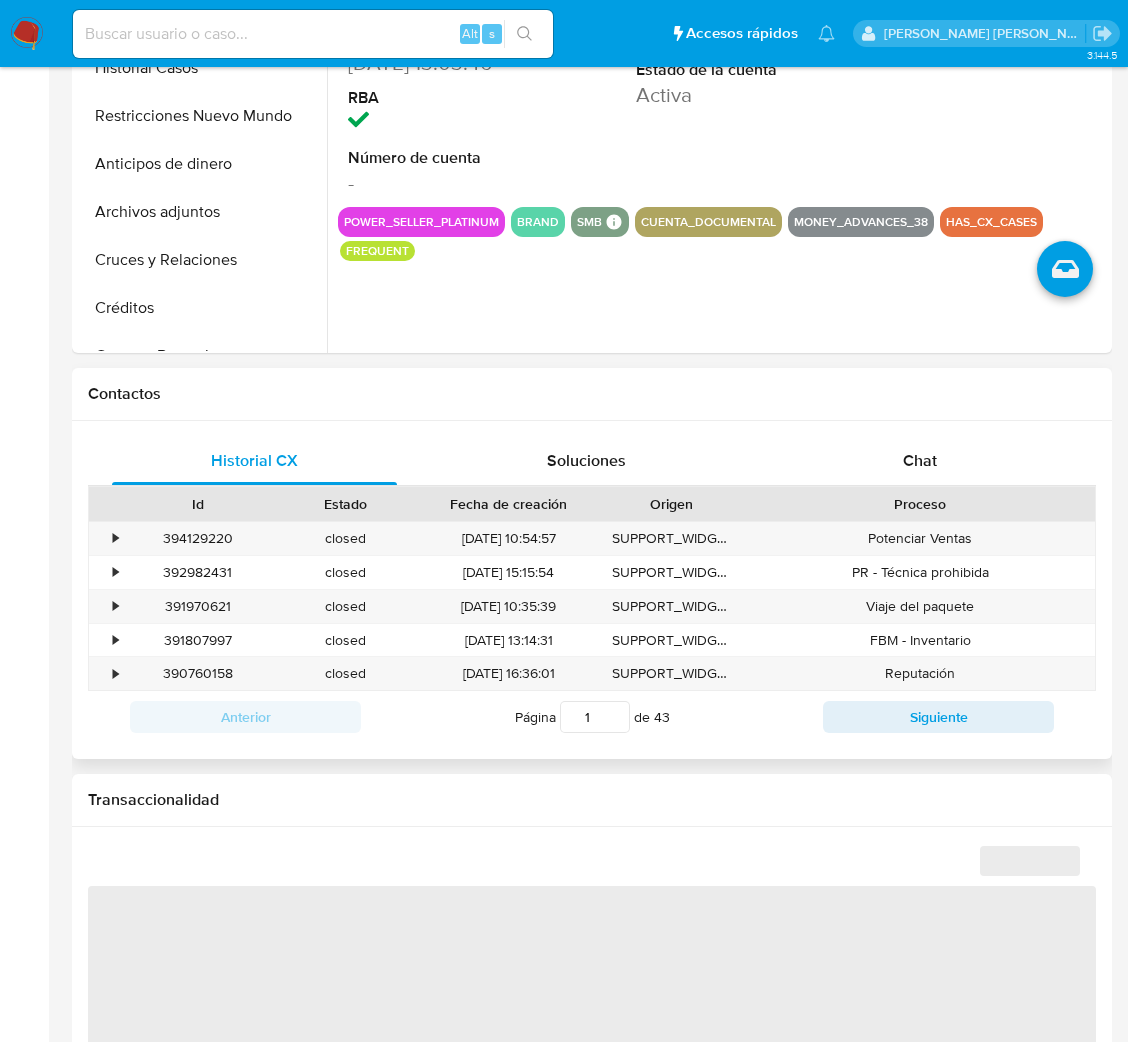select on "10" 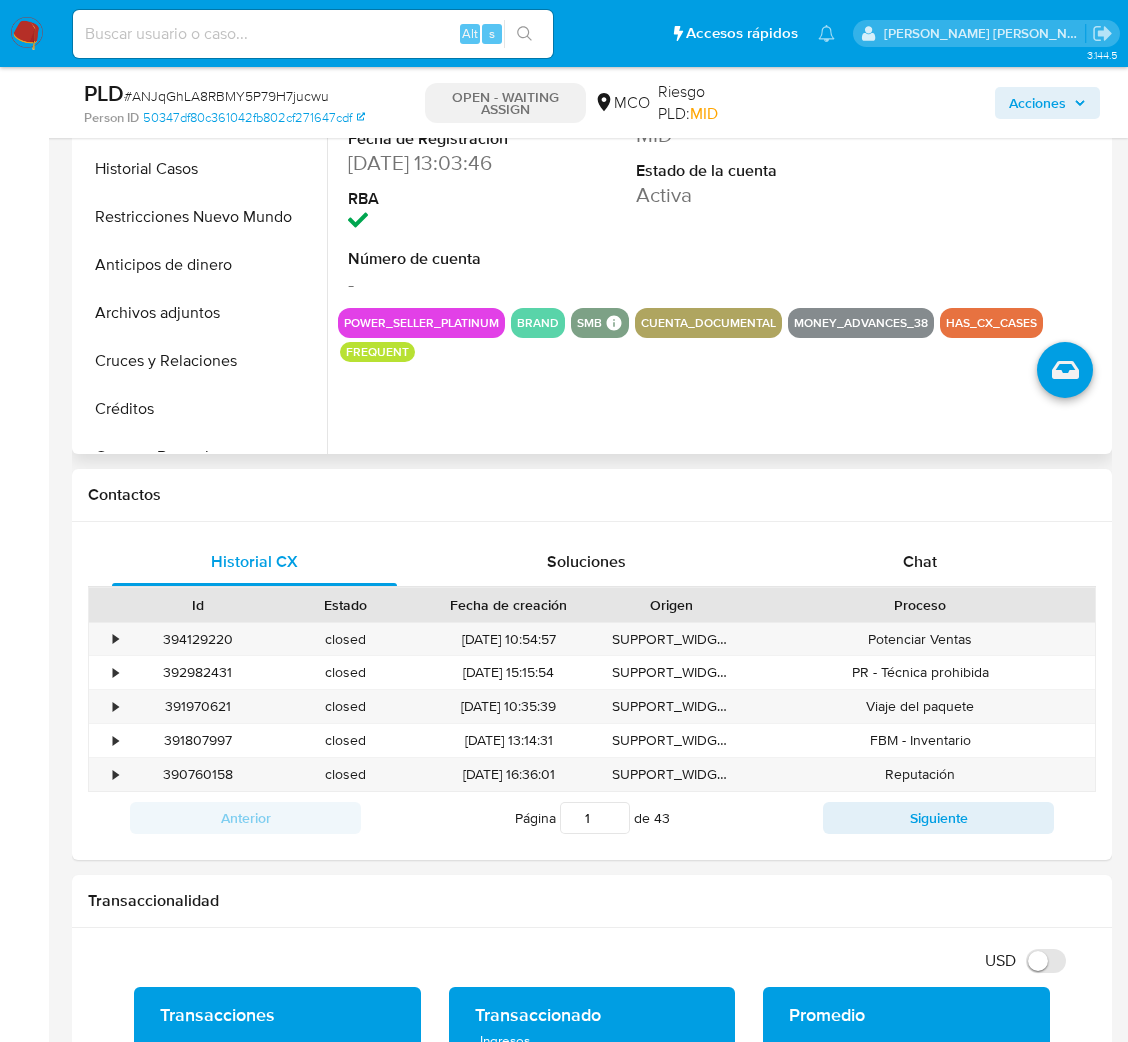 scroll, scrollTop: 449, scrollLeft: 0, axis: vertical 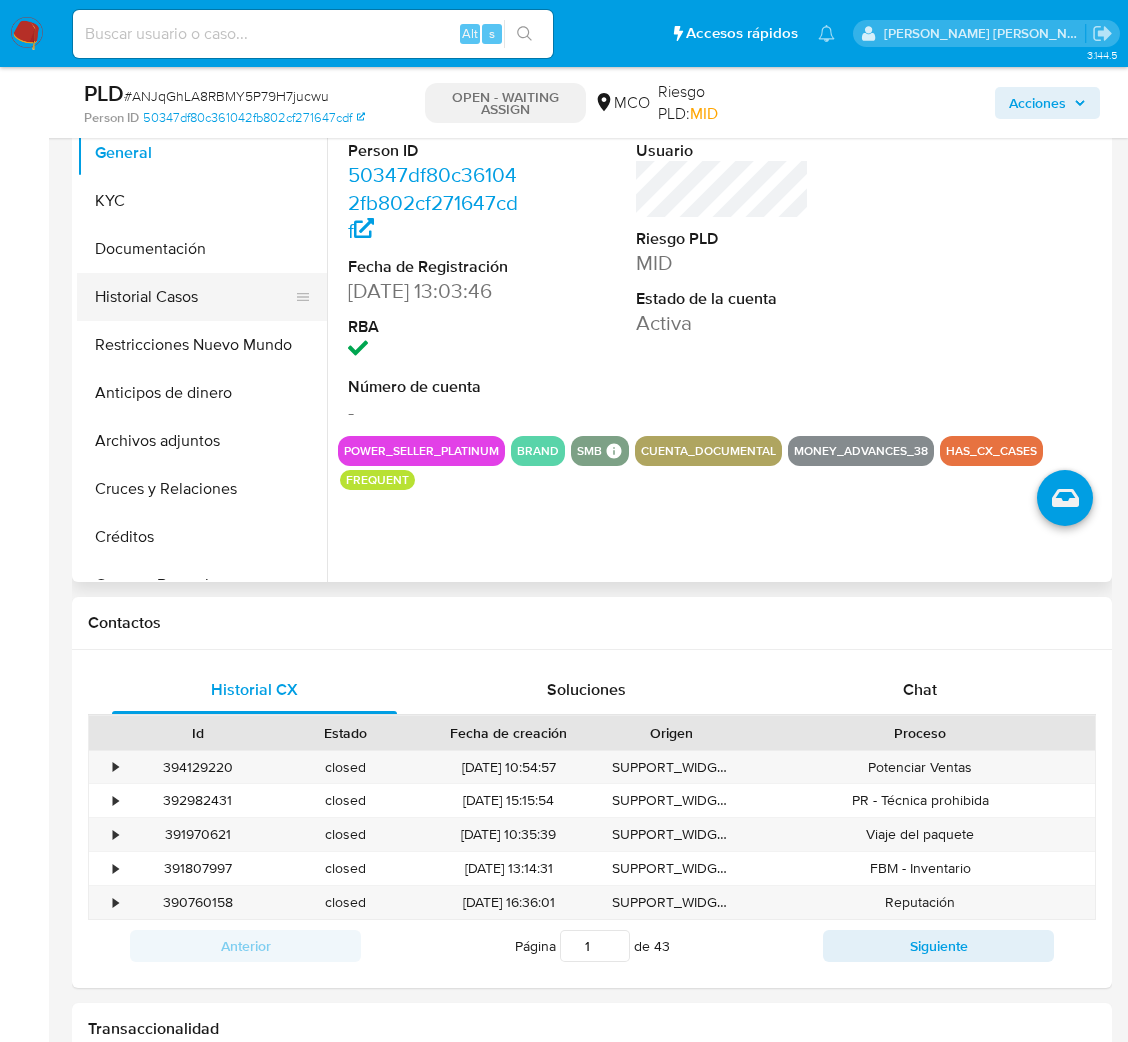 click on "Historial Casos" at bounding box center (194, 297) 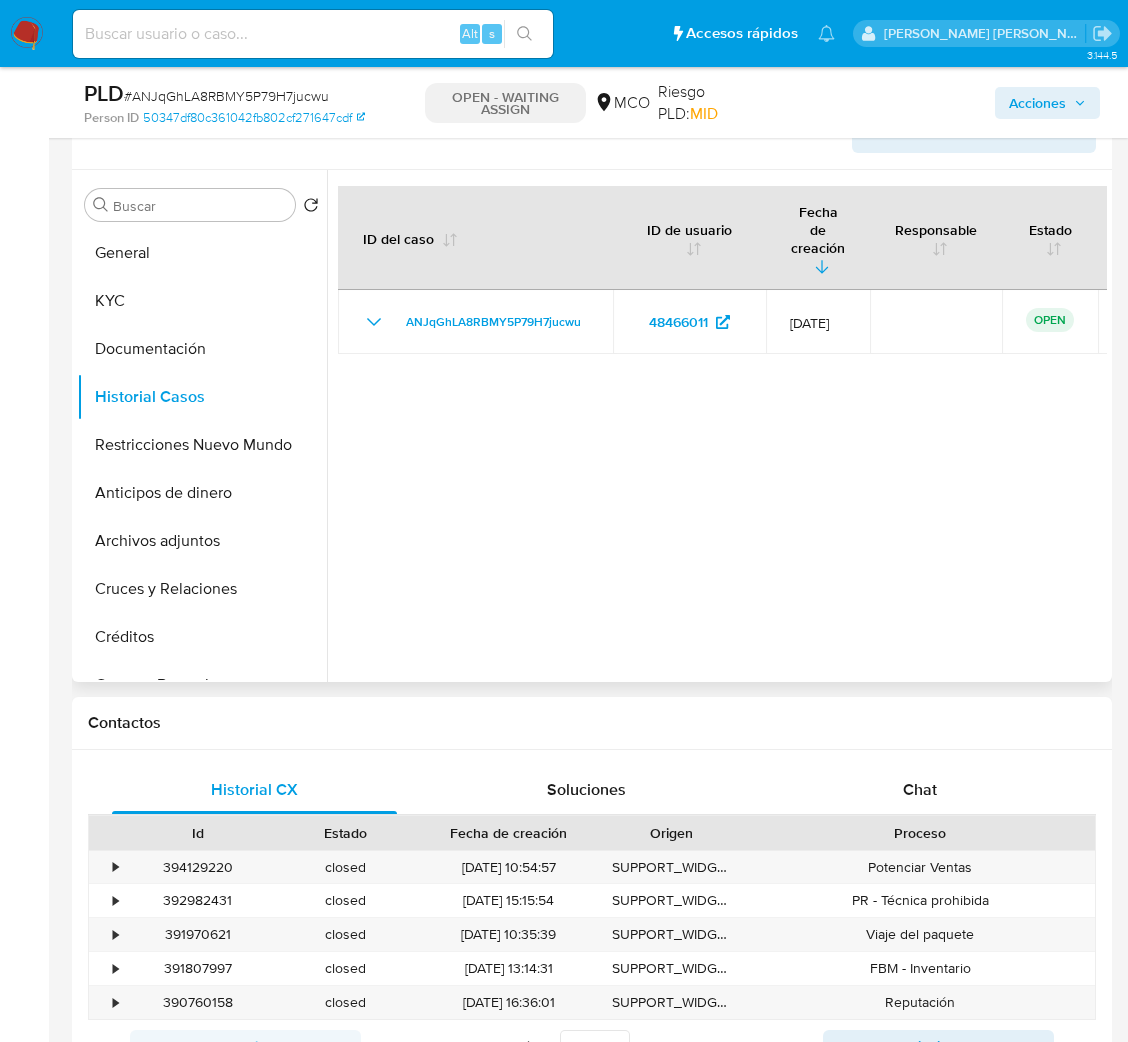scroll, scrollTop: 300, scrollLeft: 0, axis: vertical 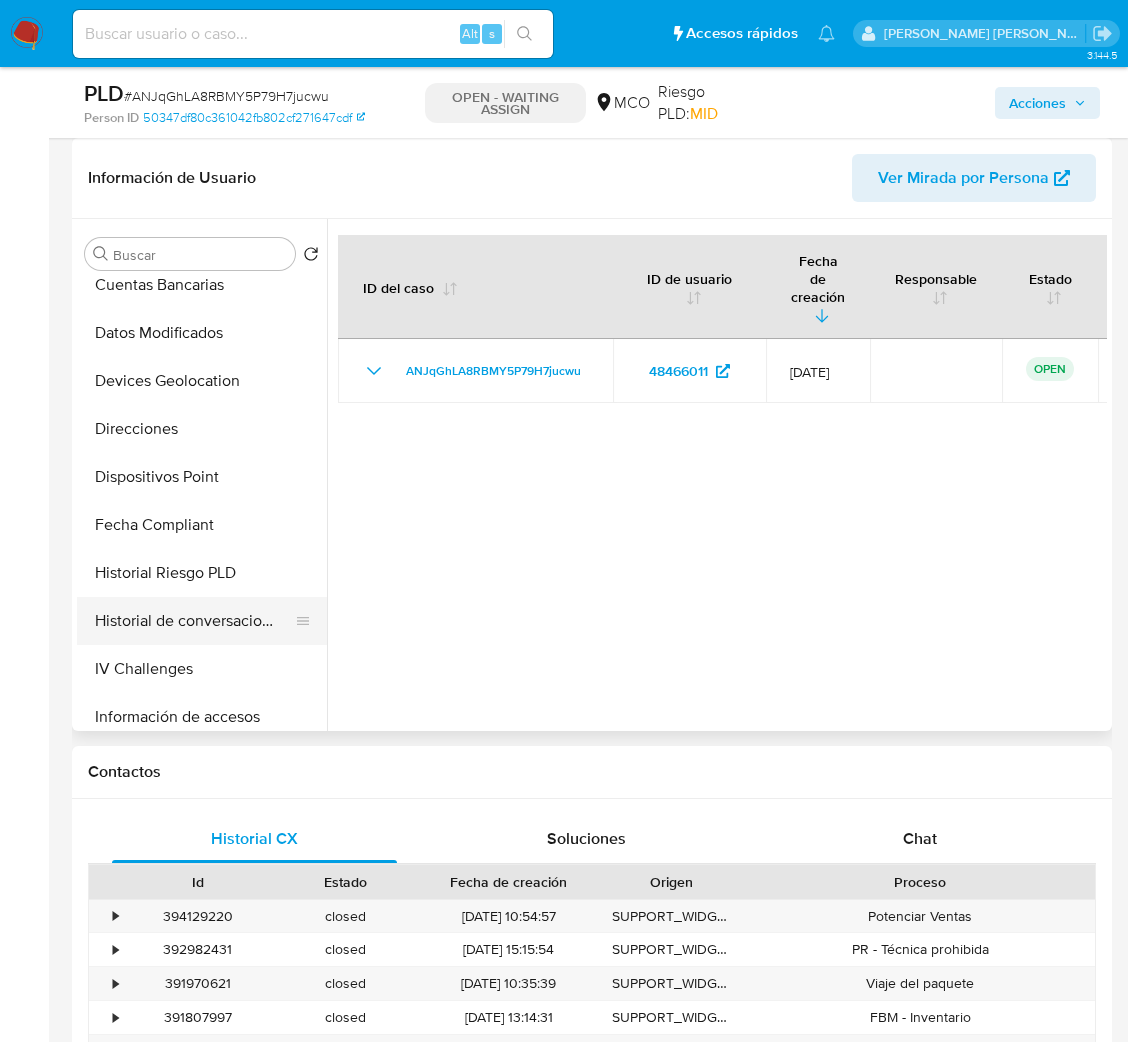 click on "Historial de conversaciones" at bounding box center [194, 621] 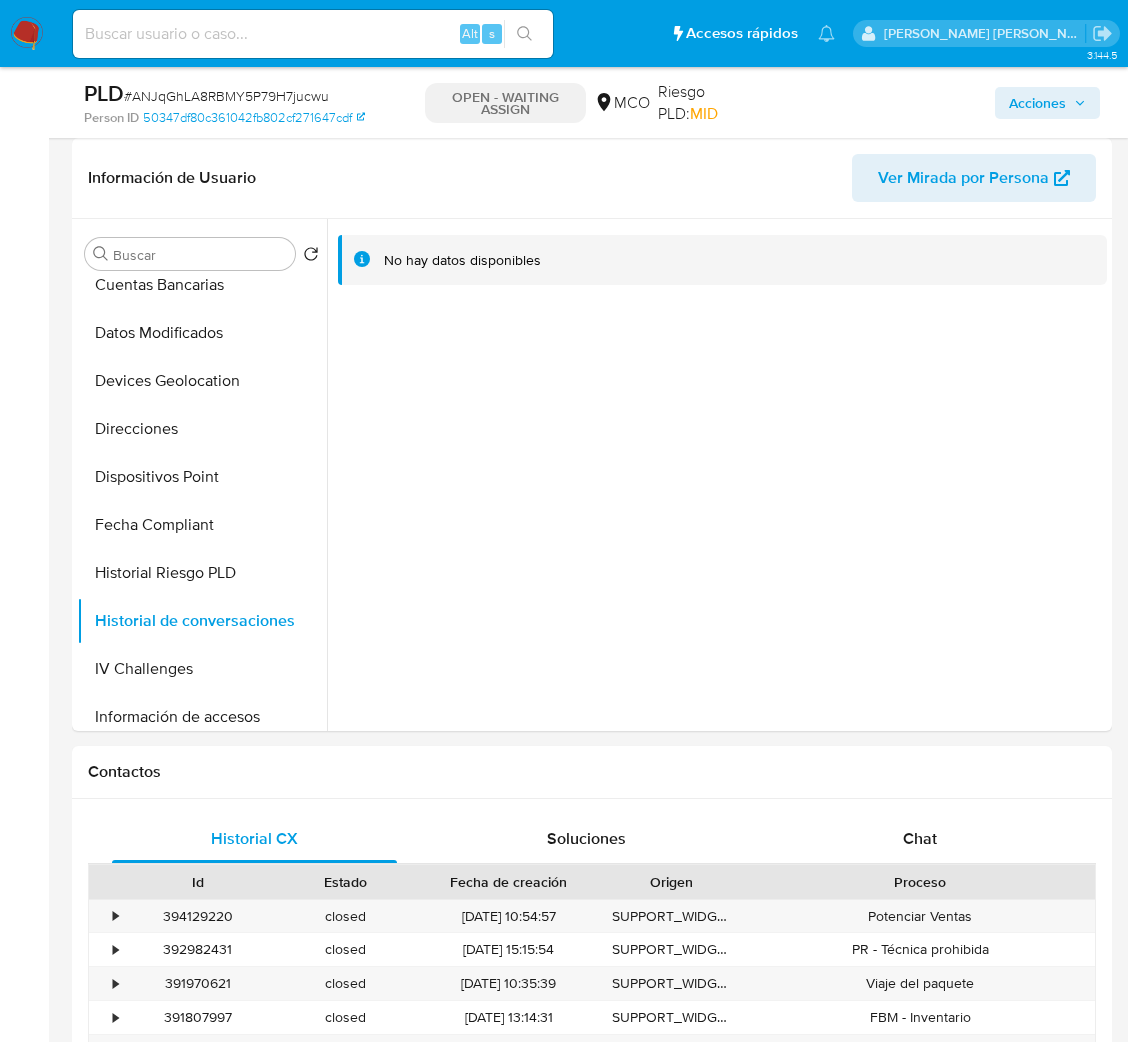 click at bounding box center [313, 34] 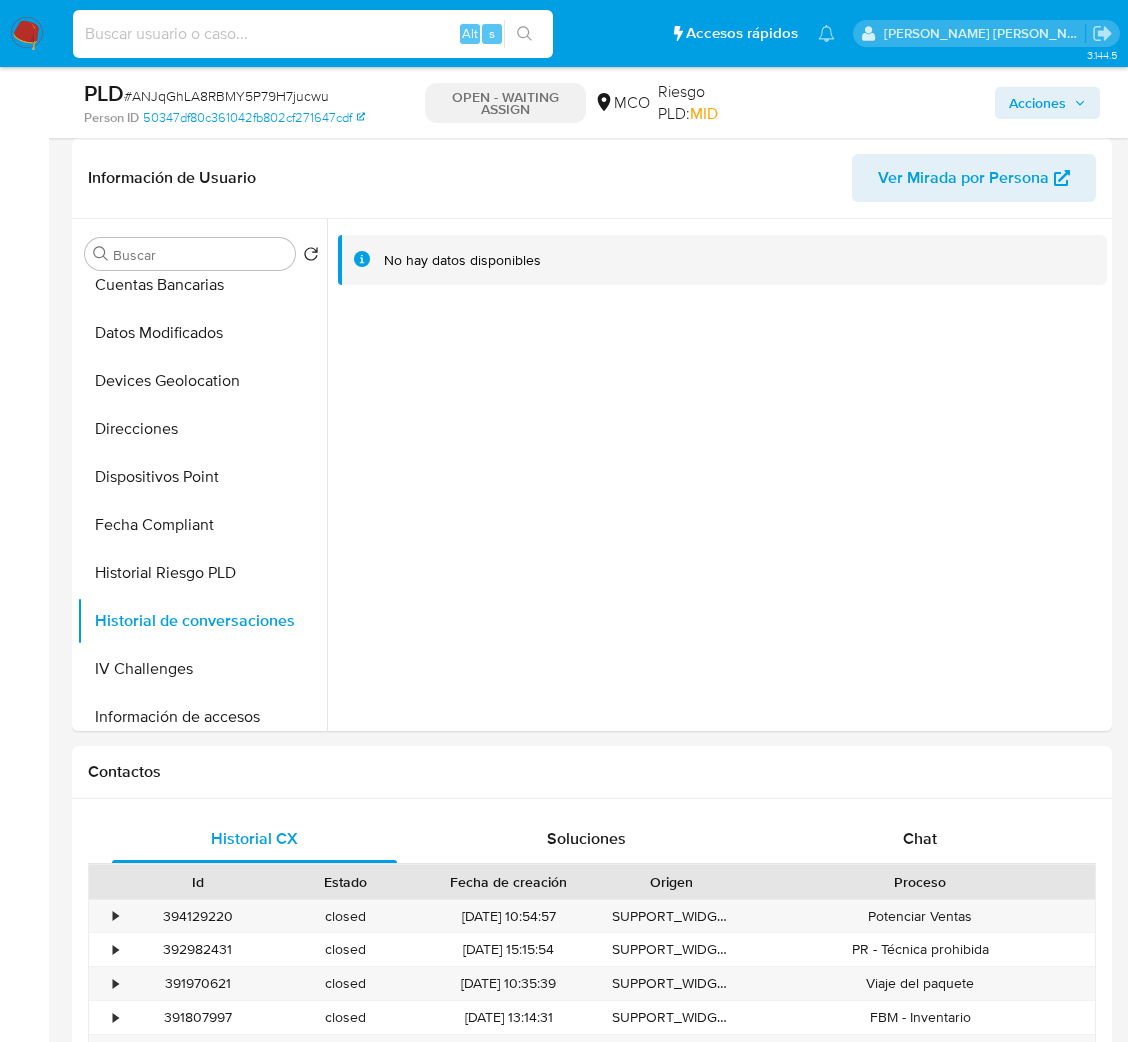 click at bounding box center (313, 34) 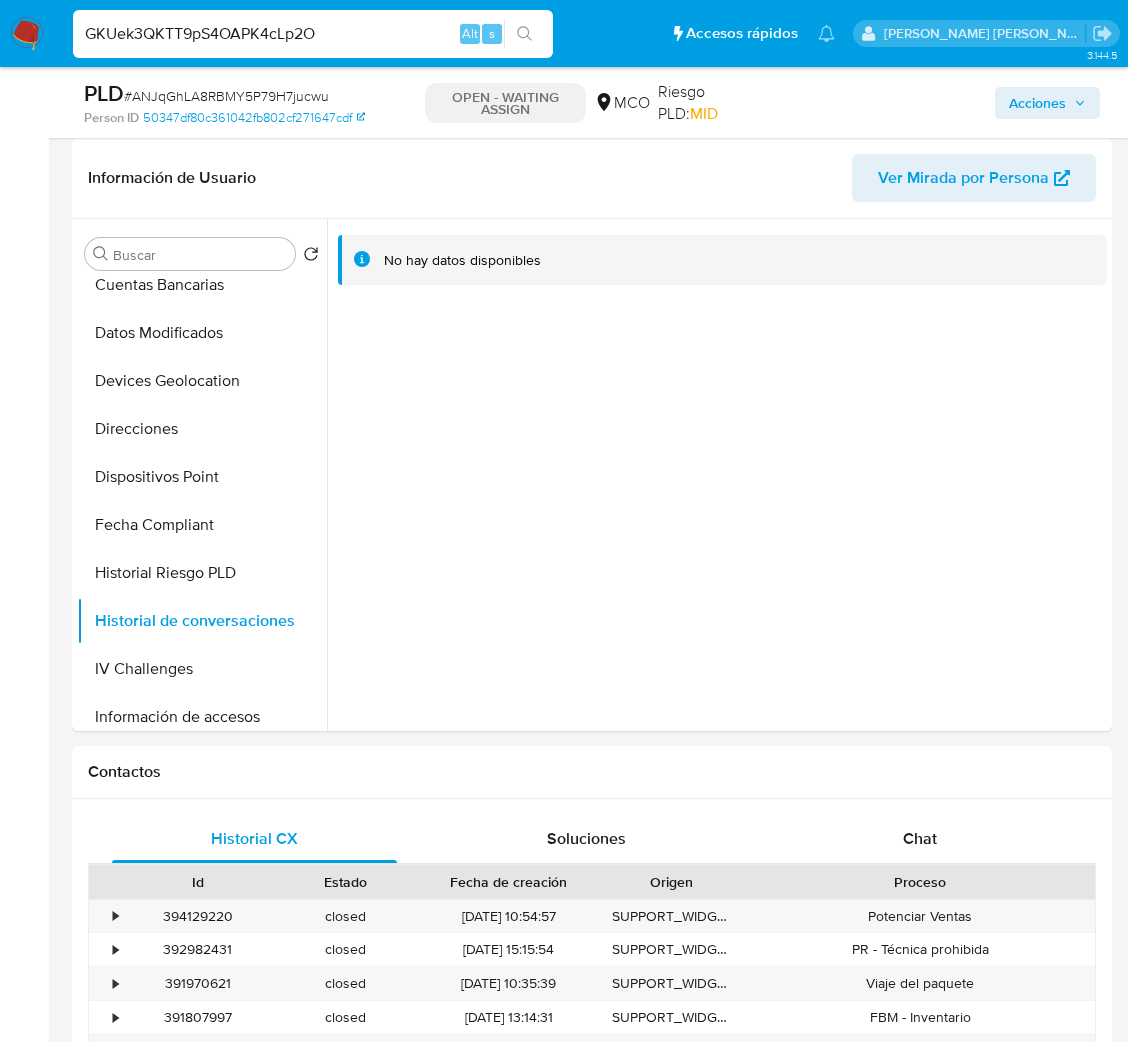 type on "GKUek3QKTT9pS4OAPK4cLp2O" 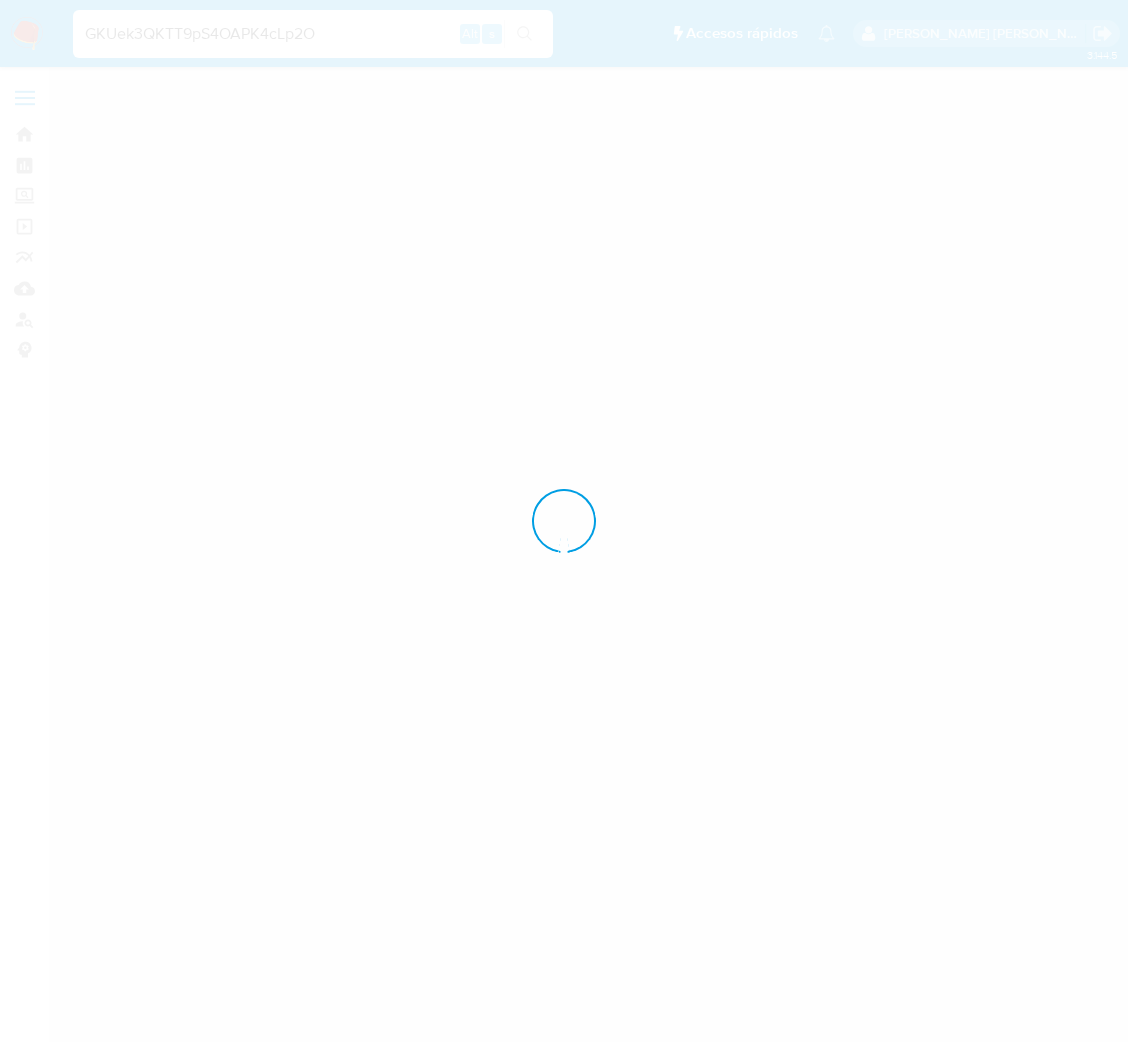scroll, scrollTop: 0, scrollLeft: 0, axis: both 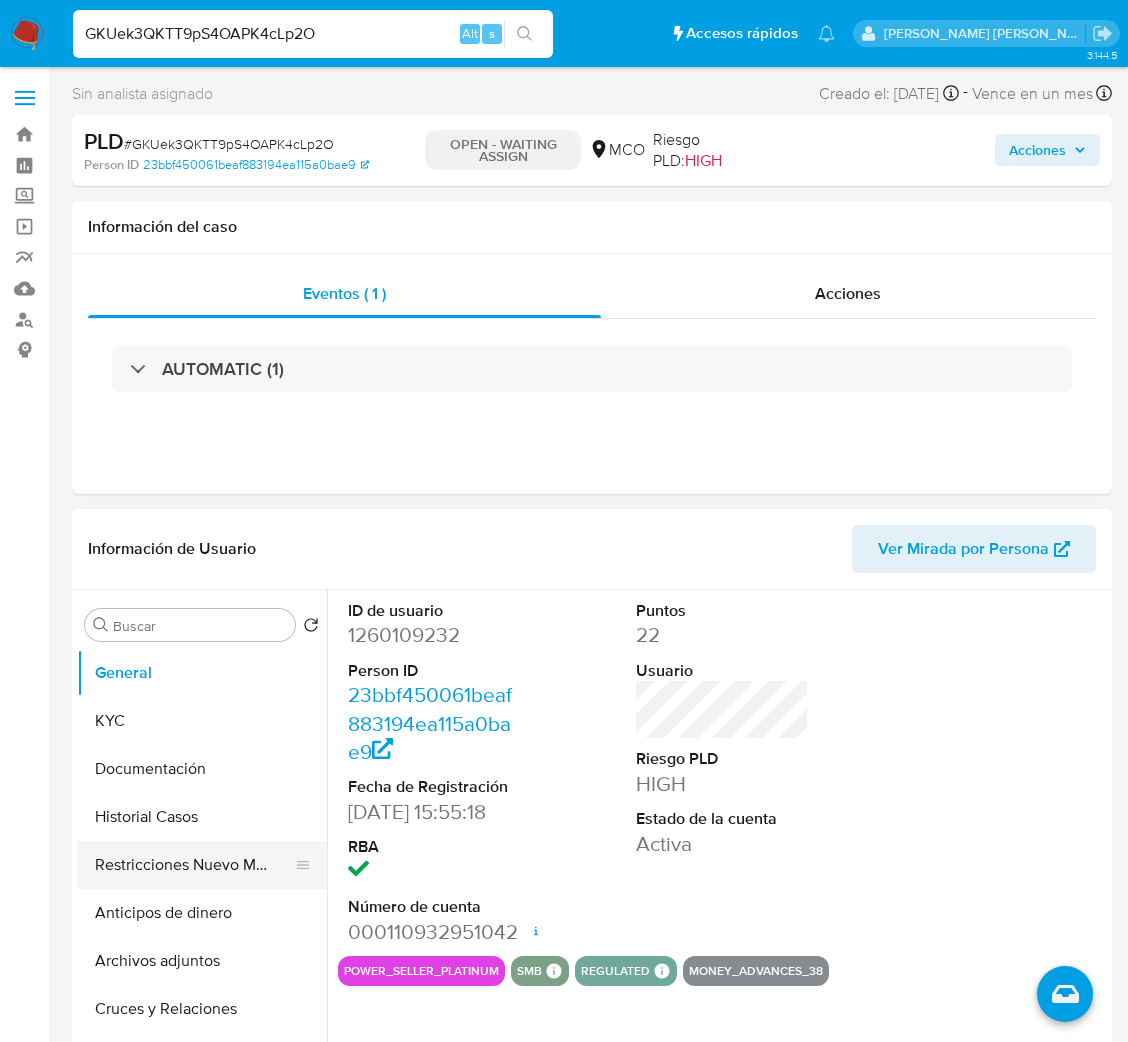 select on "10" 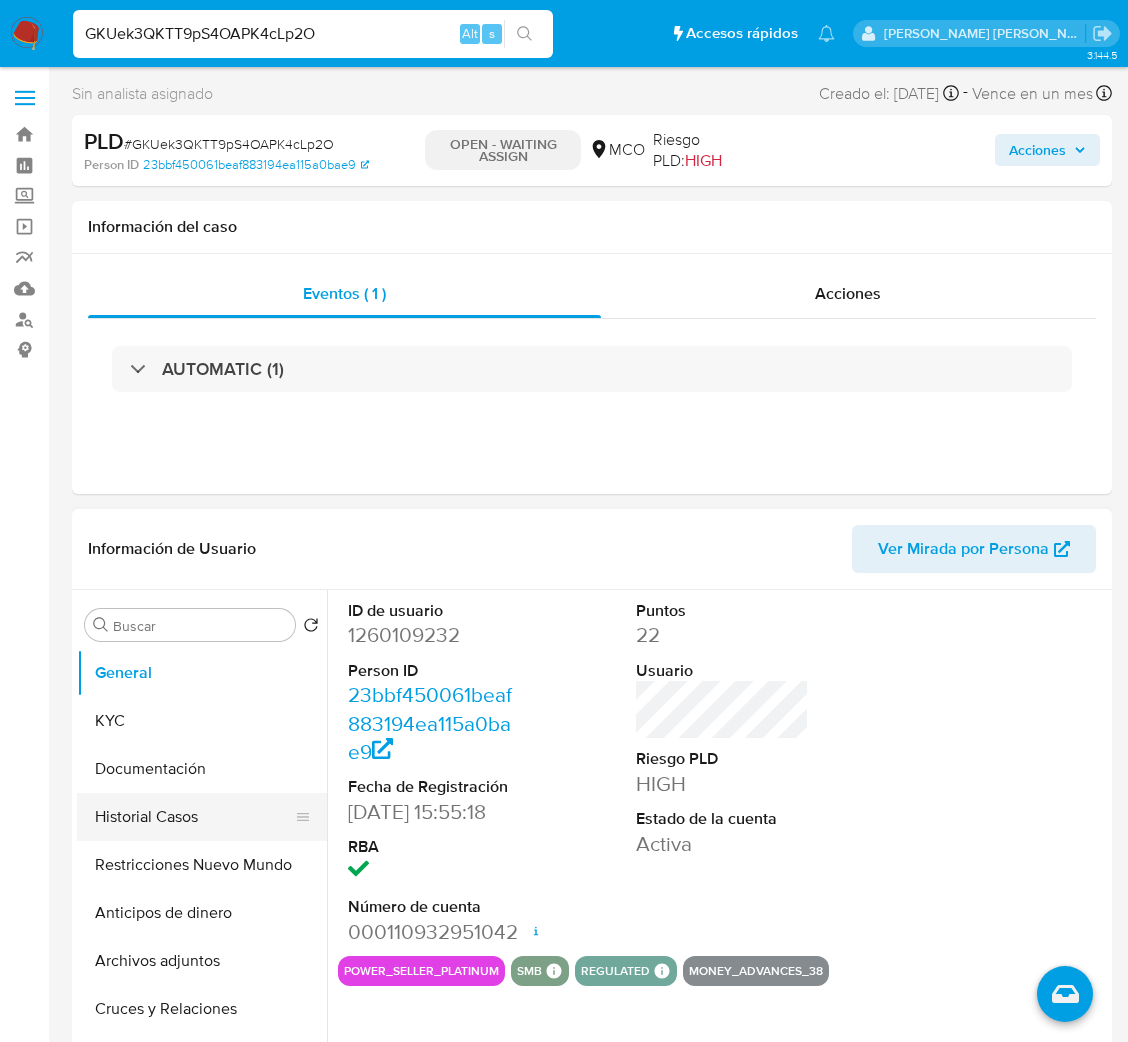 click on "Historial Casos" at bounding box center [194, 817] 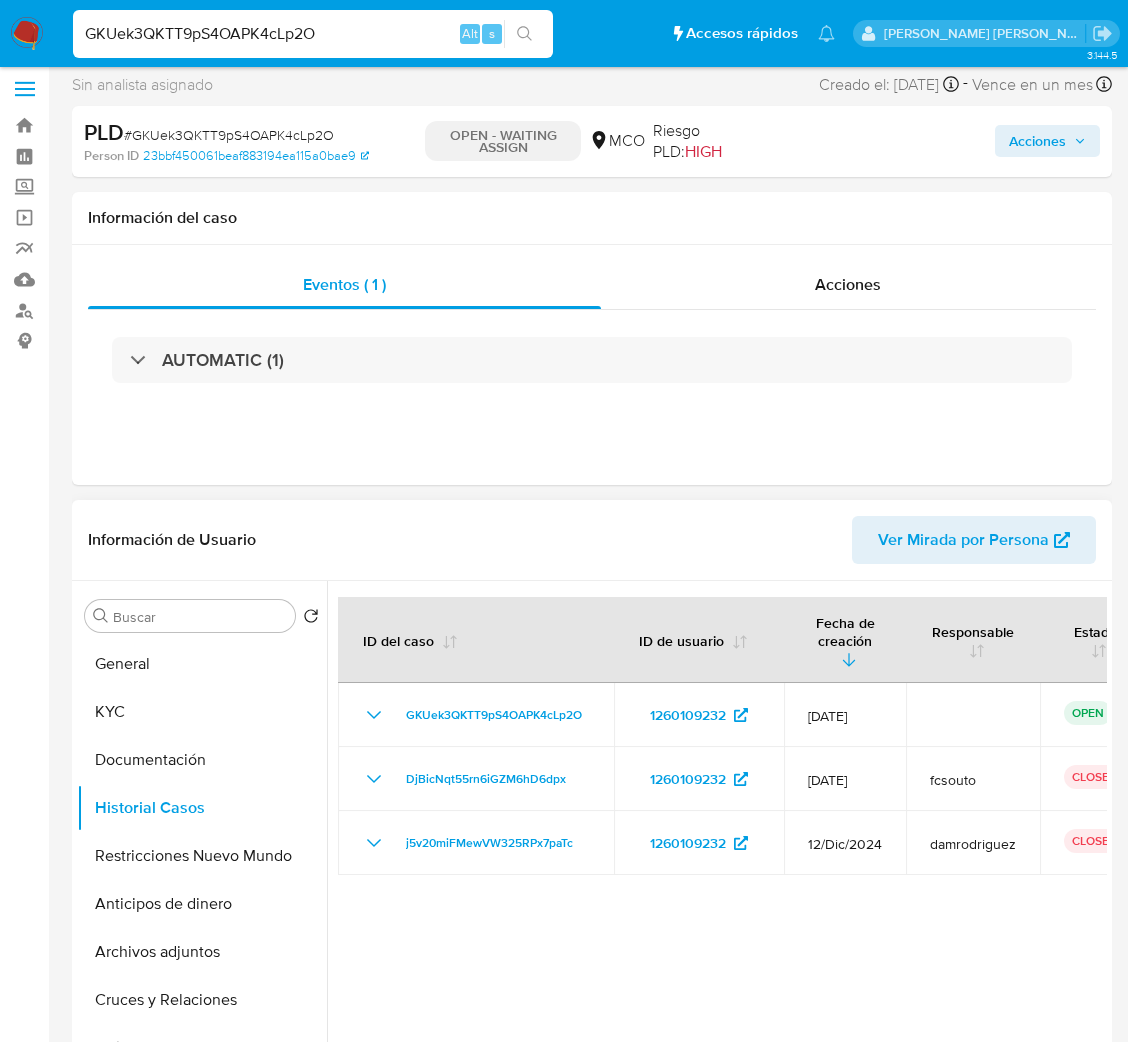scroll, scrollTop: 150, scrollLeft: 0, axis: vertical 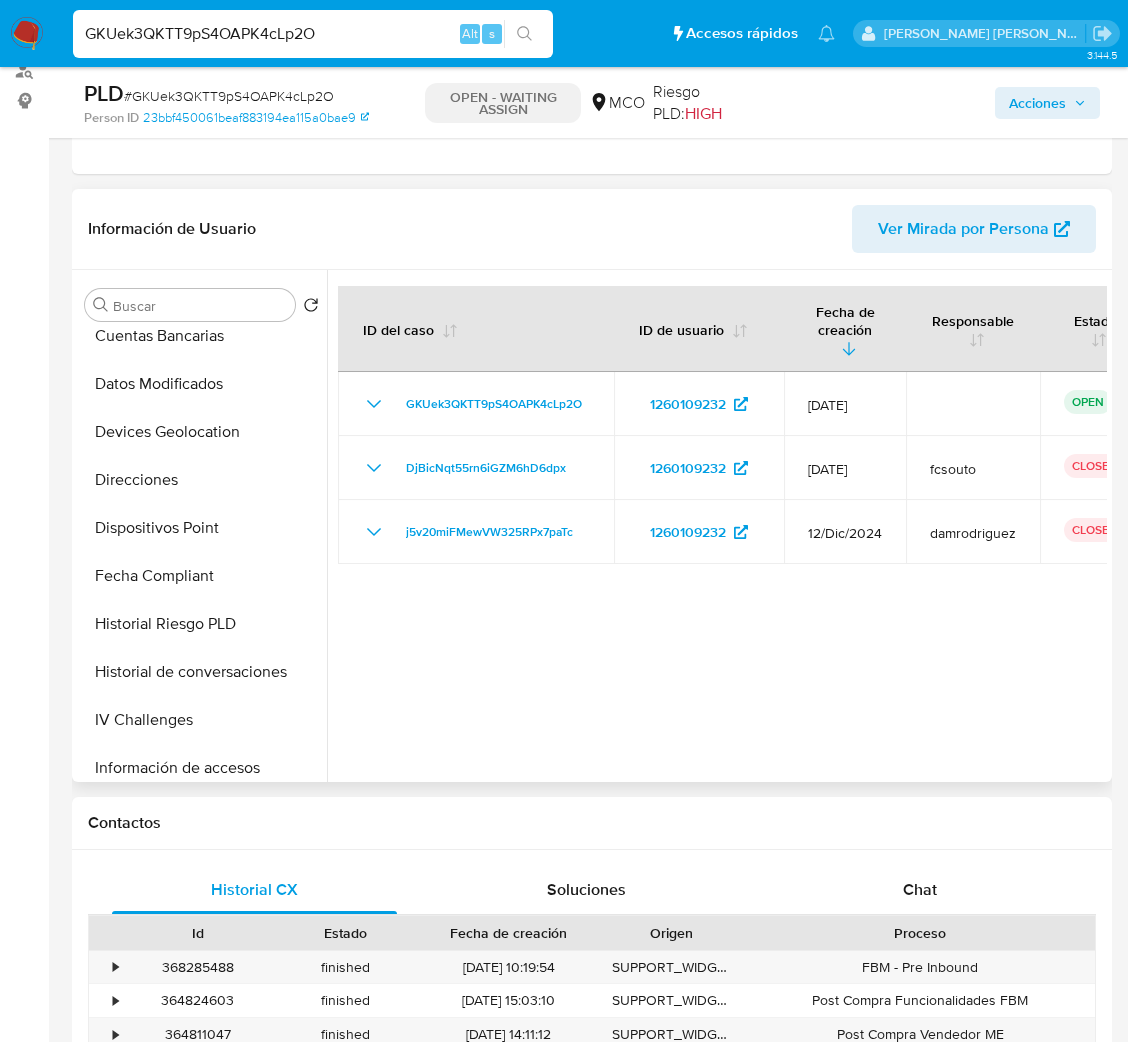 type 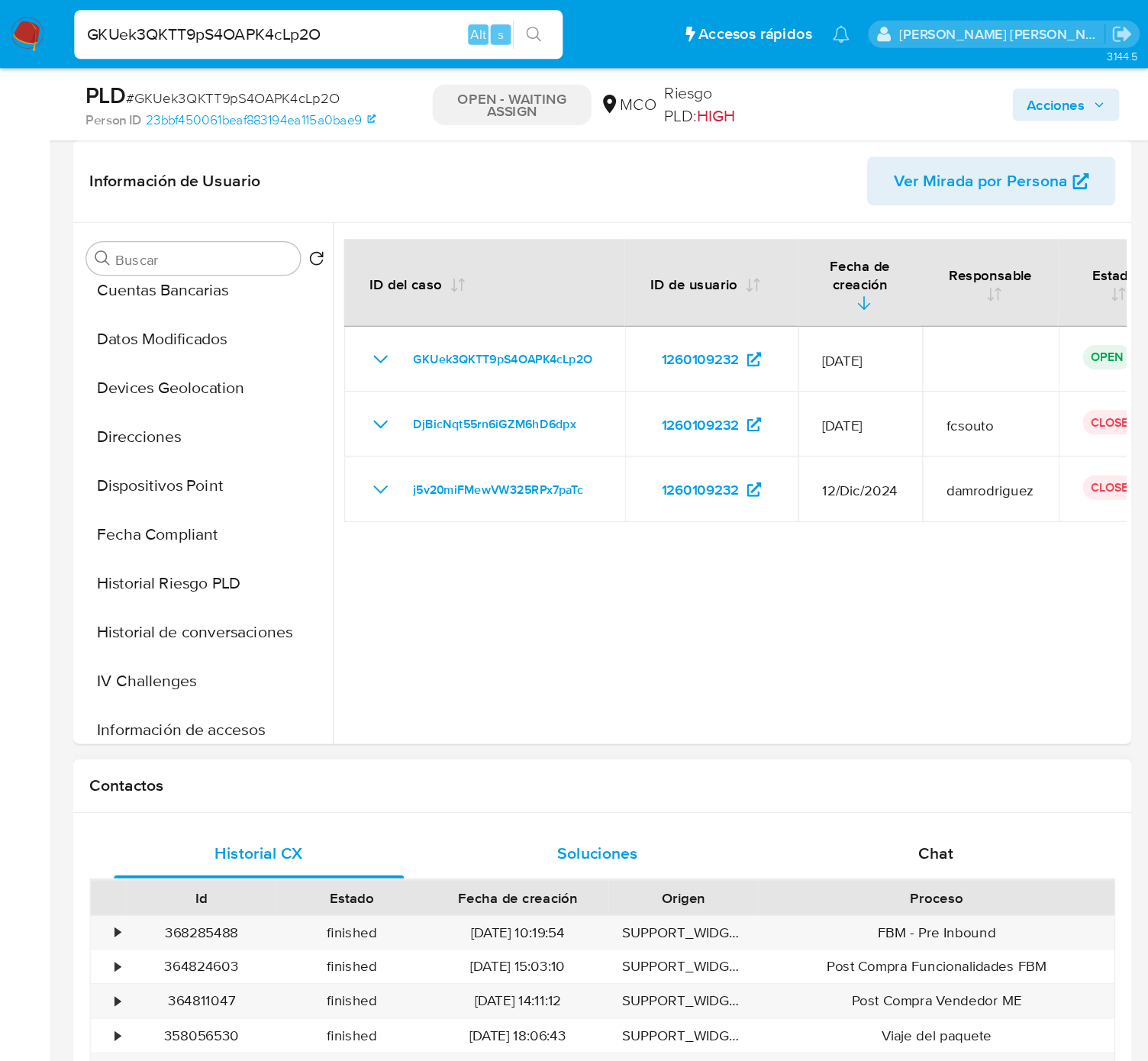 scroll, scrollTop: 228, scrollLeft: 0, axis: vertical 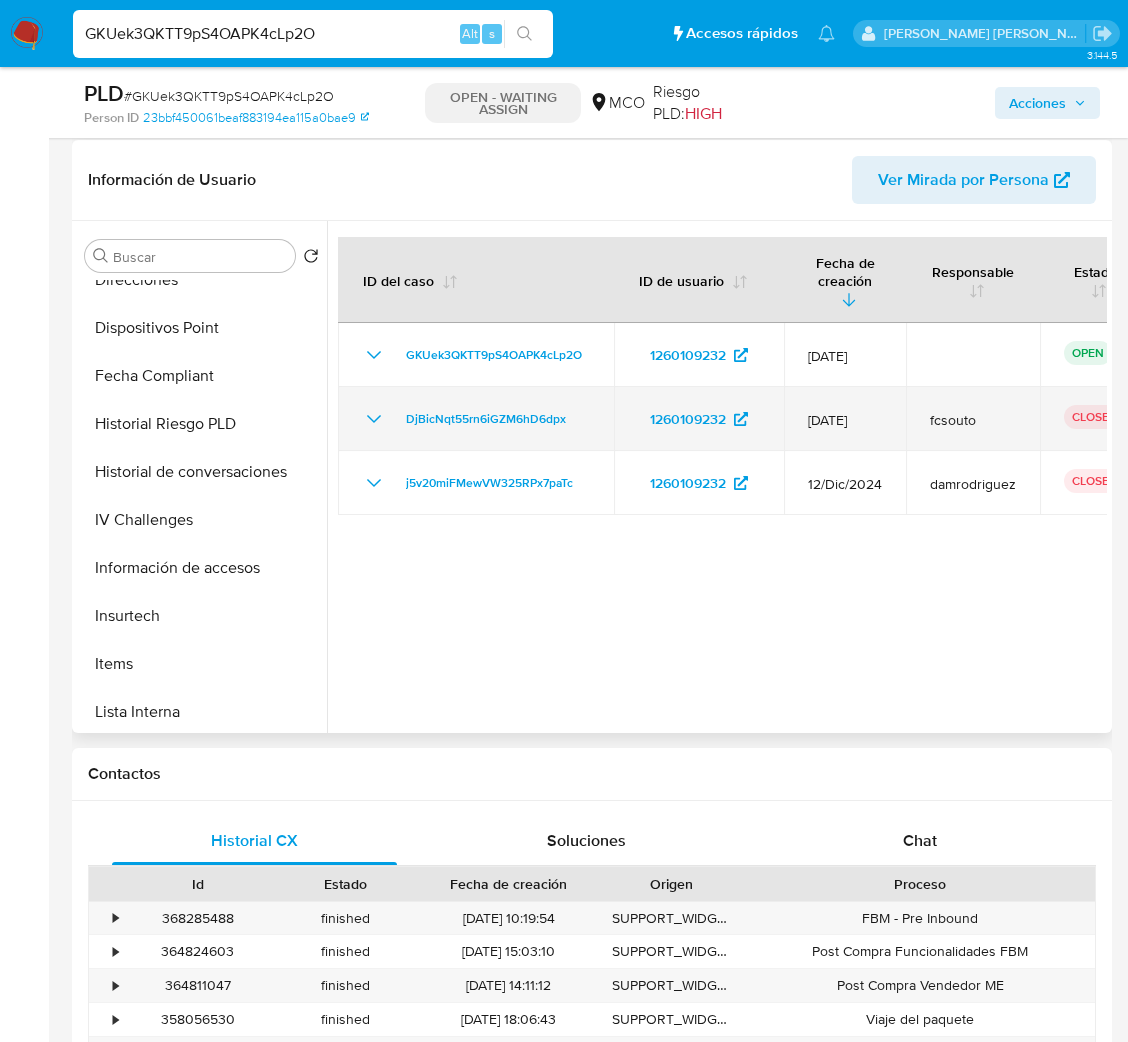 click 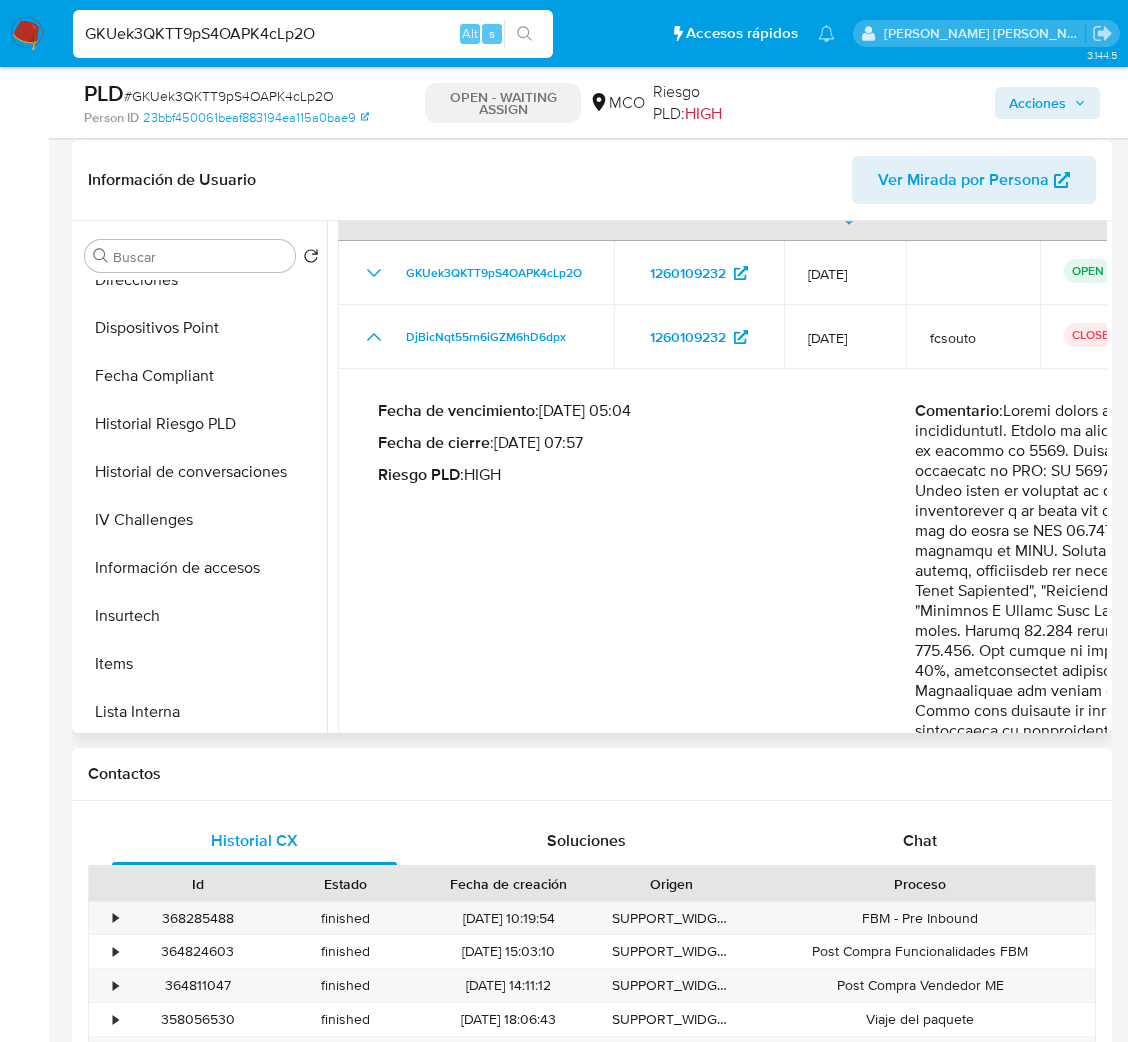 type 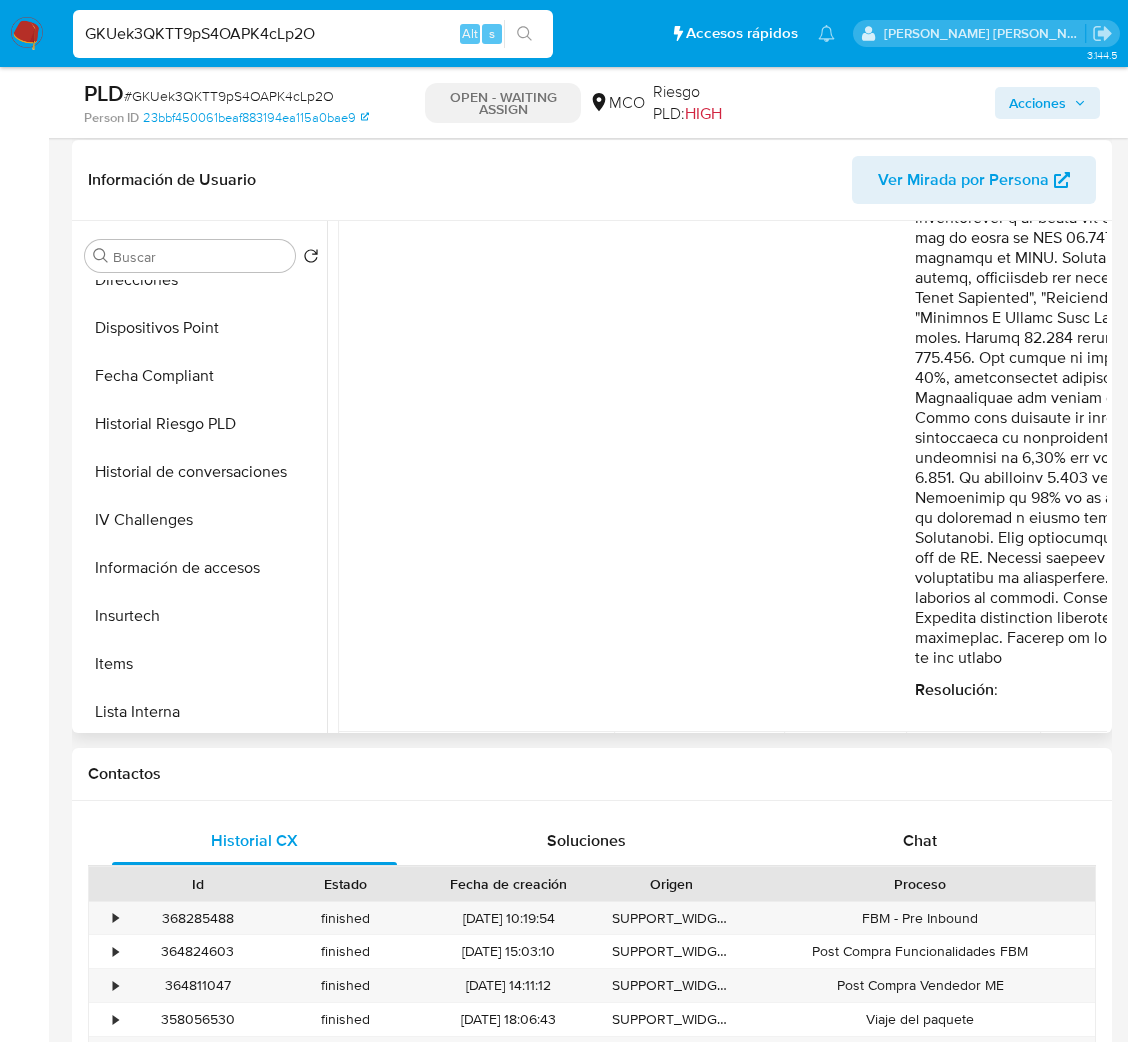 scroll, scrollTop: 409, scrollLeft: 0, axis: vertical 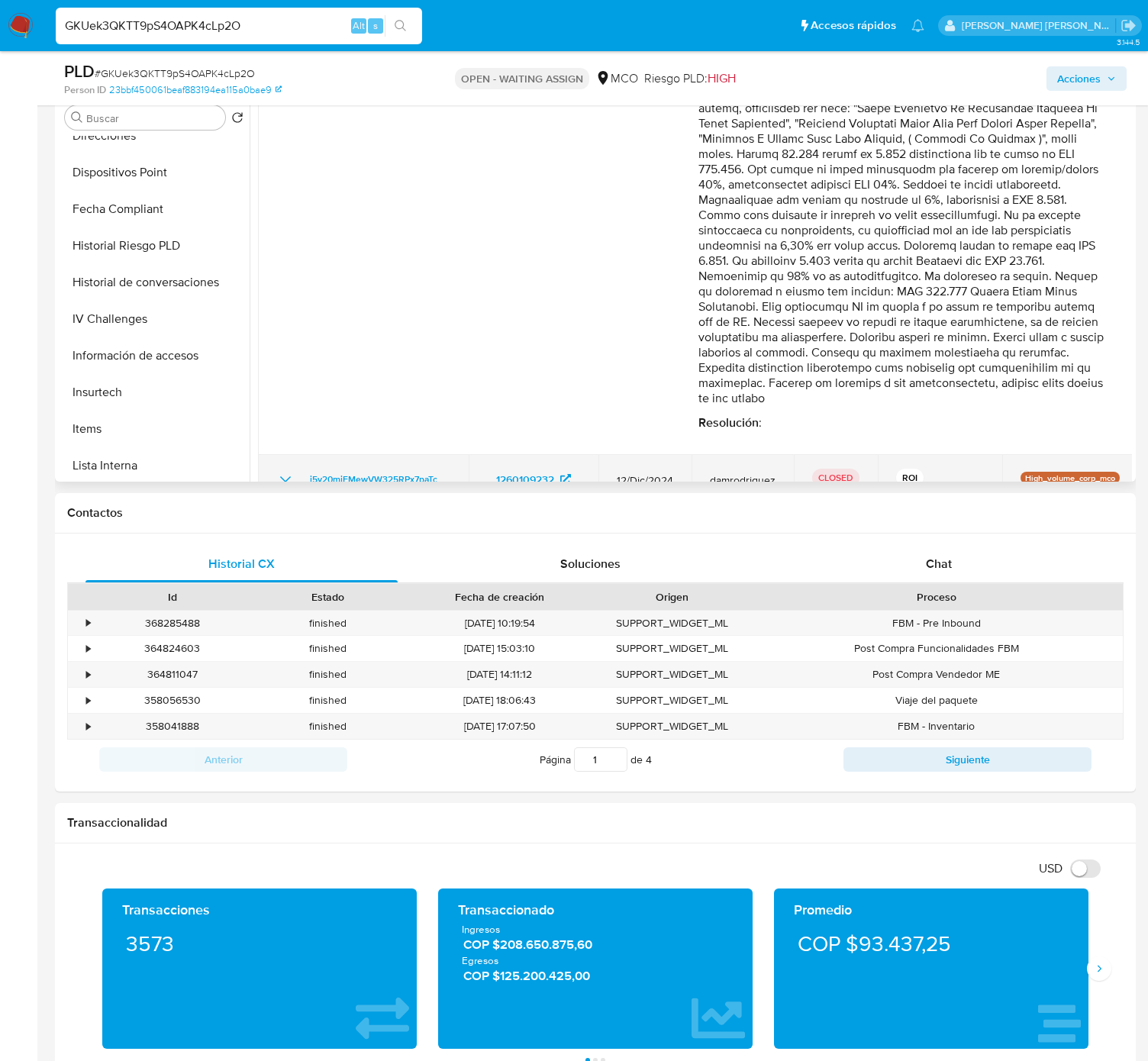 click 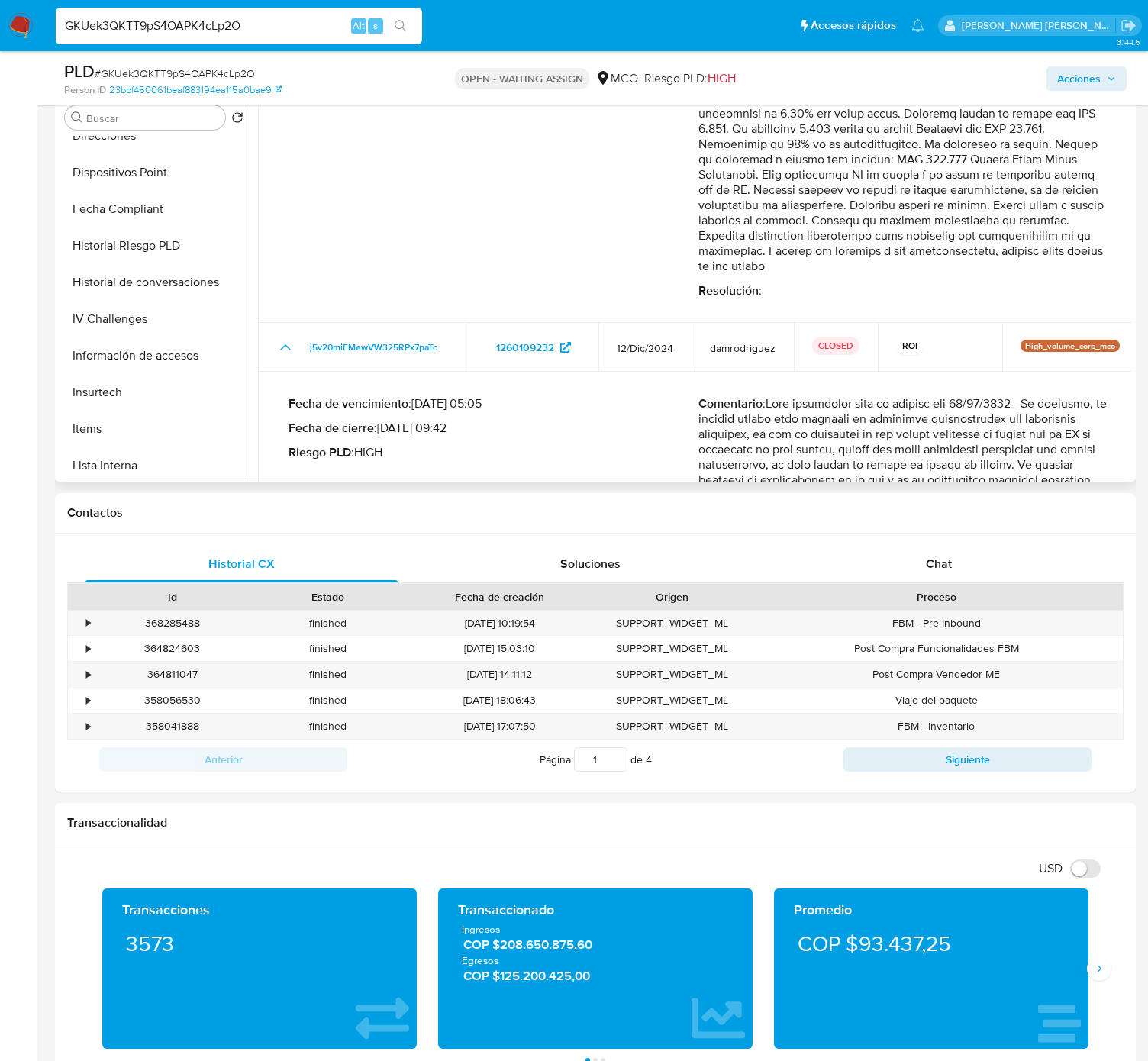 scroll, scrollTop: 615, scrollLeft: 0, axis: vertical 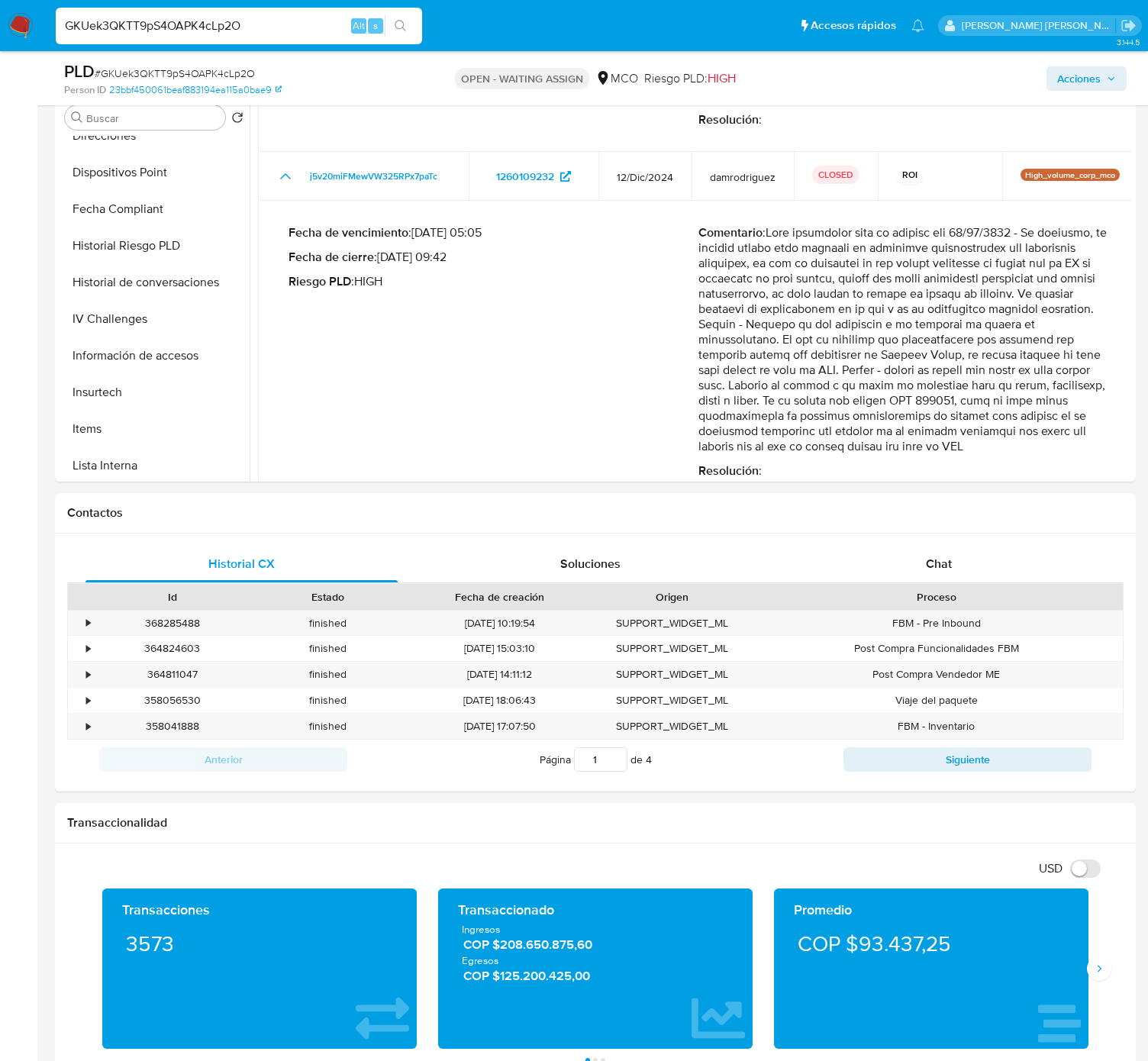 click on "GKUek3QKTT9pS4OAPK4cLp2O" at bounding box center (239, 26) 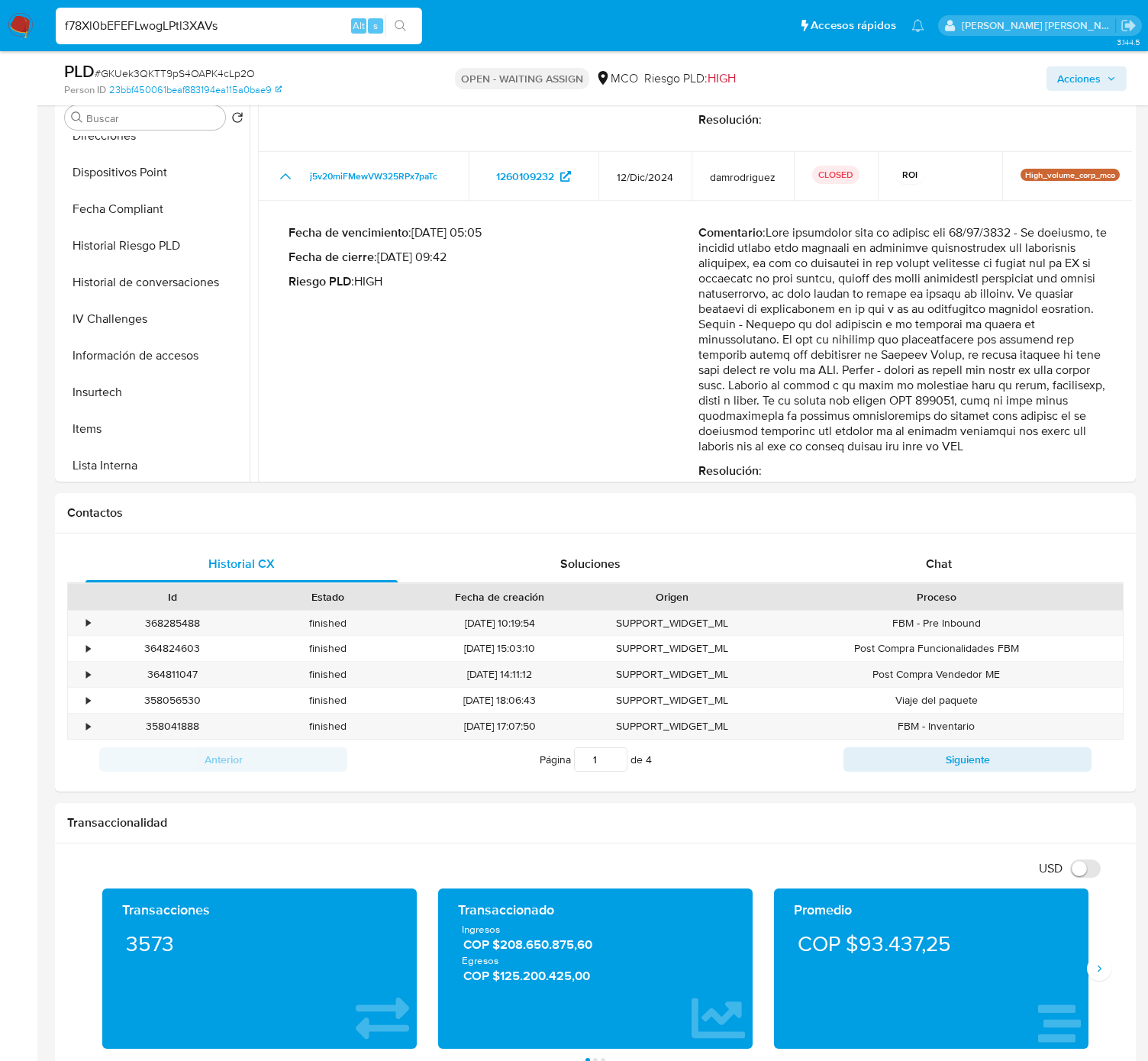 type on "f78Xl0bEFEFLwogLPtl3XAVs" 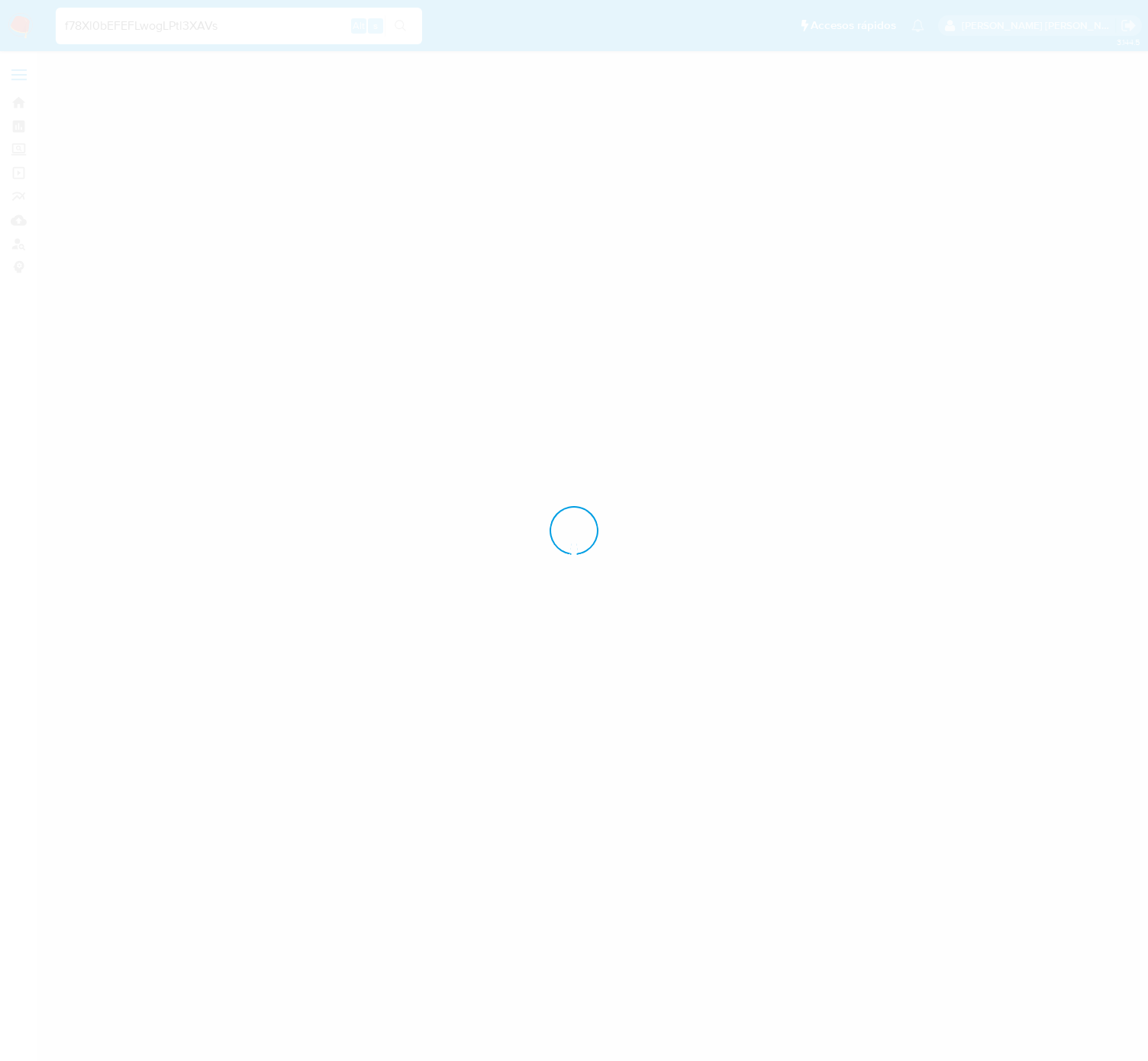 scroll, scrollTop: 0, scrollLeft: 0, axis: both 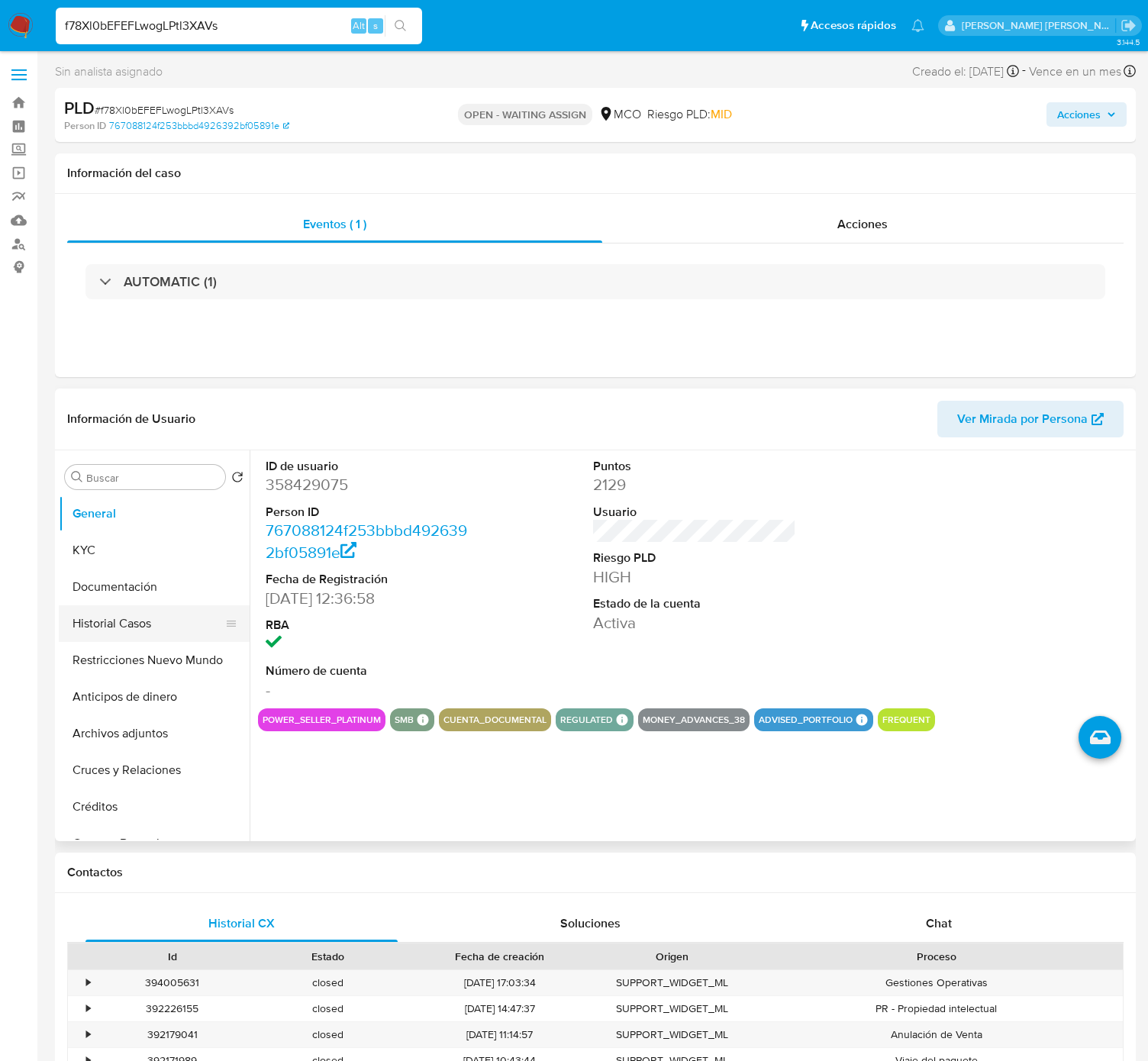 click on "Historial Casos" at bounding box center (148, 624) 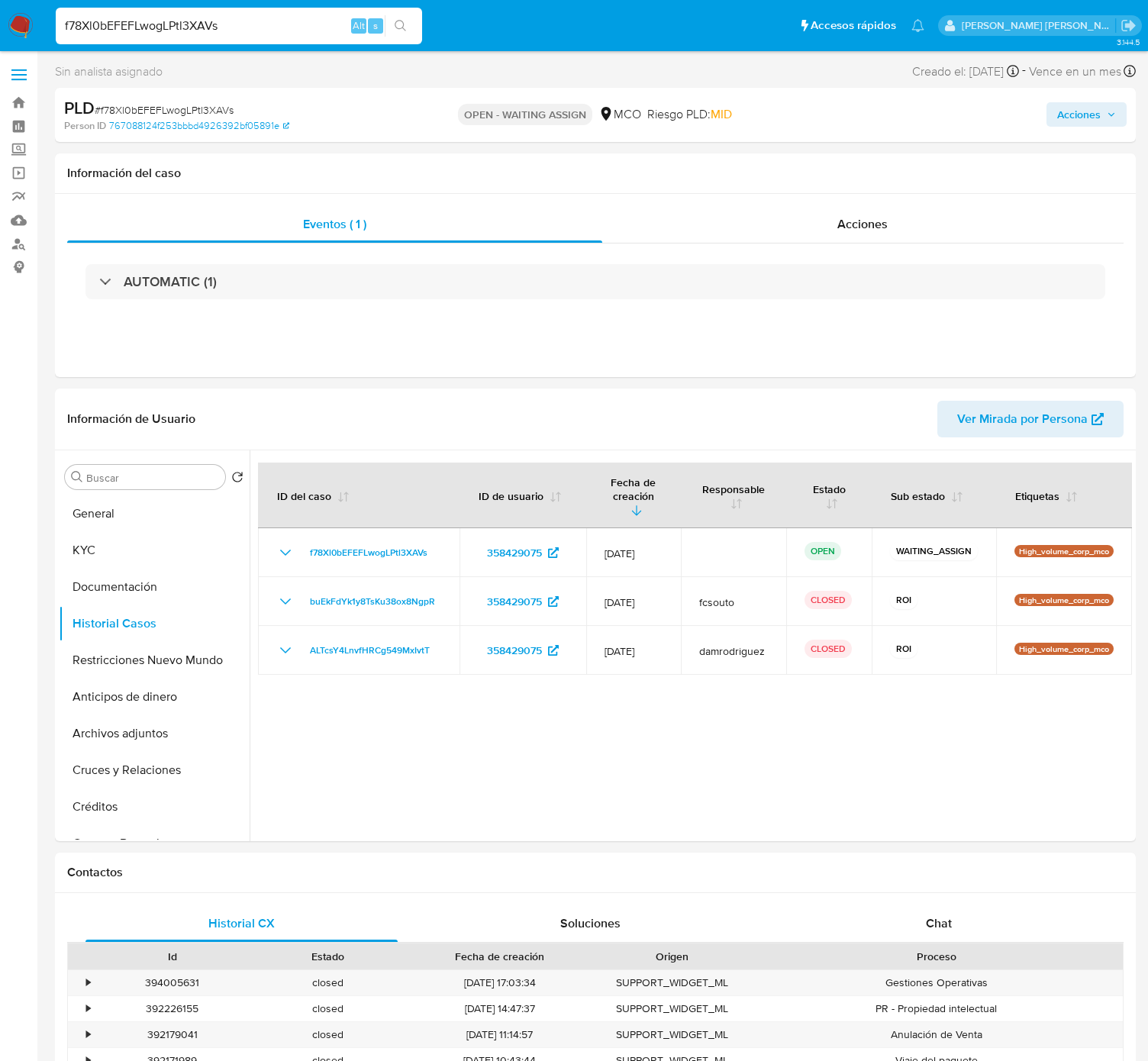 click on "f78Xl0bEFEFLwogLPtl3XAVs" at bounding box center [239, 26] 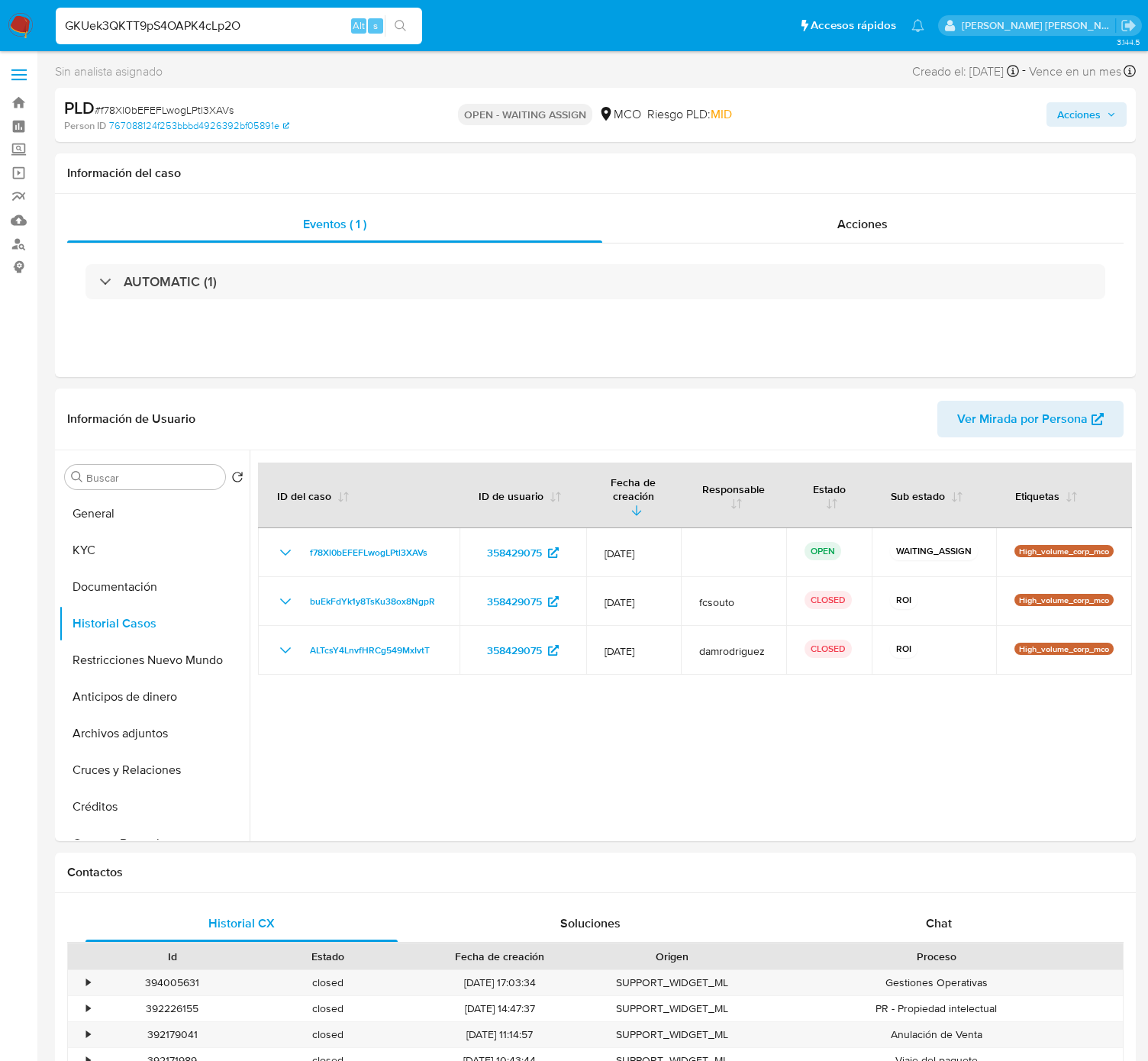 type on "GKUek3QKTT9pS4OAPK4cLp2O" 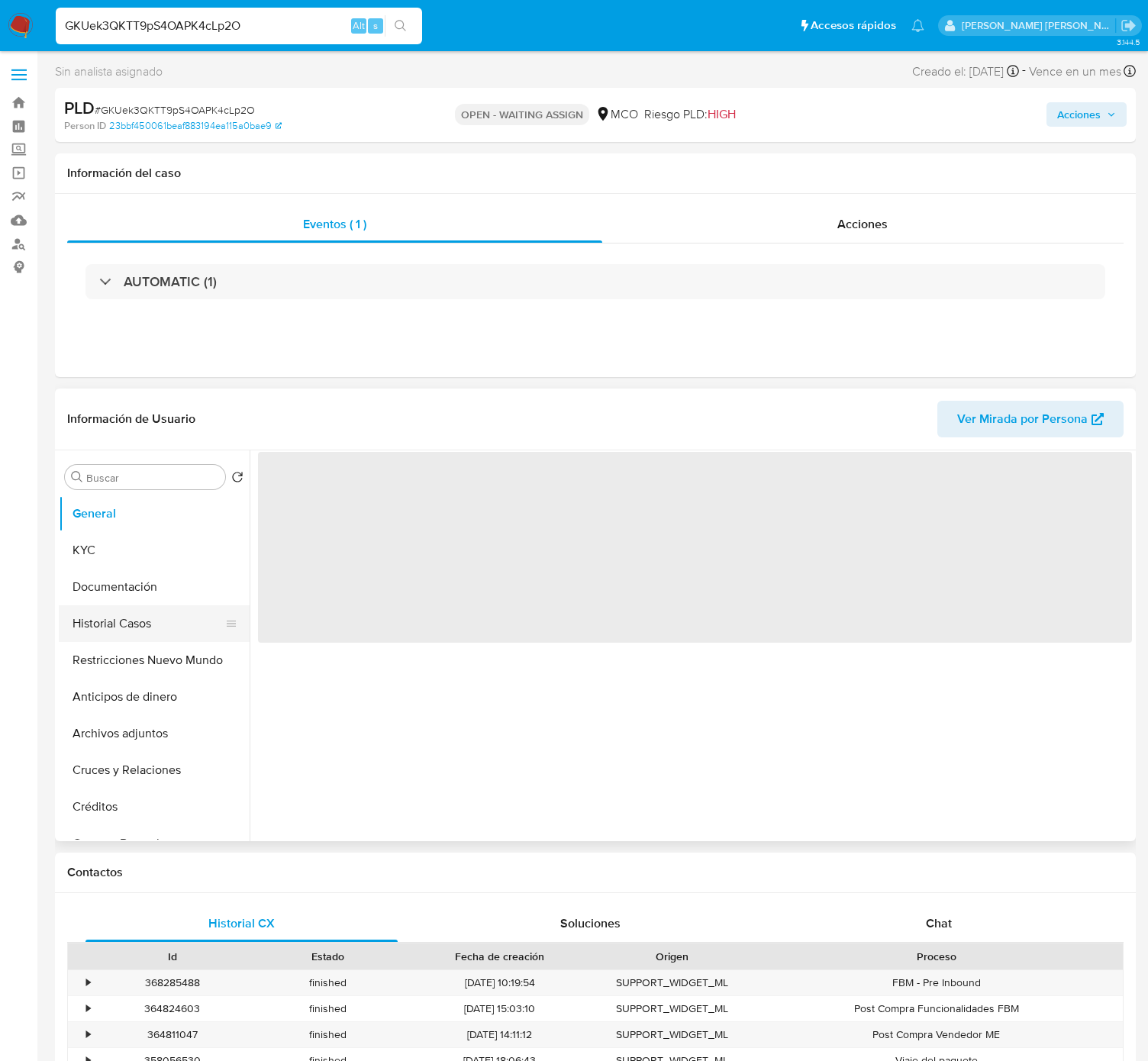 click on "Historial Casos" at bounding box center (148, 624) 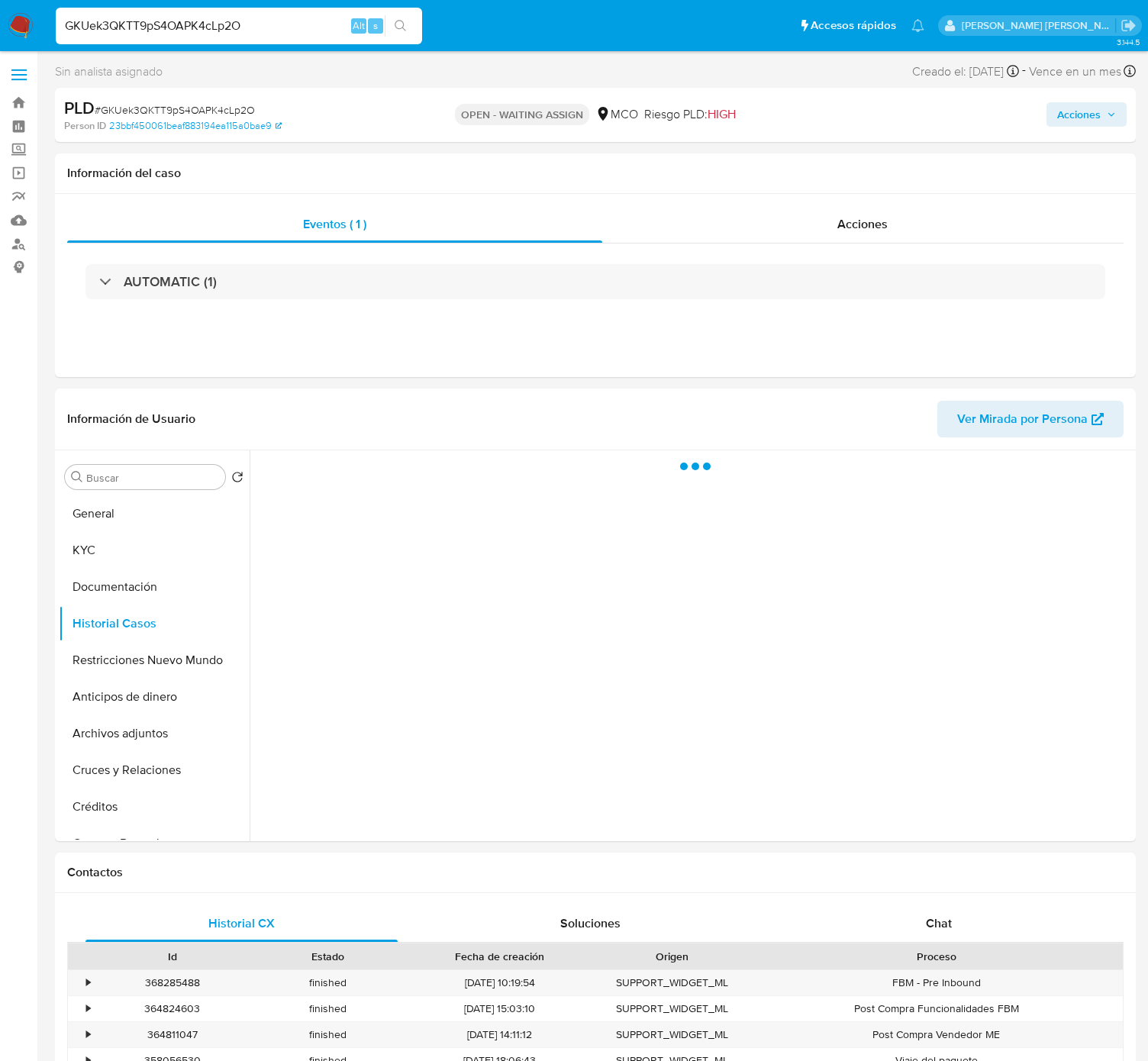 select on "10" 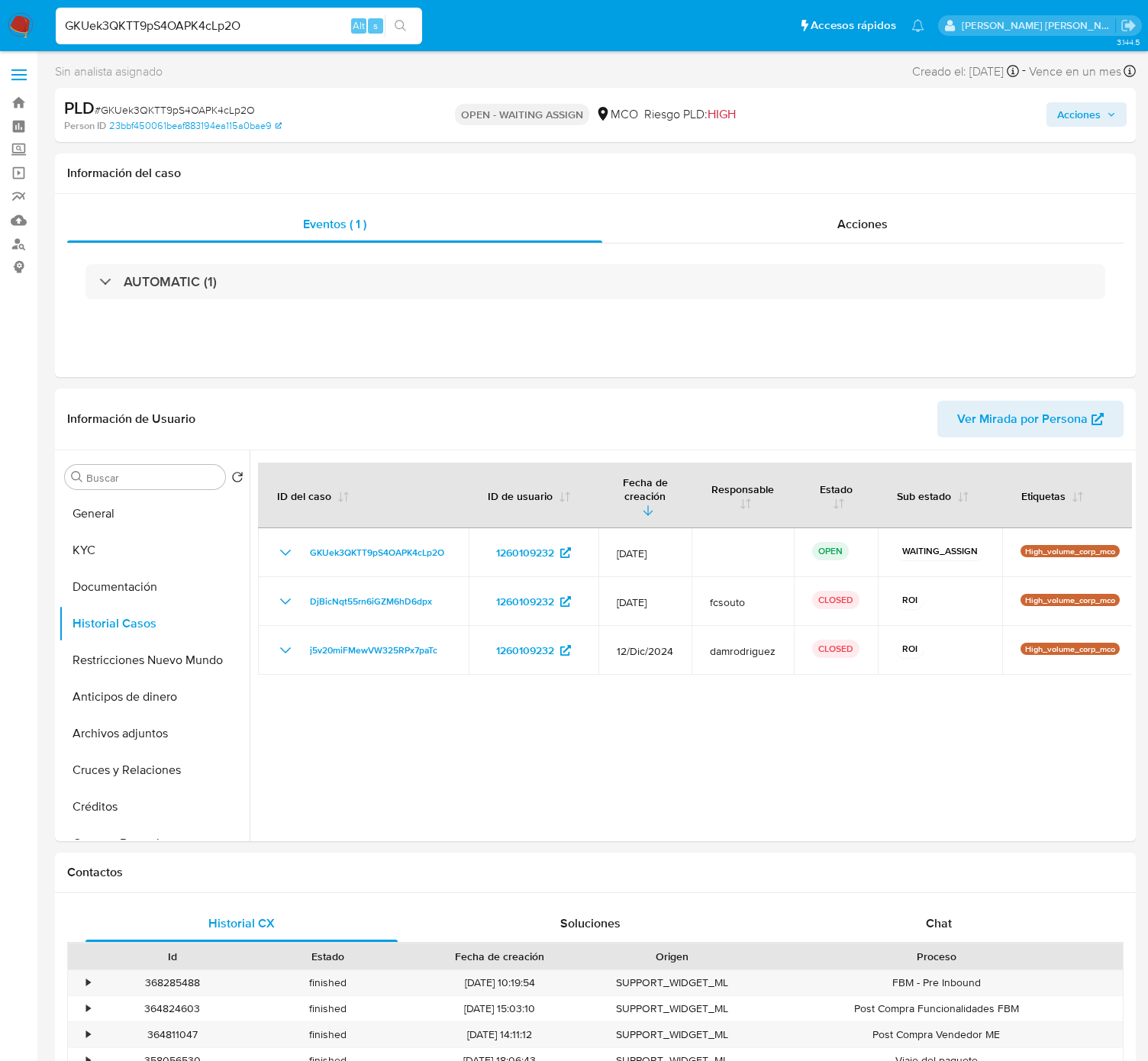 click on "GKUek3QKTT9pS4OAPK4cLp2O" at bounding box center [239, 26] 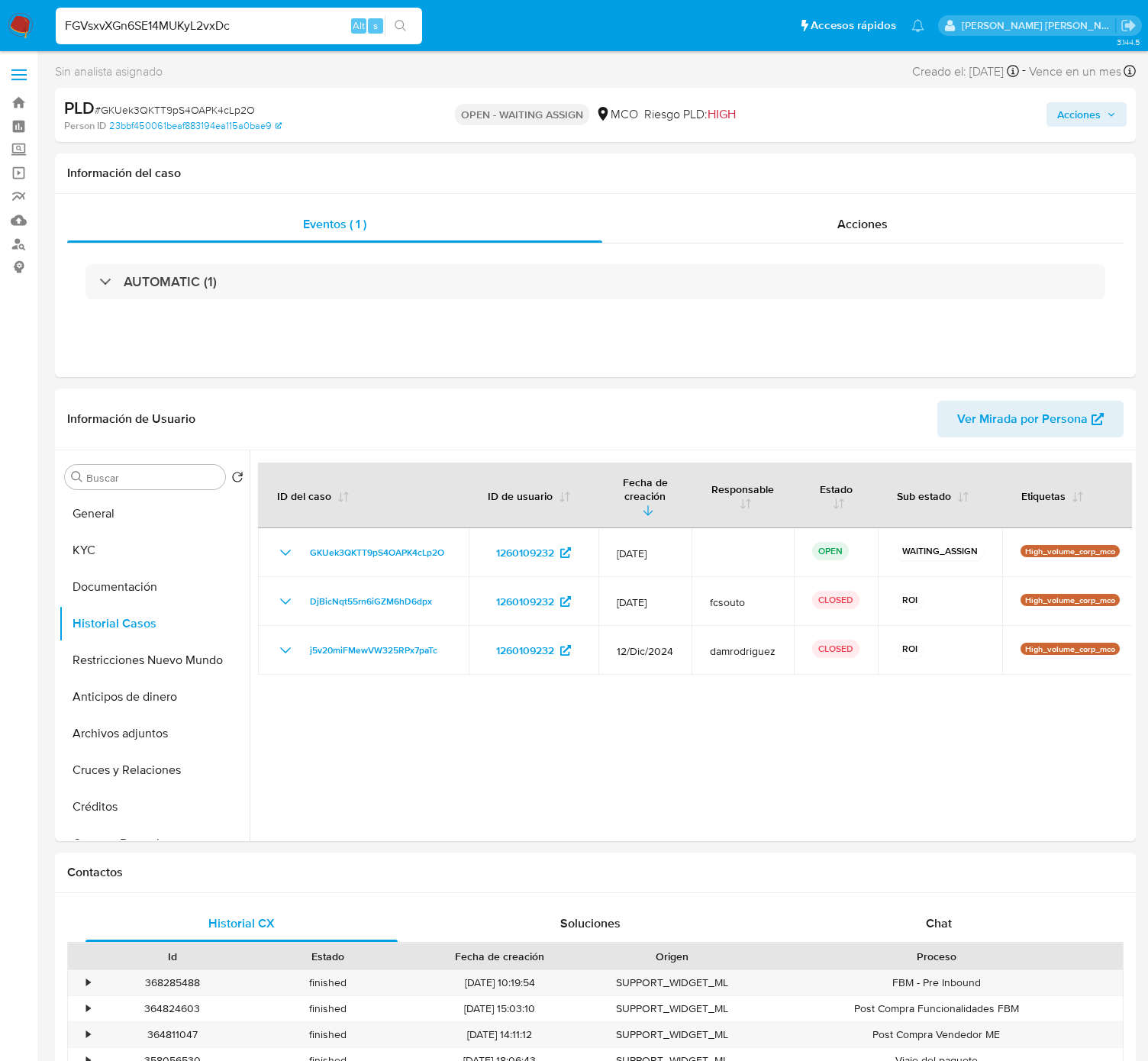 type on "FGVsxvXGn6SE14MUKyL2vxDc" 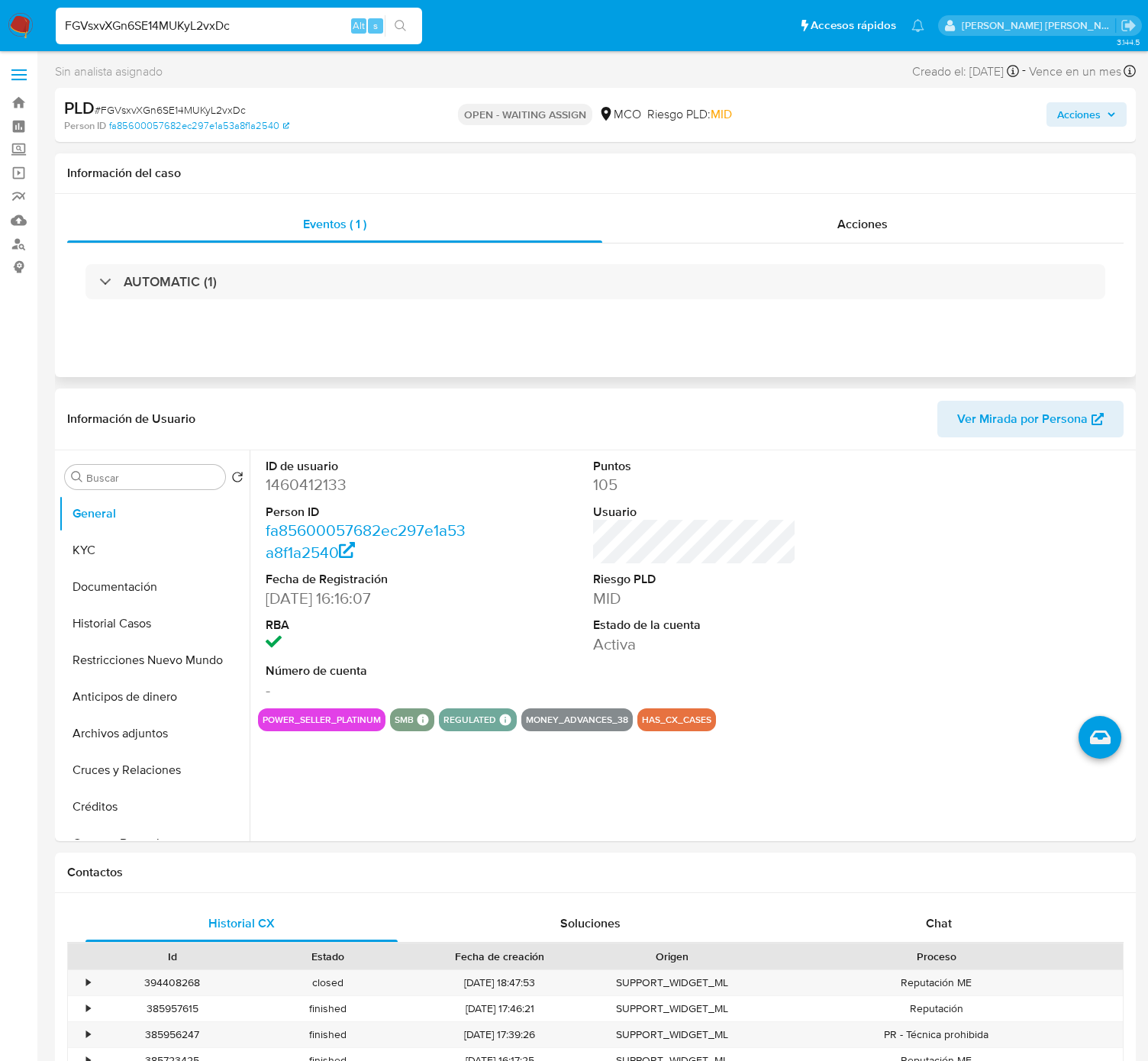 select on "10" 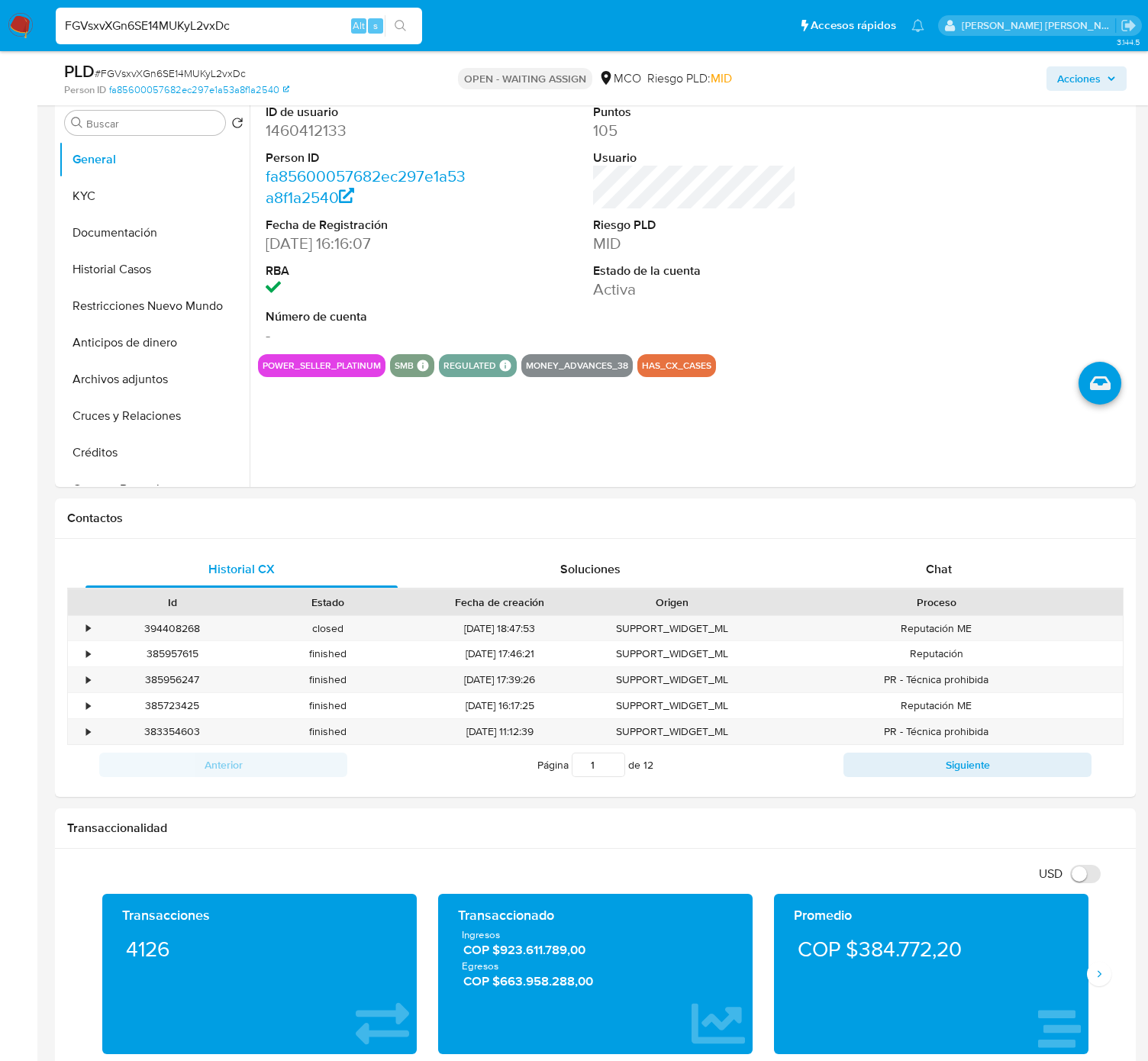 scroll, scrollTop: 305, scrollLeft: 0, axis: vertical 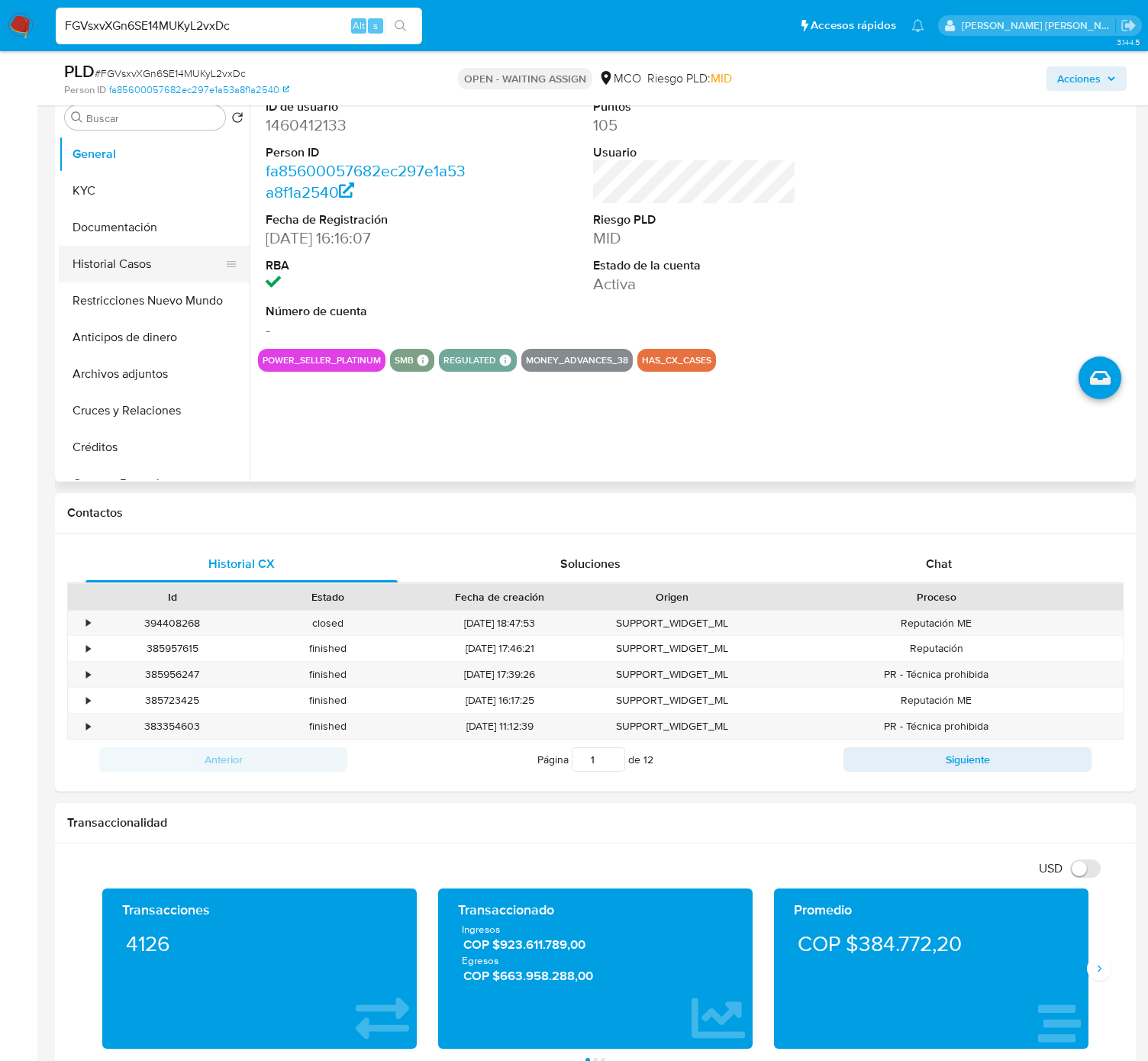 click on "Historial Casos" at bounding box center [148, 264] 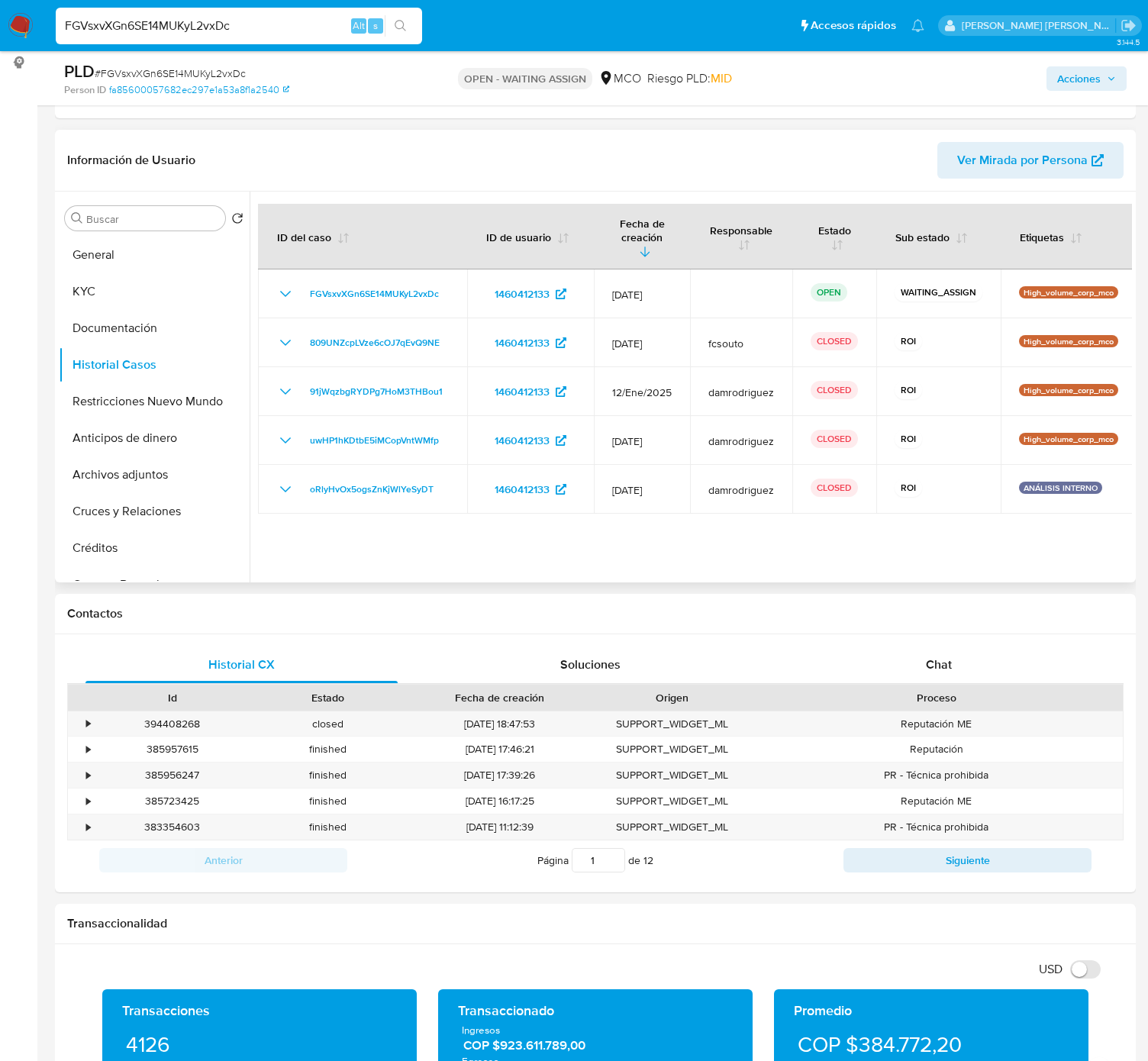 scroll, scrollTop: 153, scrollLeft: 0, axis: vertical 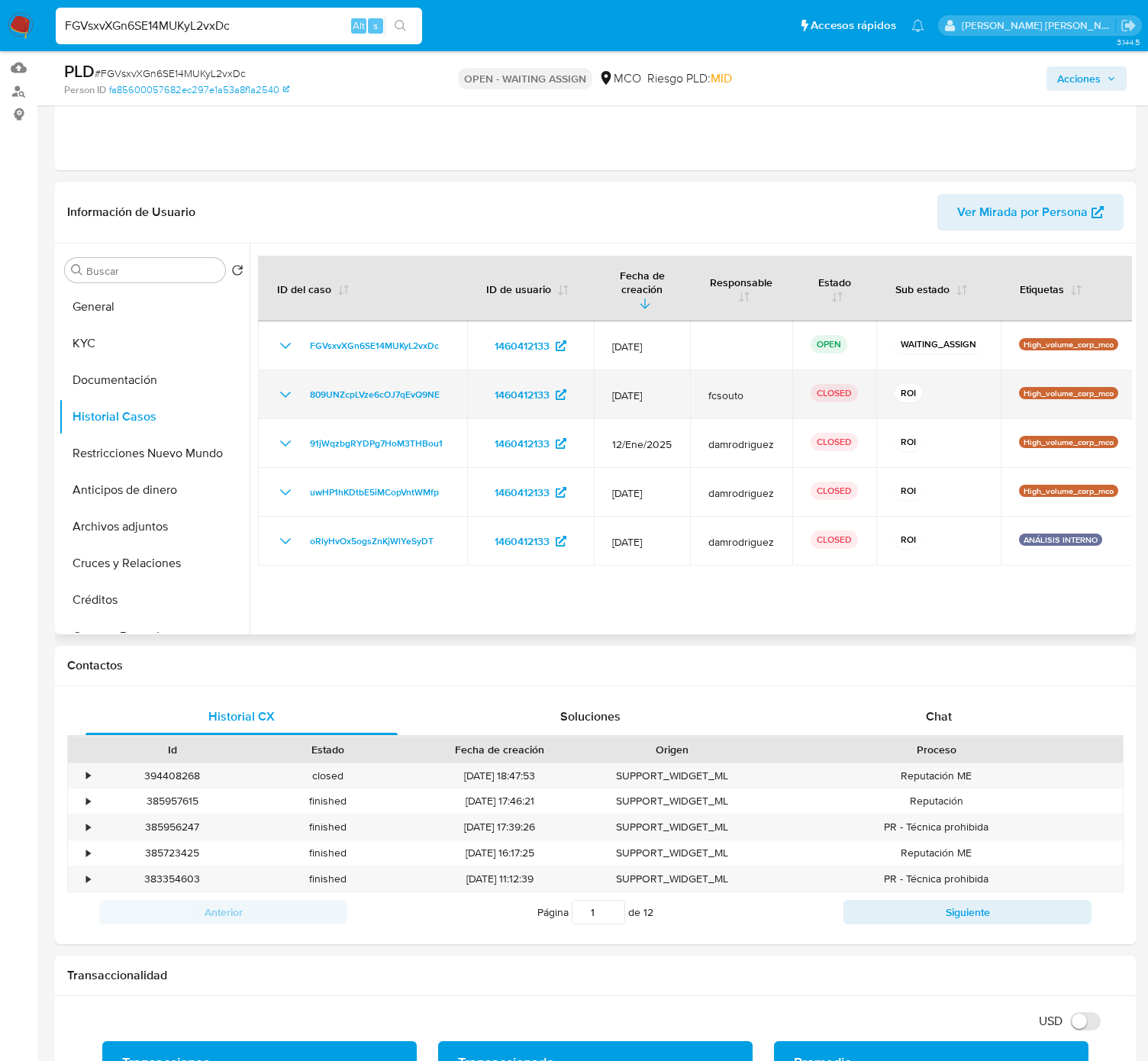 click 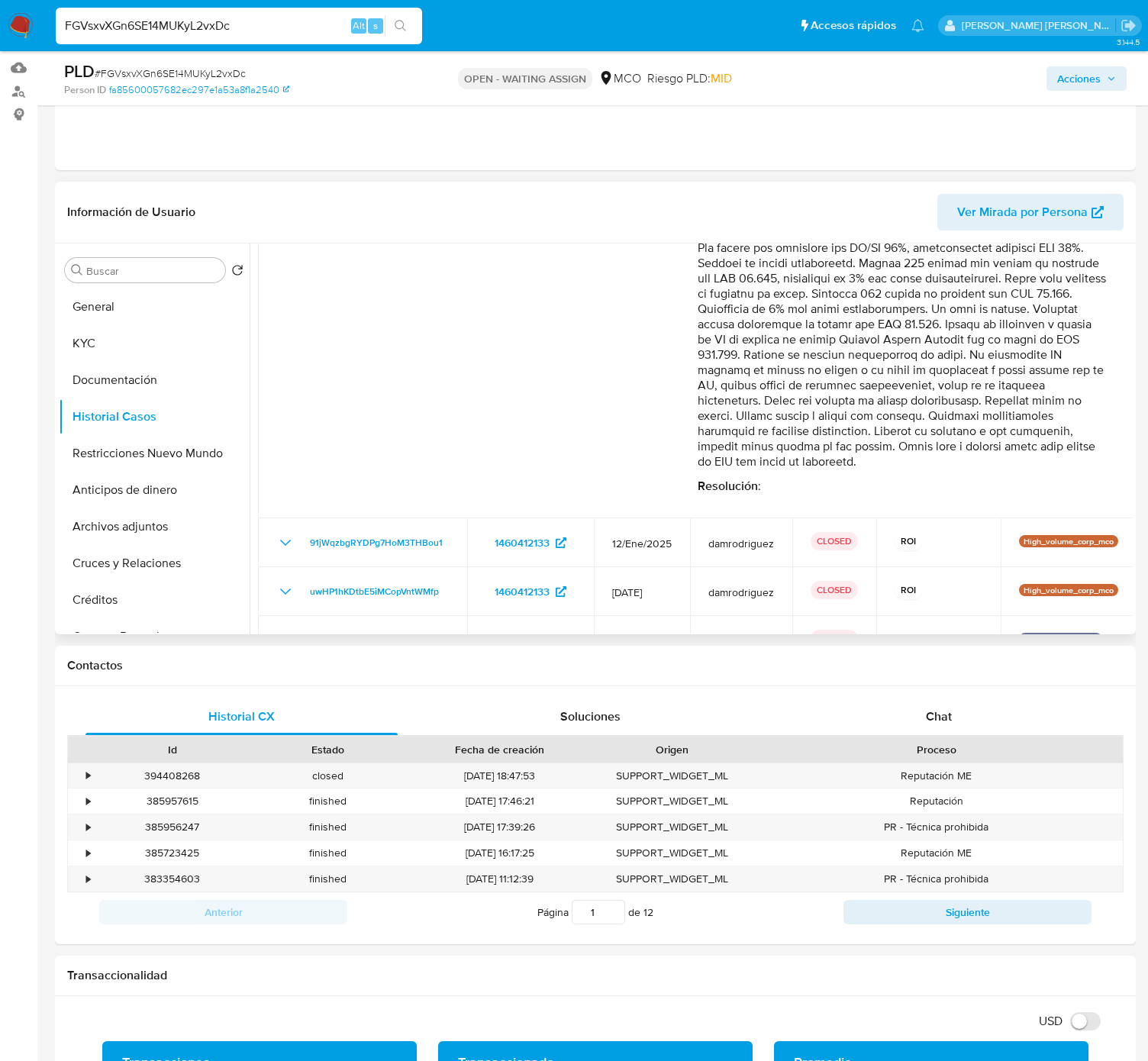 scroll, scrollTop: 426, scrollLeft: 0, axis: vertical 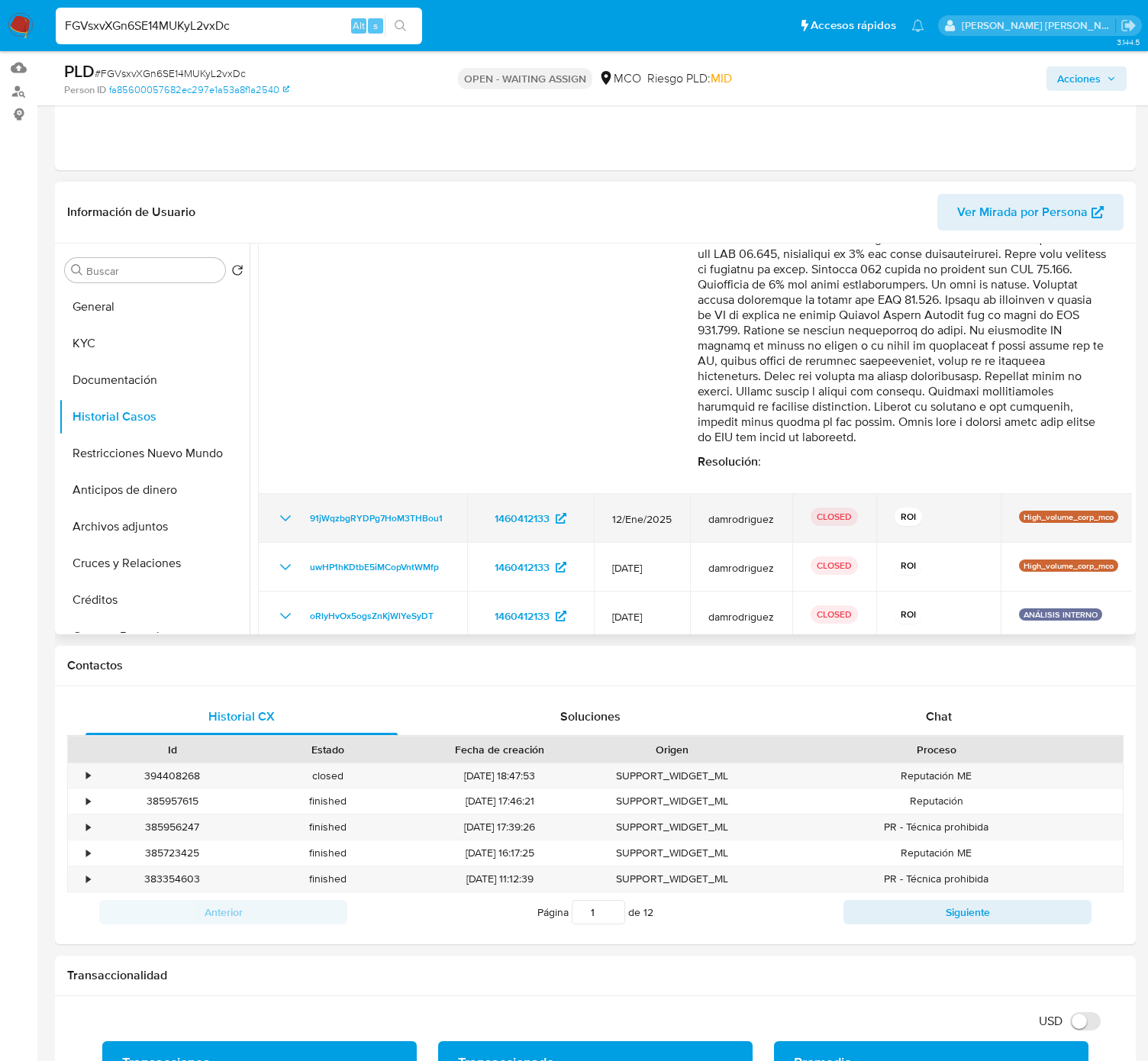 click 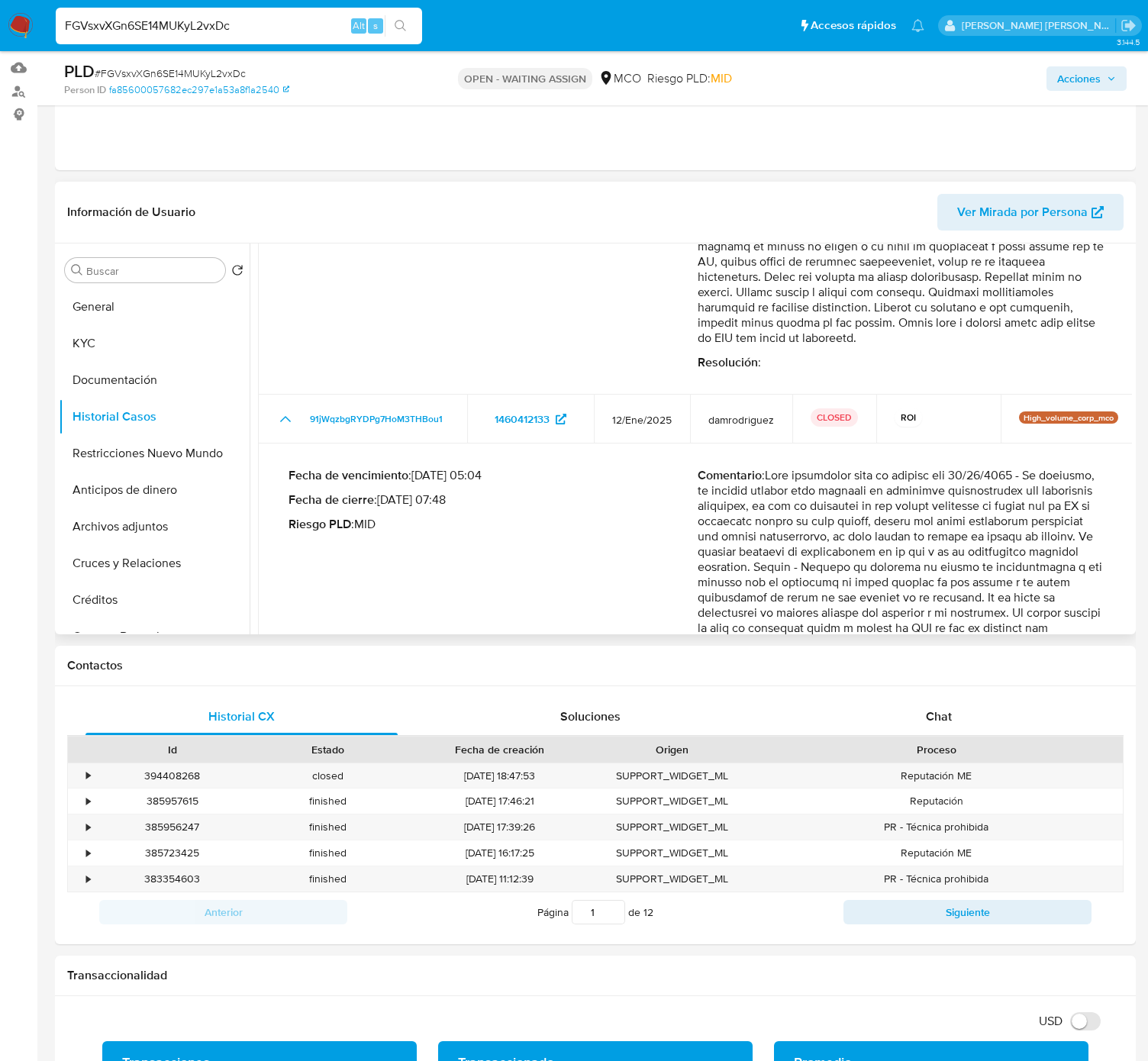 scroll, scrollTop: 731, scrollLeft: 0, axis: vertical 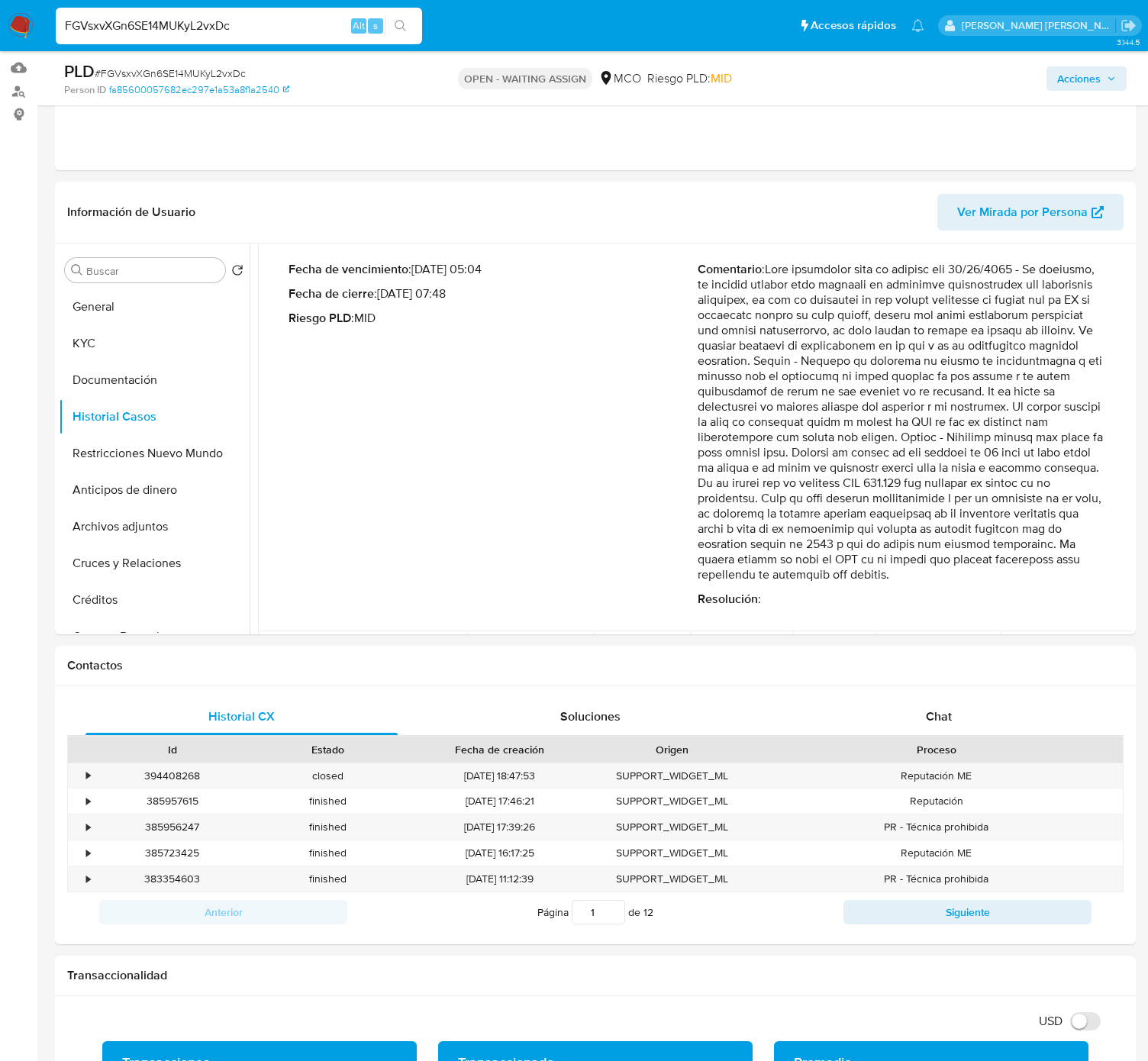click on "FGVsxvXGn6SE14MUKyL2vxDc Alt s" at bounding box center (239, 26) 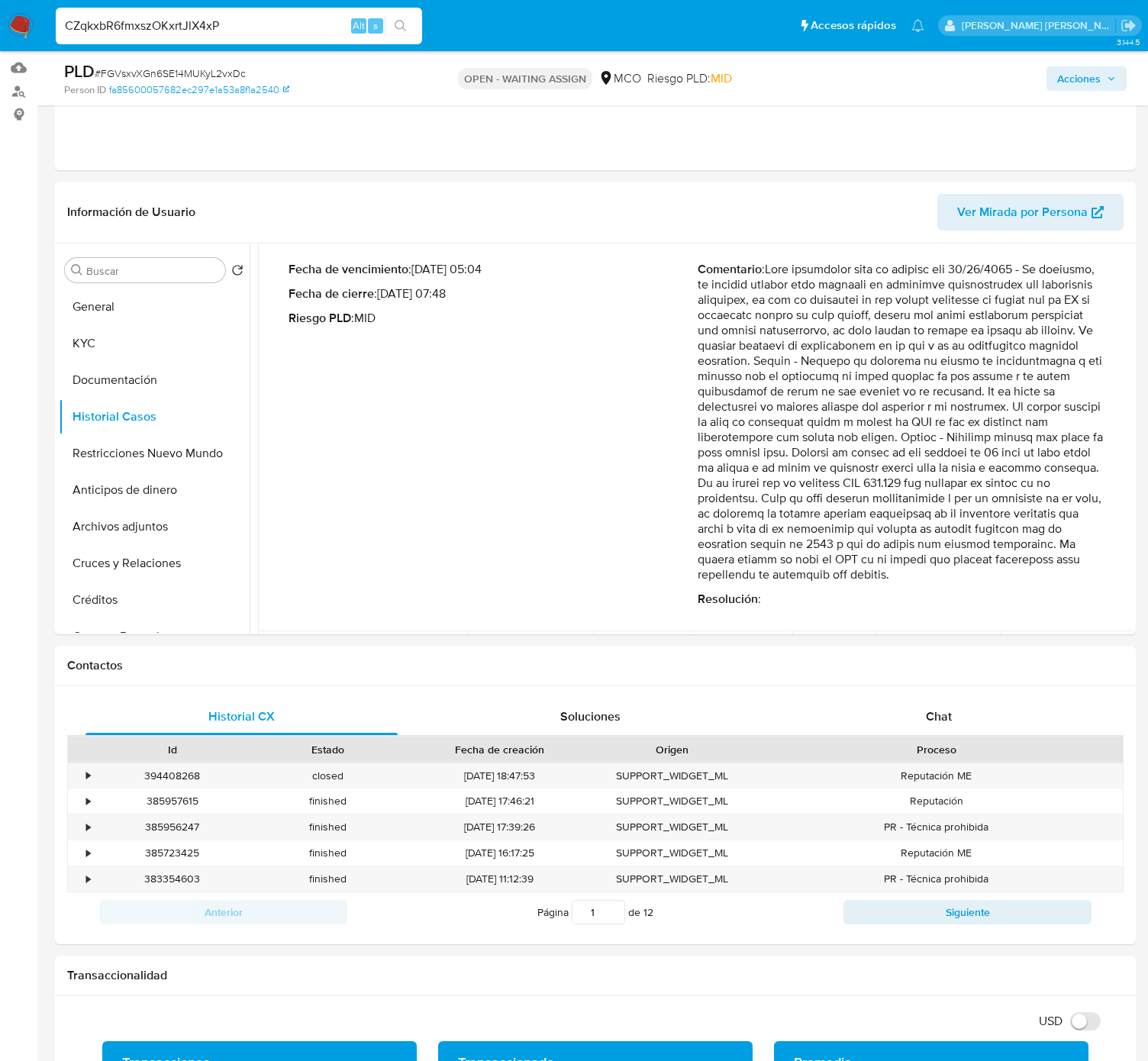 type on "CZqkxbR6fmxszOKxrtJlX4xP" 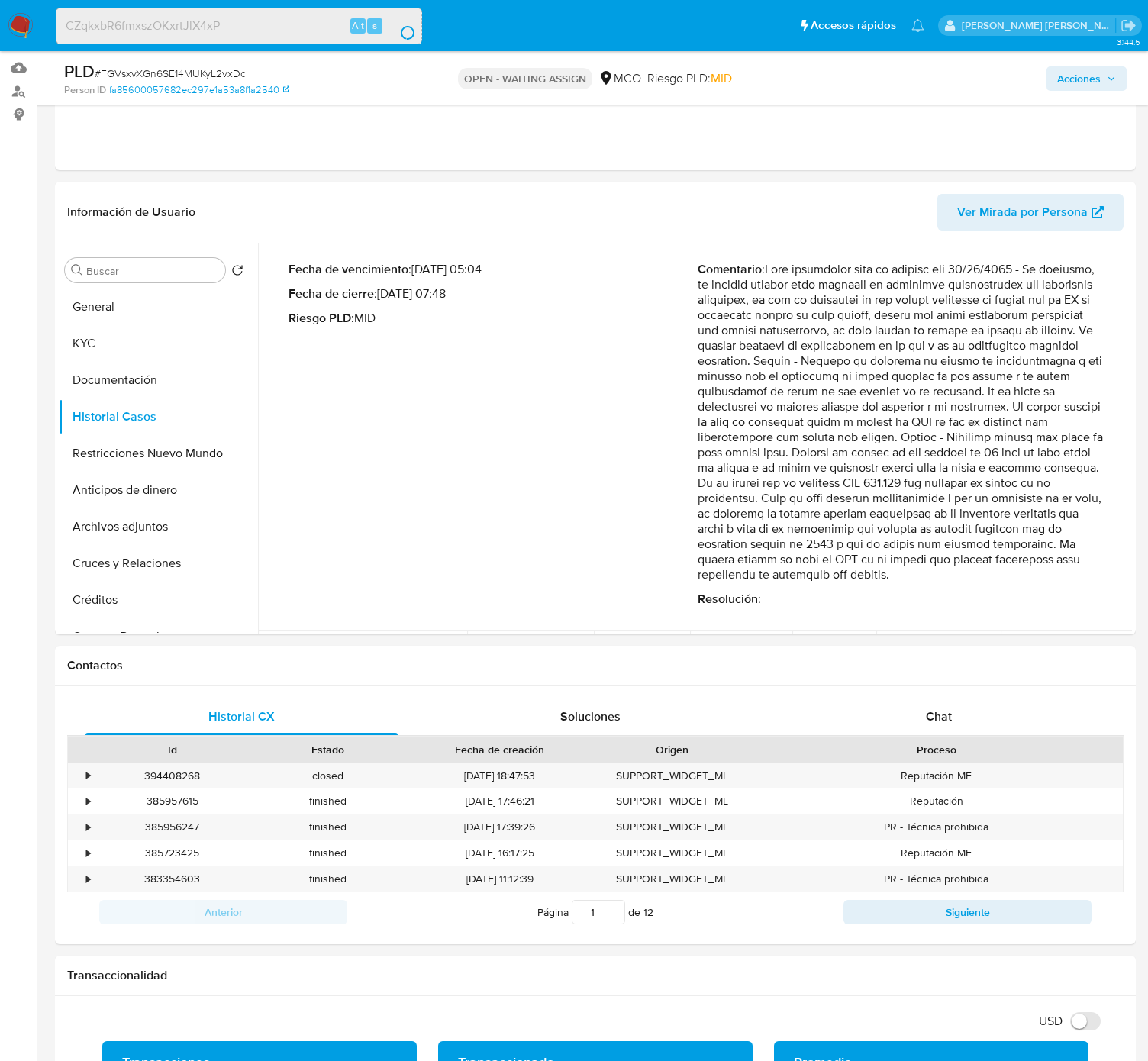 scroll, scrollTop: 0, scrollLeft: 0, axis: both 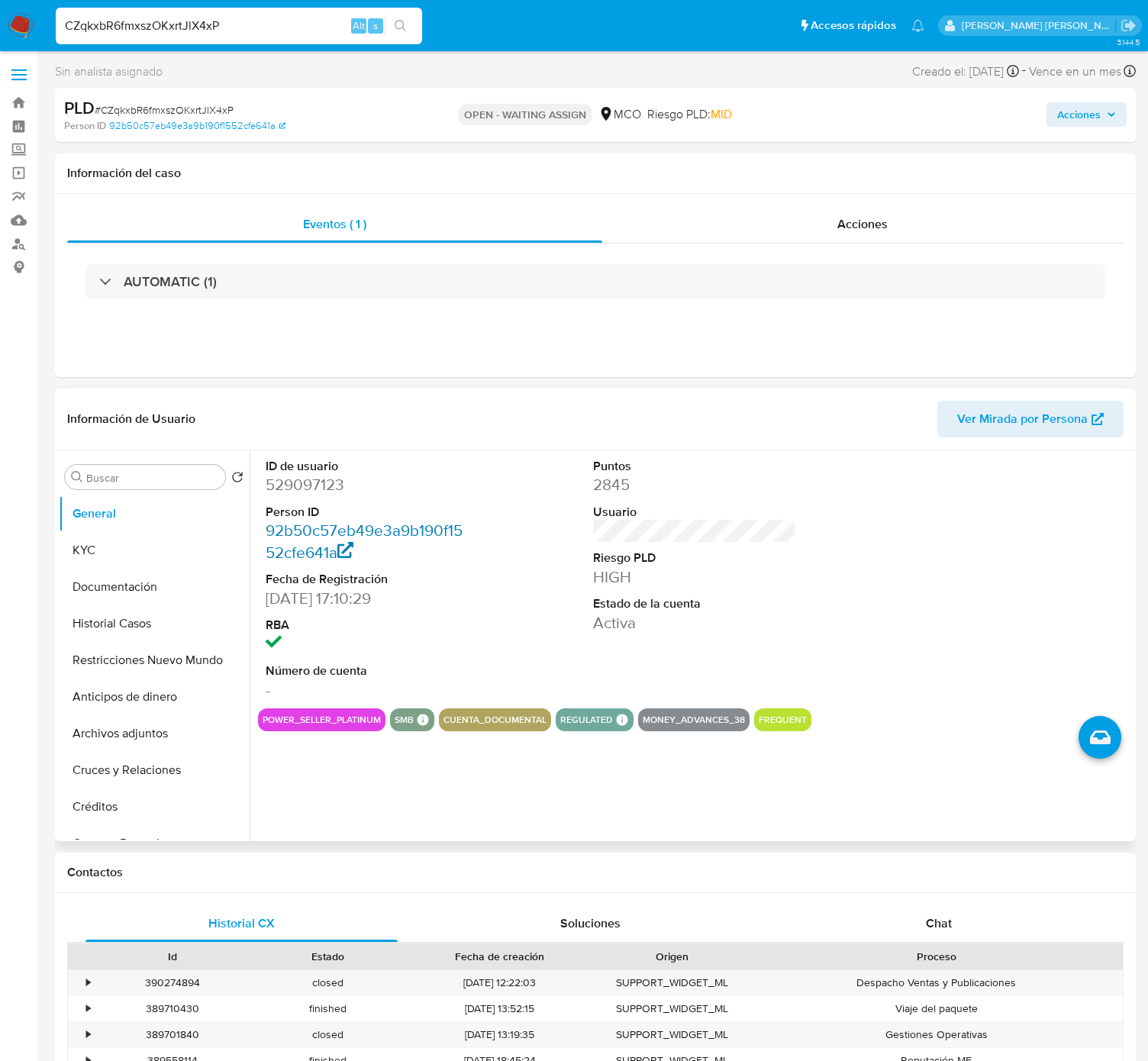select on "10" 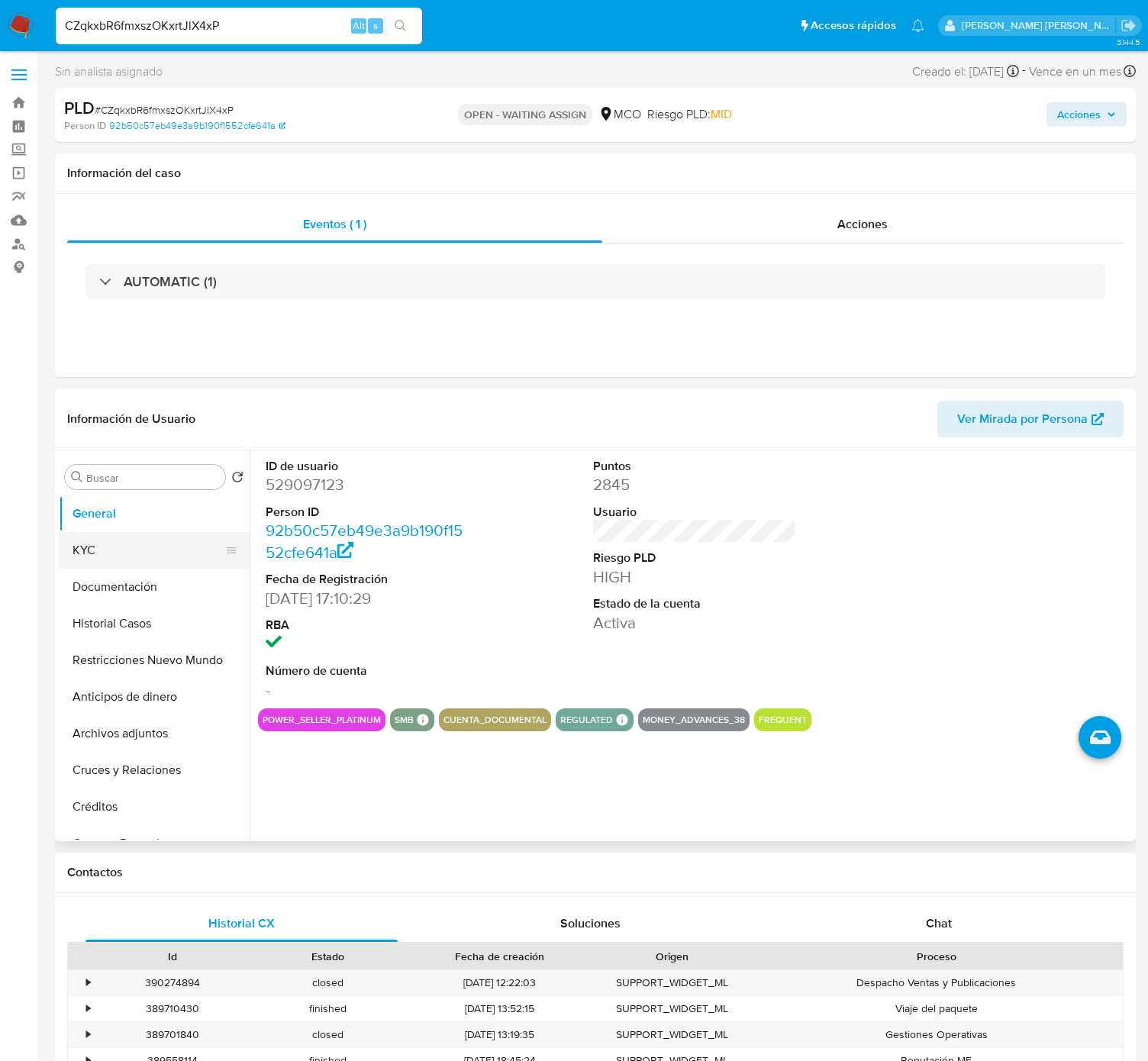 click on "KYC" at bounding box center (148, 550) 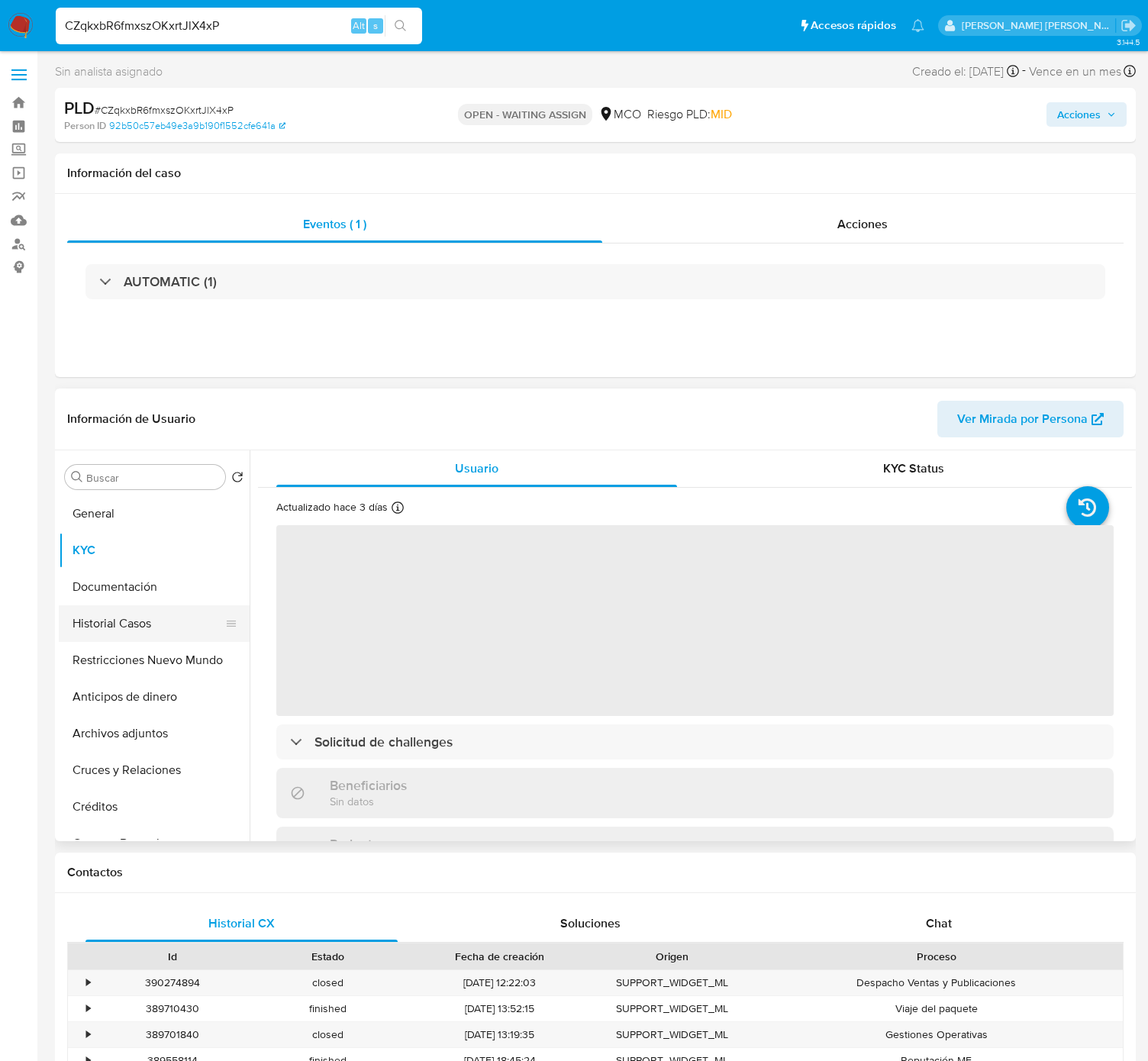click on "Historial Casos" at bounding box center (148, 624) 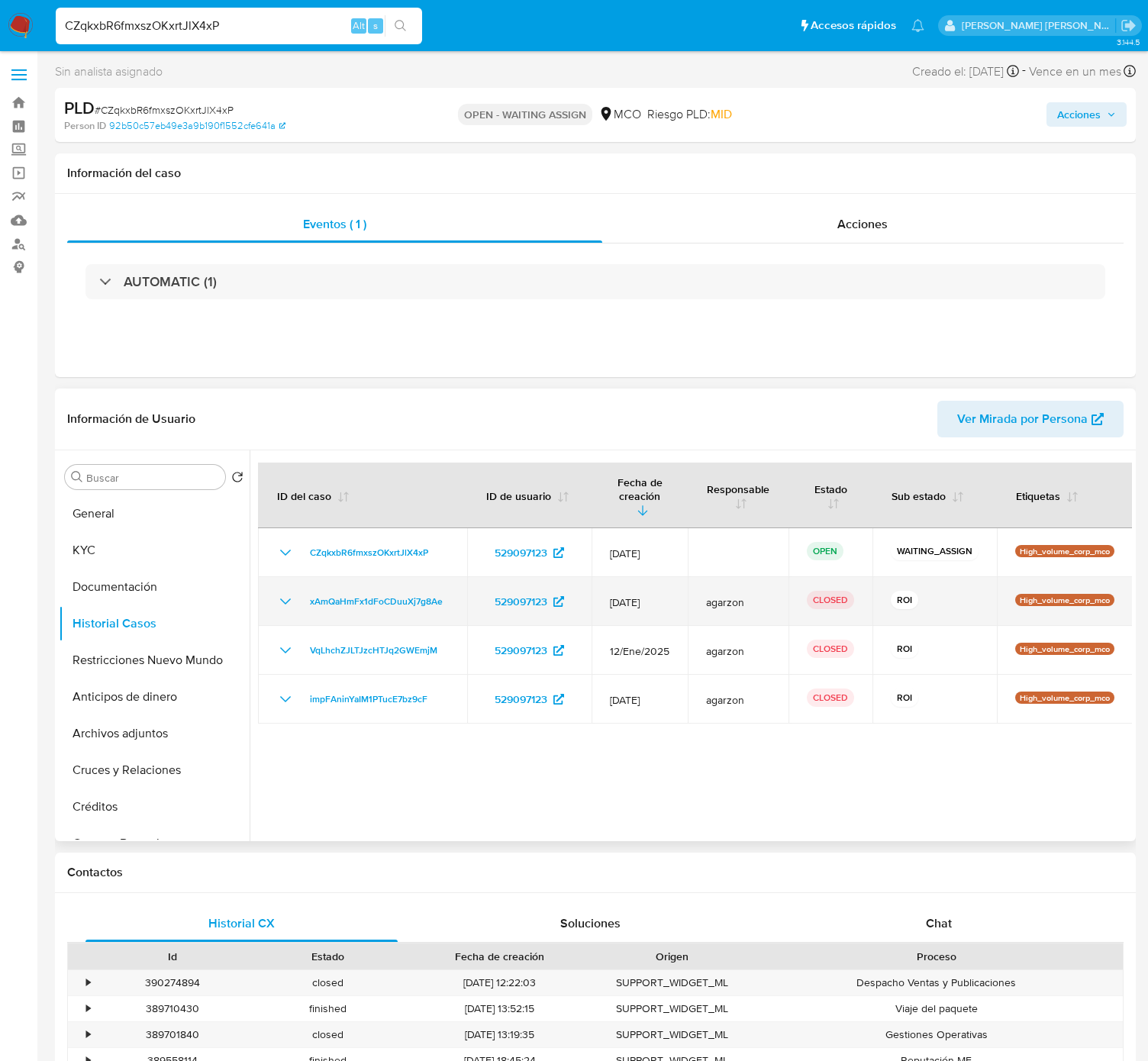 click 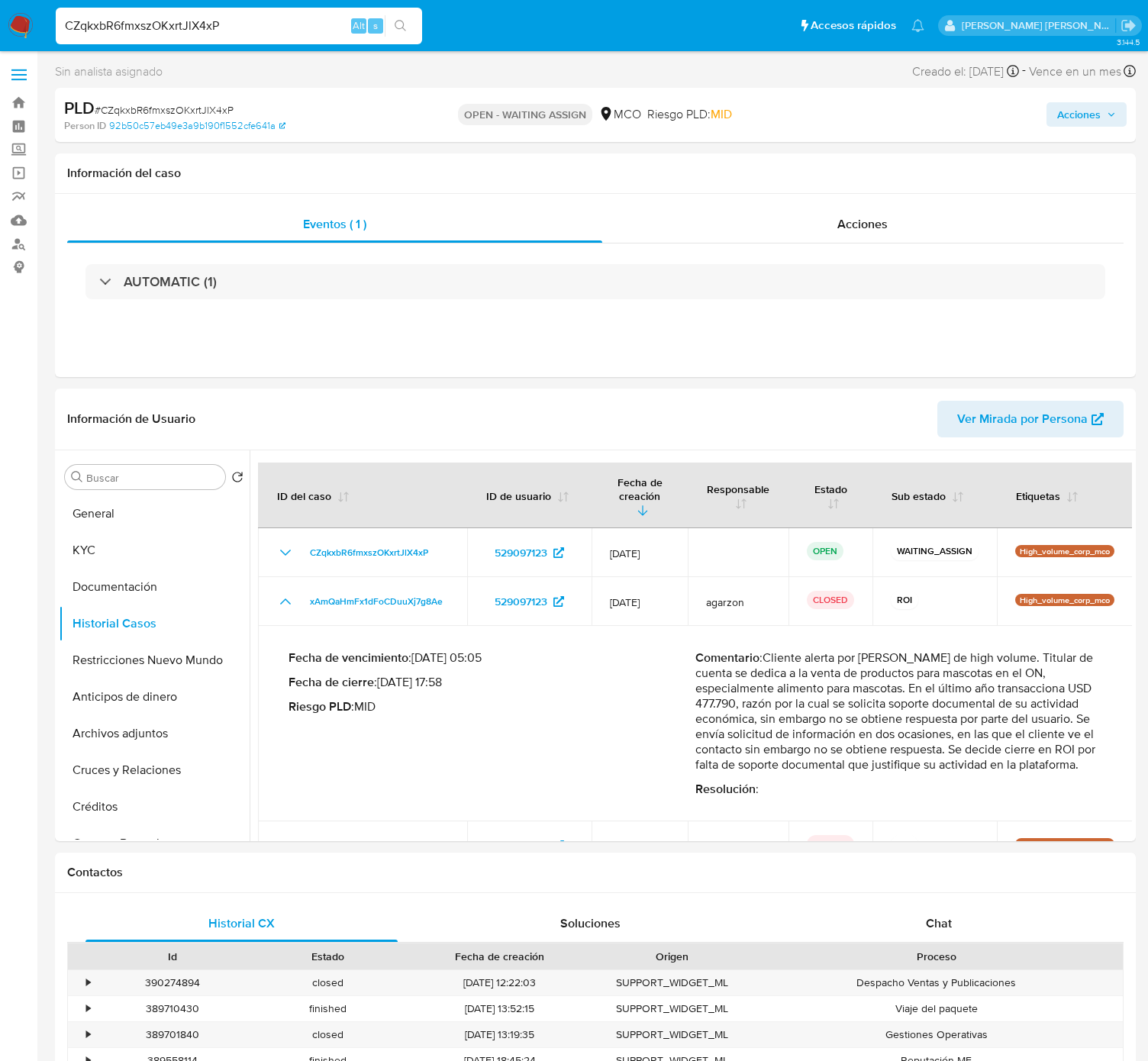 click on "CZqkxbR6fmxszOKxrtJlX4xP" at bounding box center [239, 26] 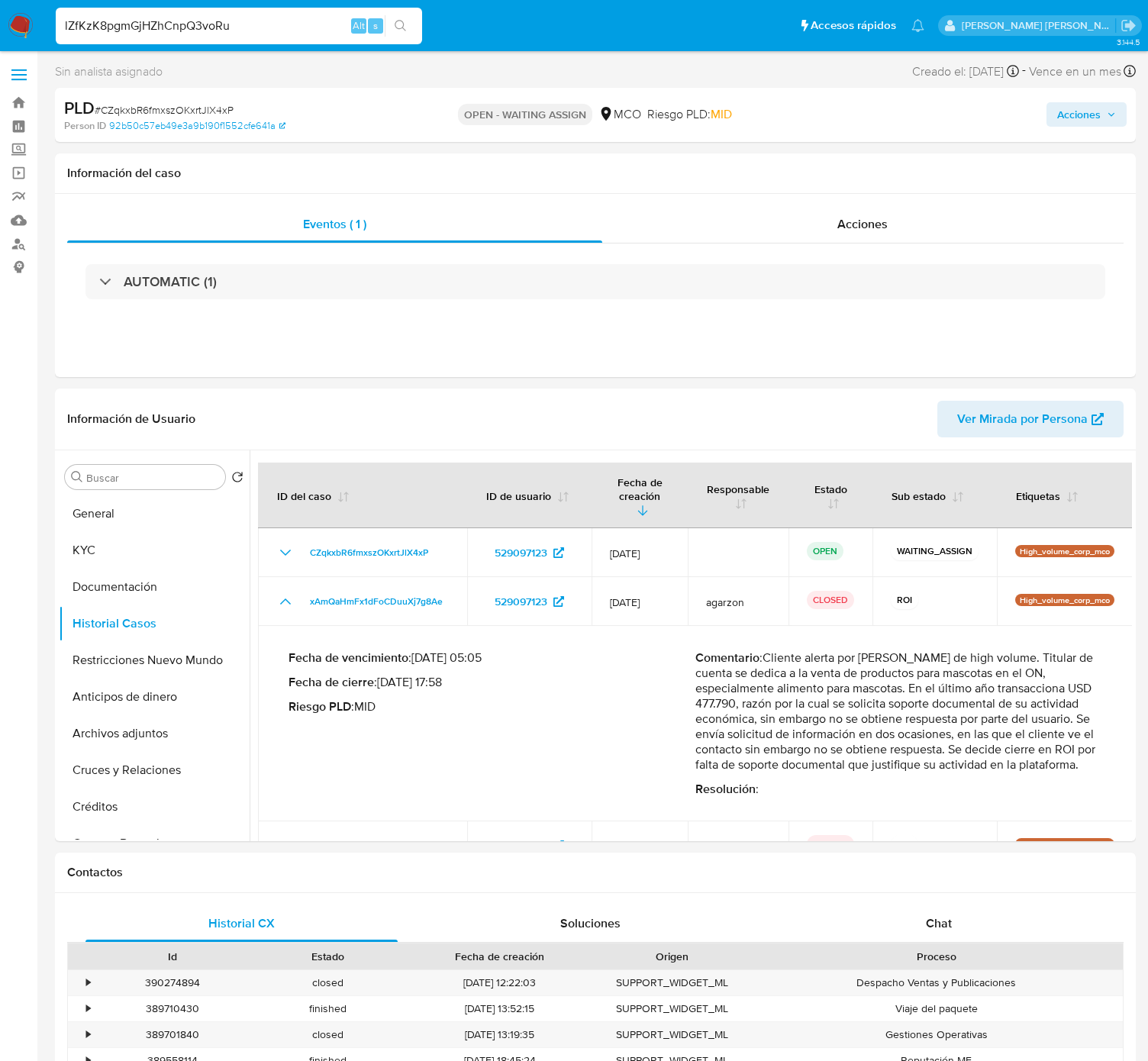 type on "lZfKzK8pgmGjHZhCnpQ3voRu" 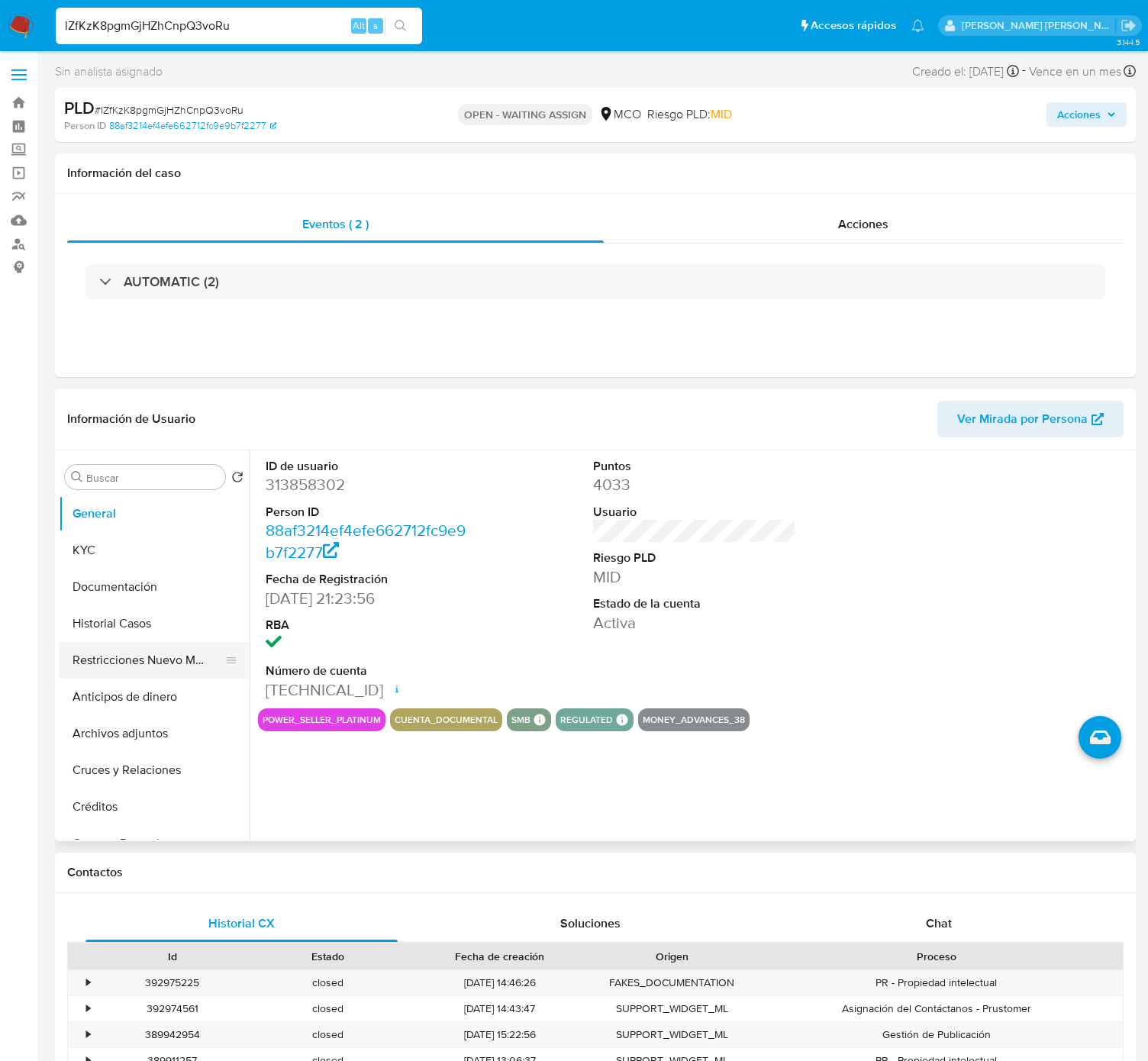 select on "10" 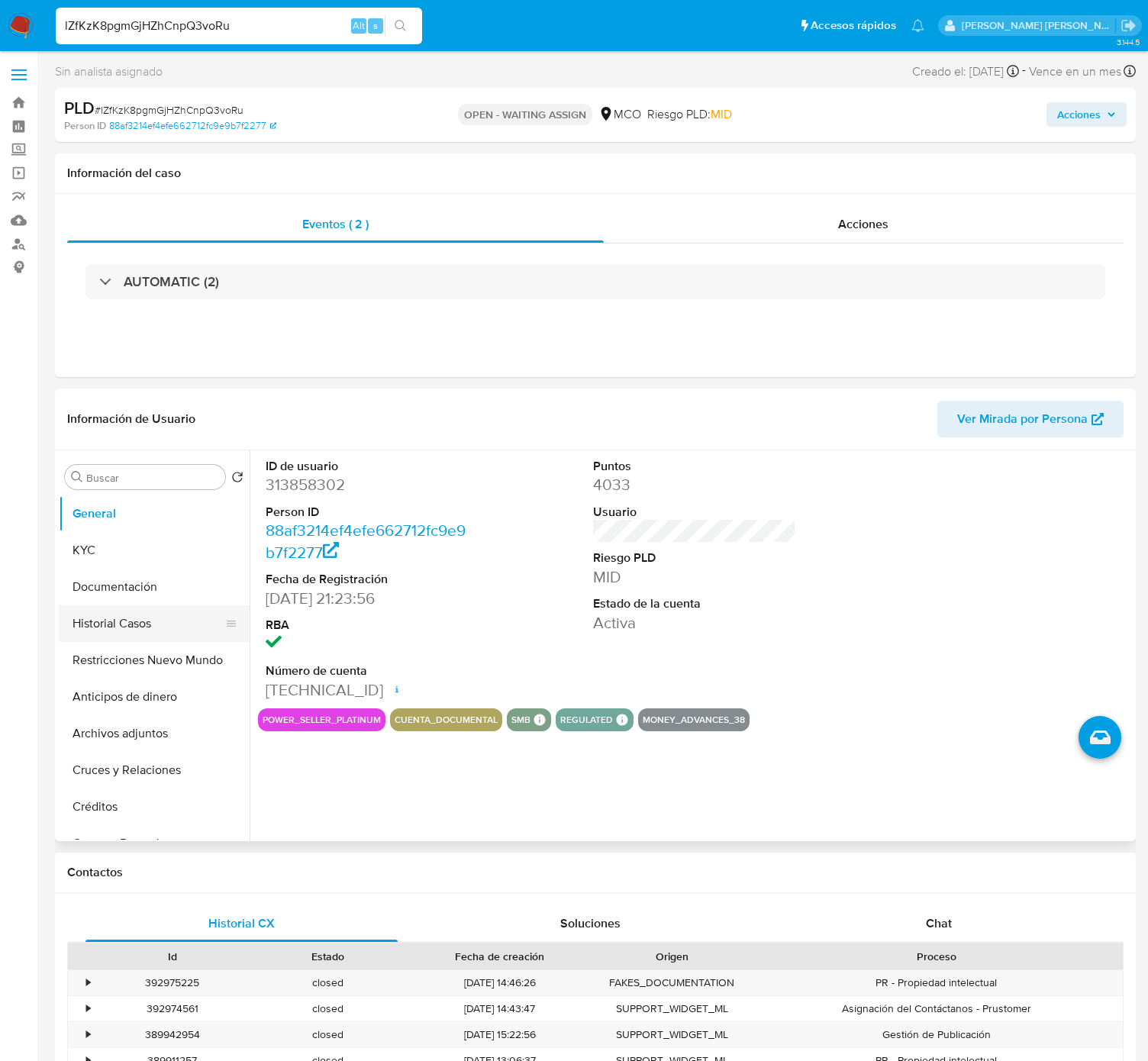 click on "Historial Casos" at bounding box center (148, 624) 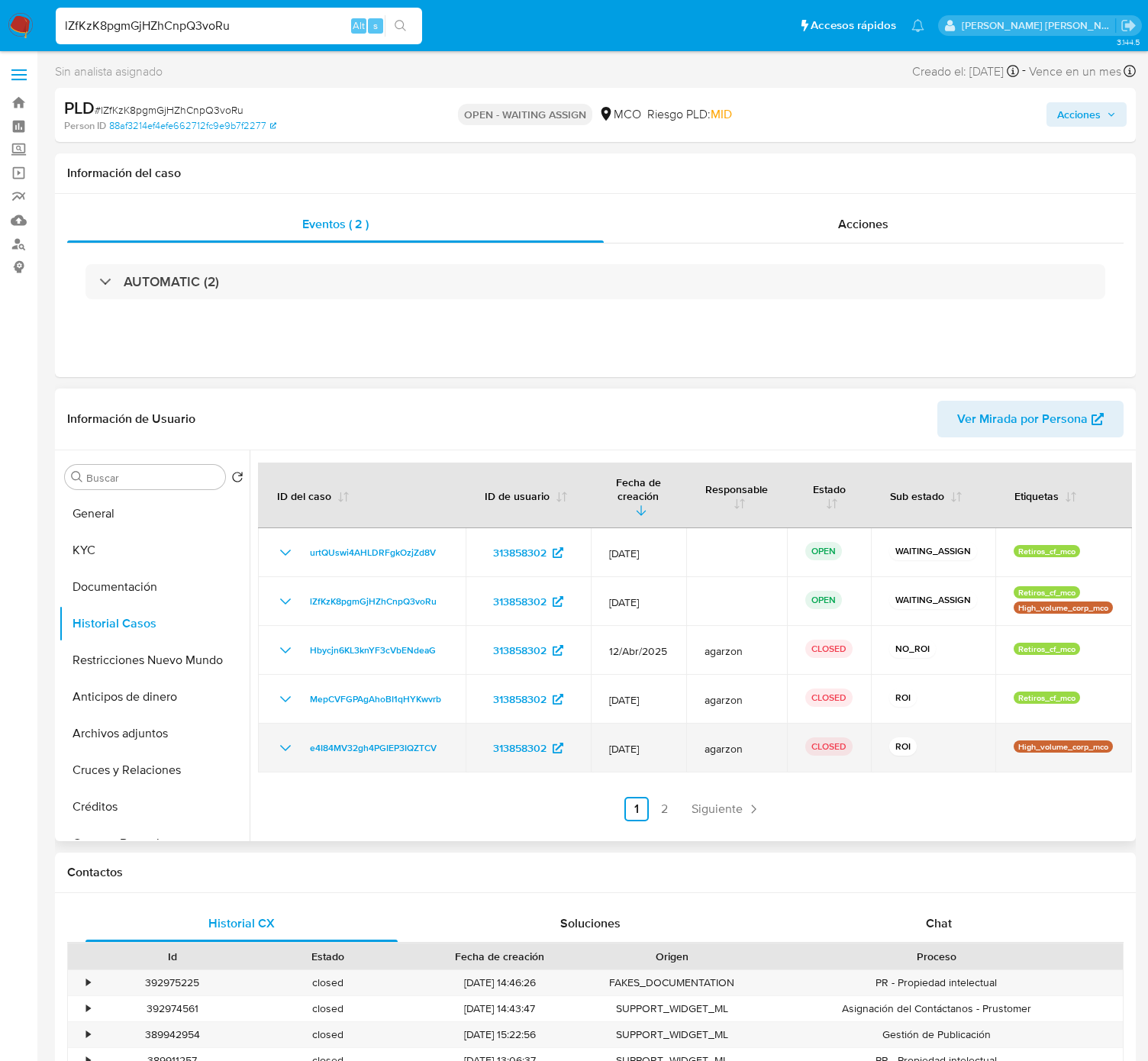 click 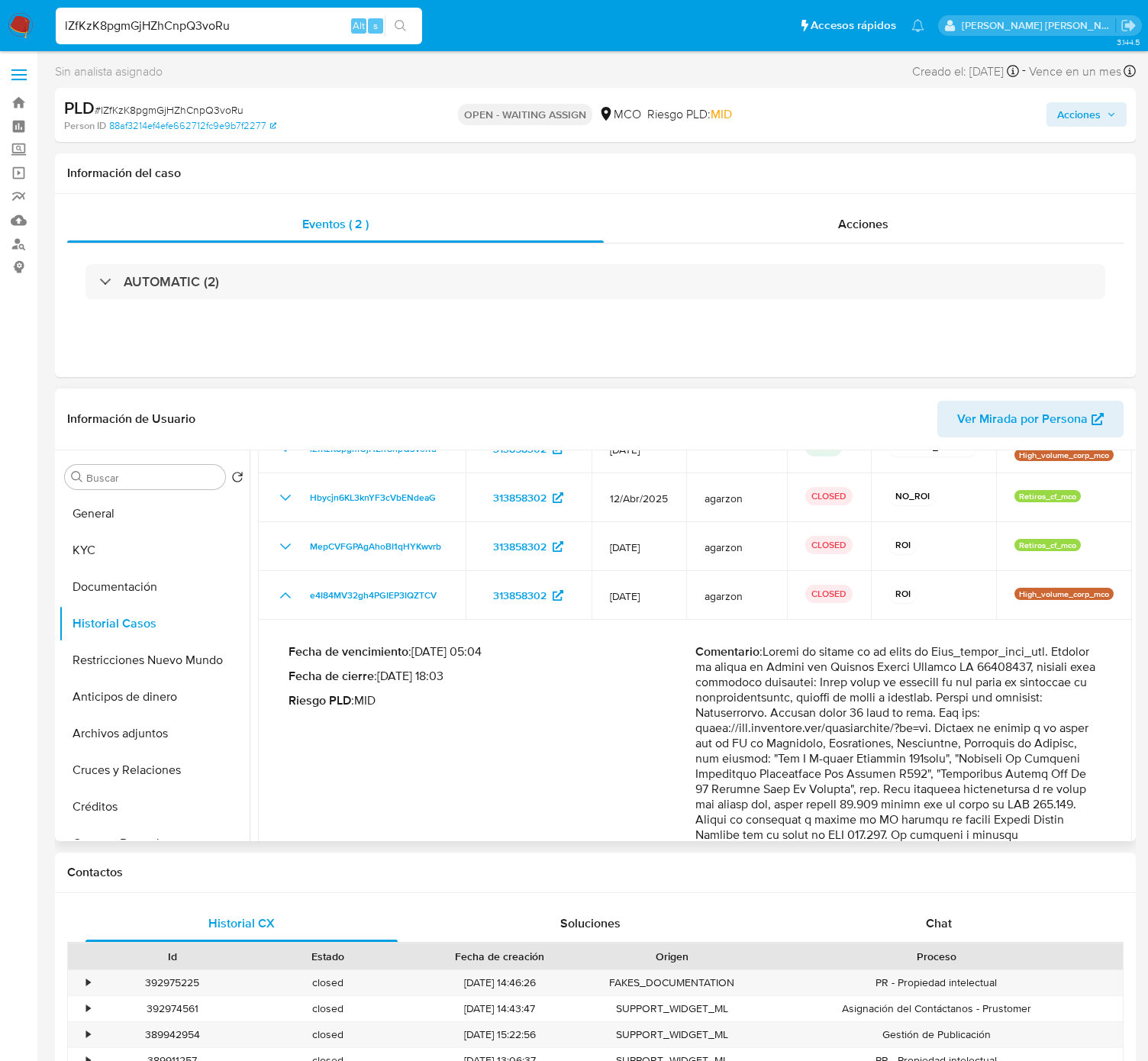 scroll, scrollTop: 292, scrollLeft: 0, axis: vertical 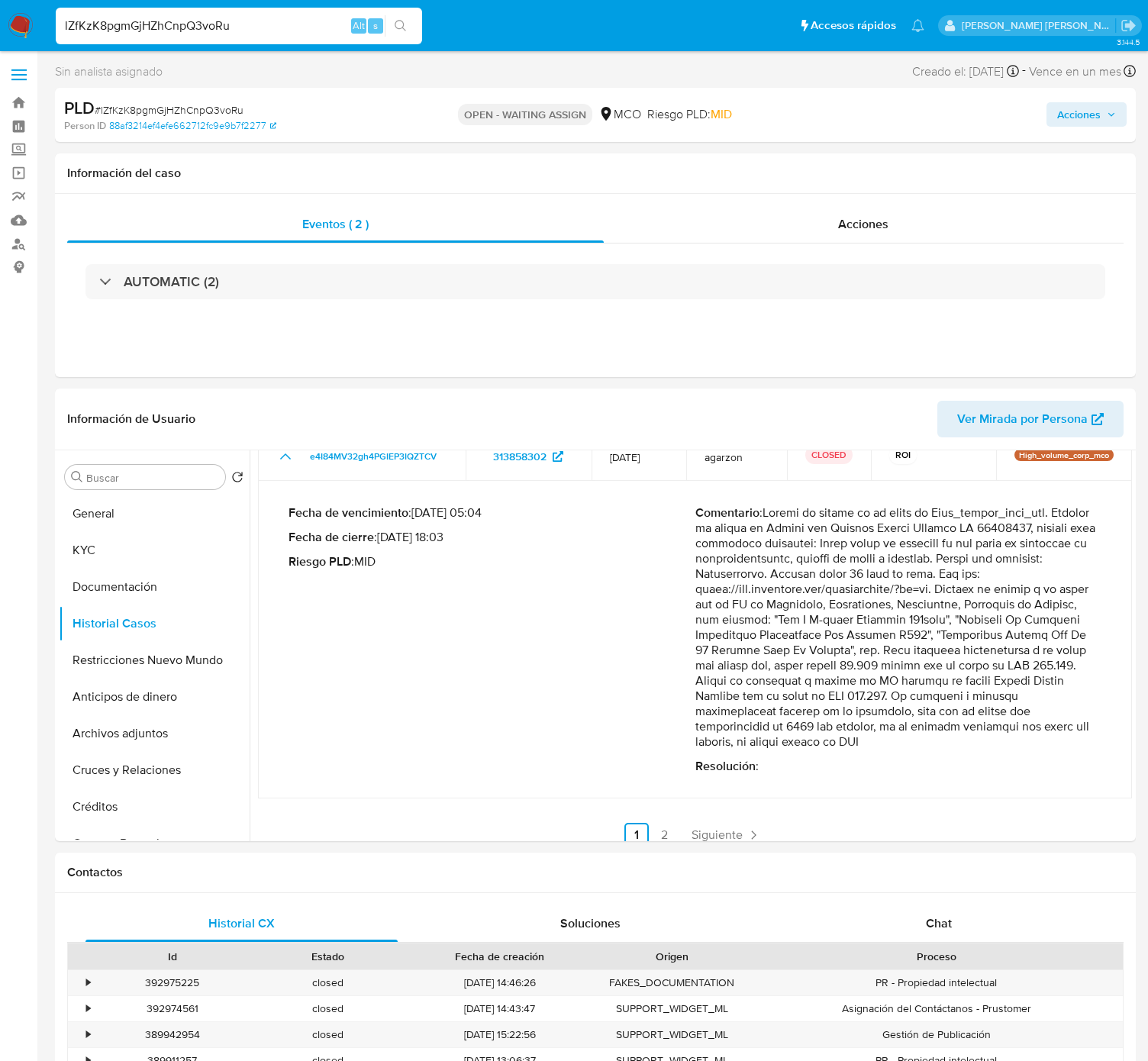click on "lZfKzK8pgmGjHZhCnpQ3voRu" at bounding box center (239, 26) 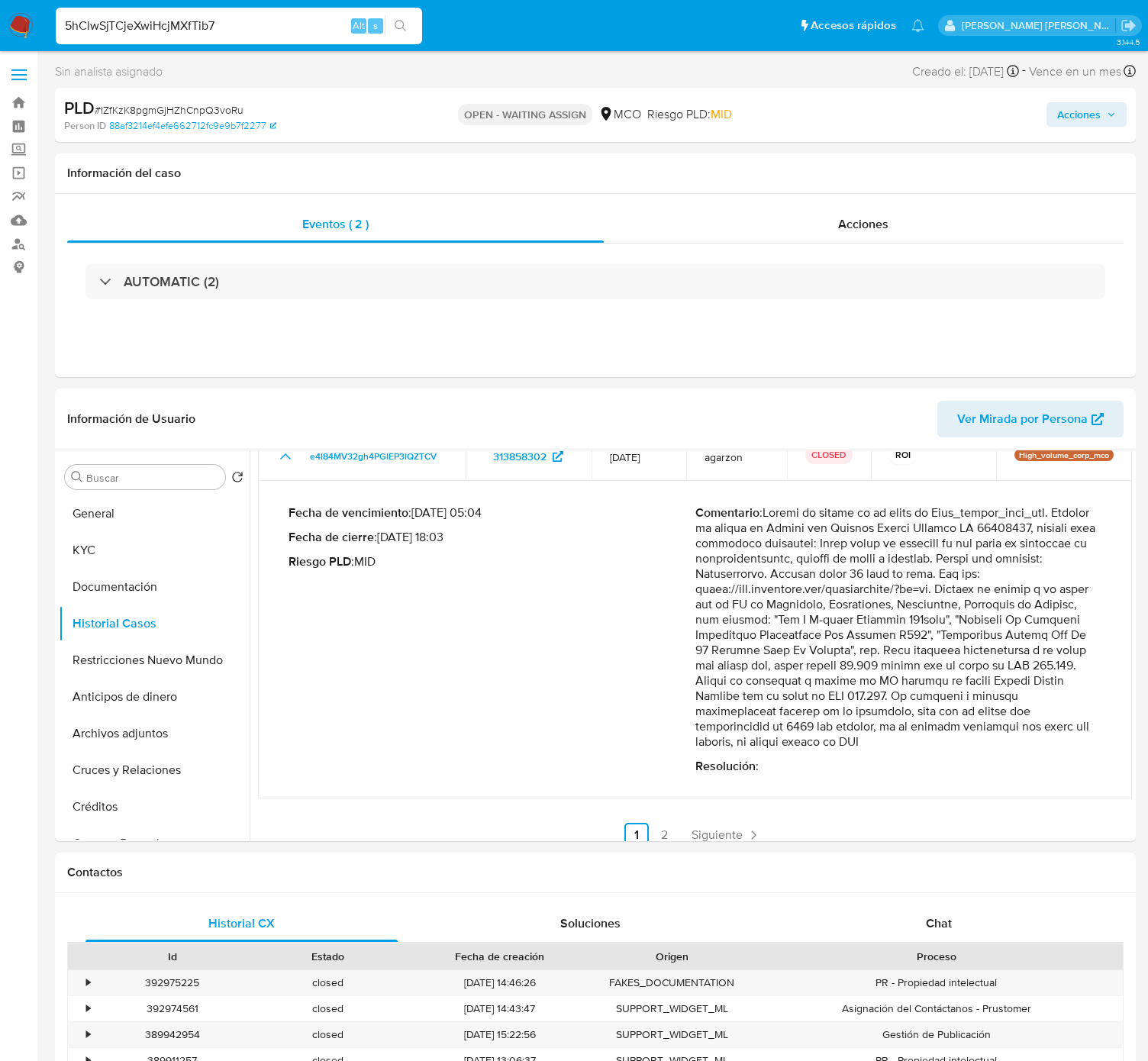 type on "5hClwSjTCjeXwiHcjMXfTib7" 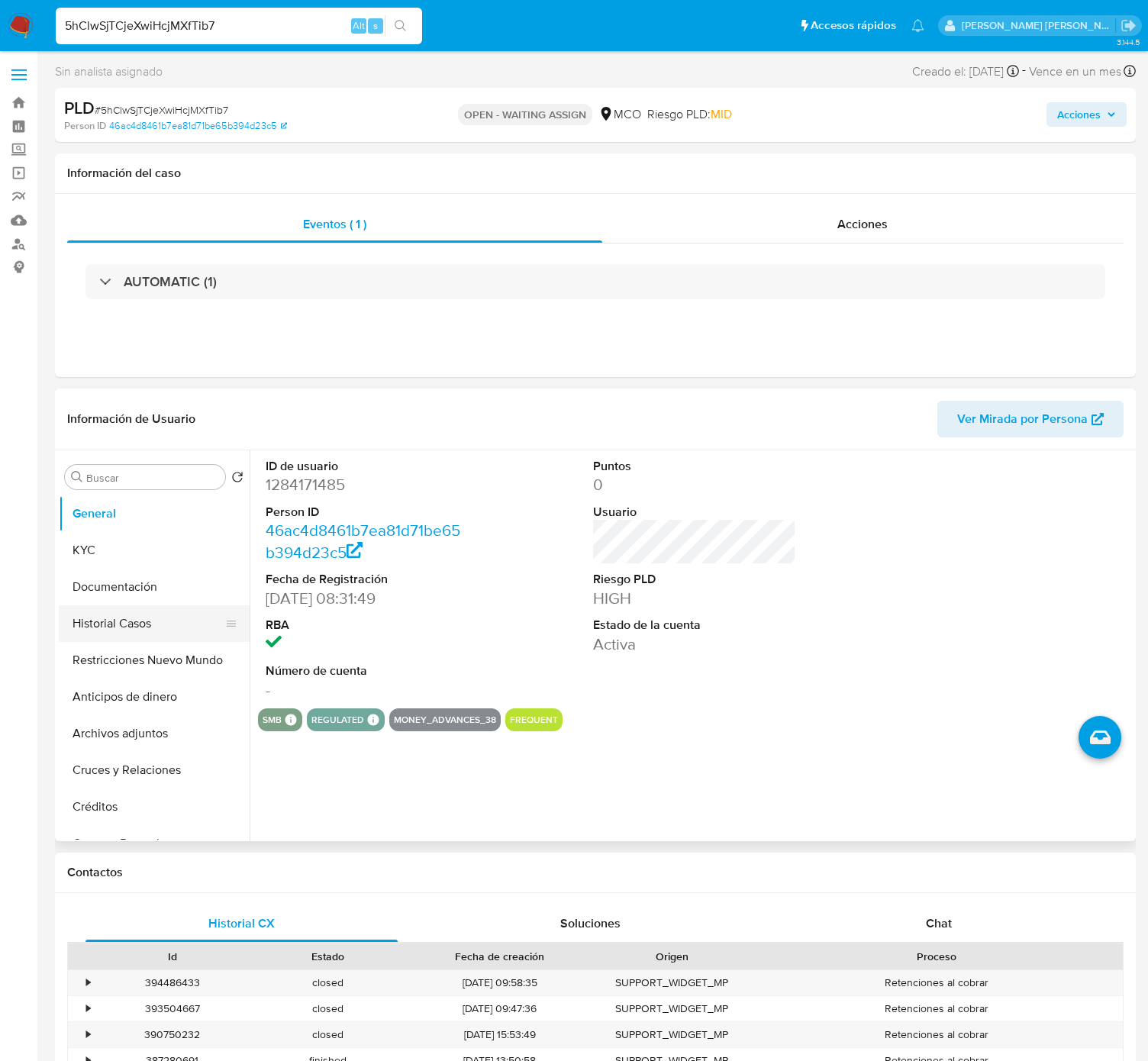 click on "Historial Casos" at bounding box center [148, 624] 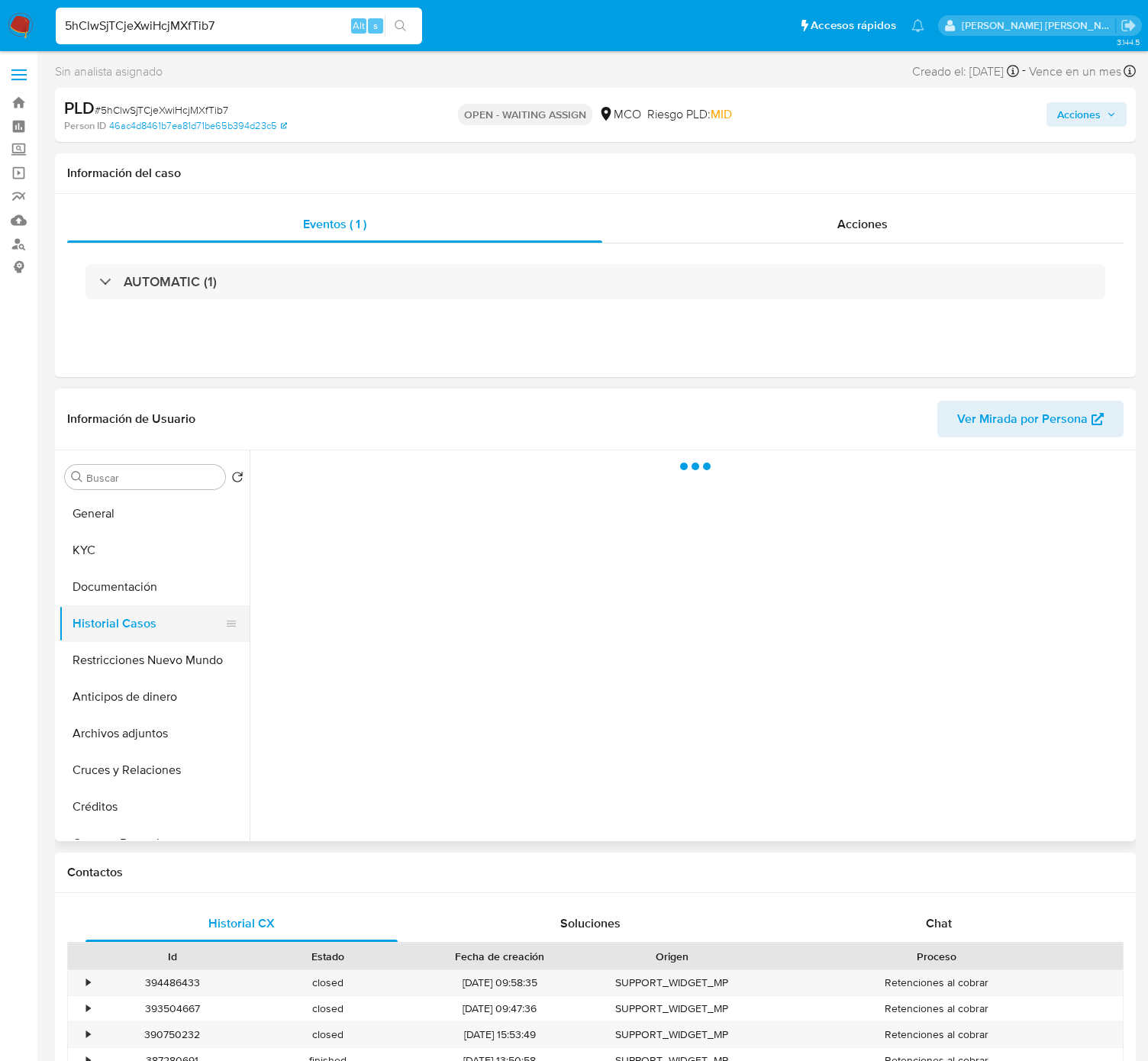 select on "10" 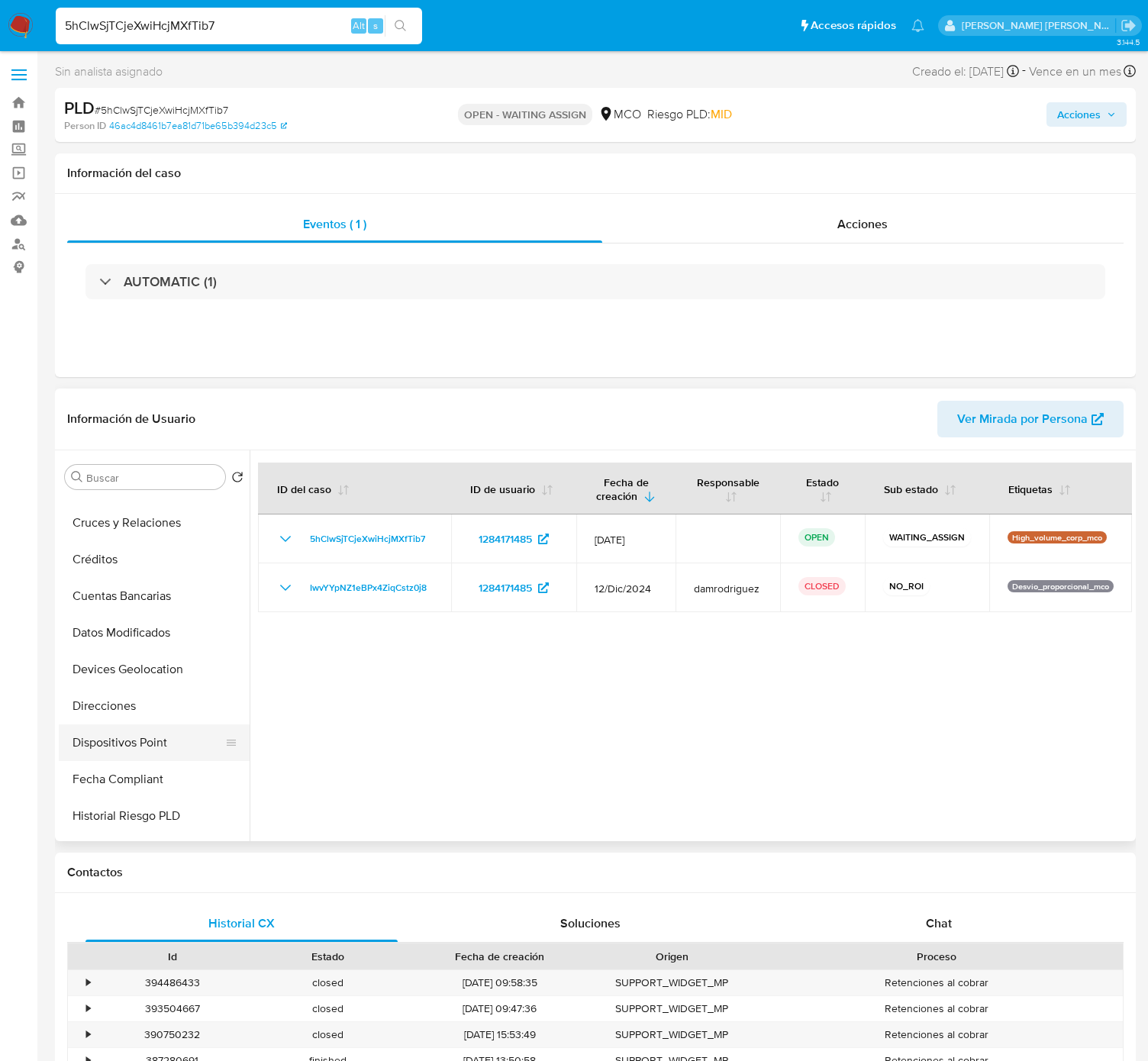 scroll, scrollTop: 304, scrollLeft: 0, axis: vertical 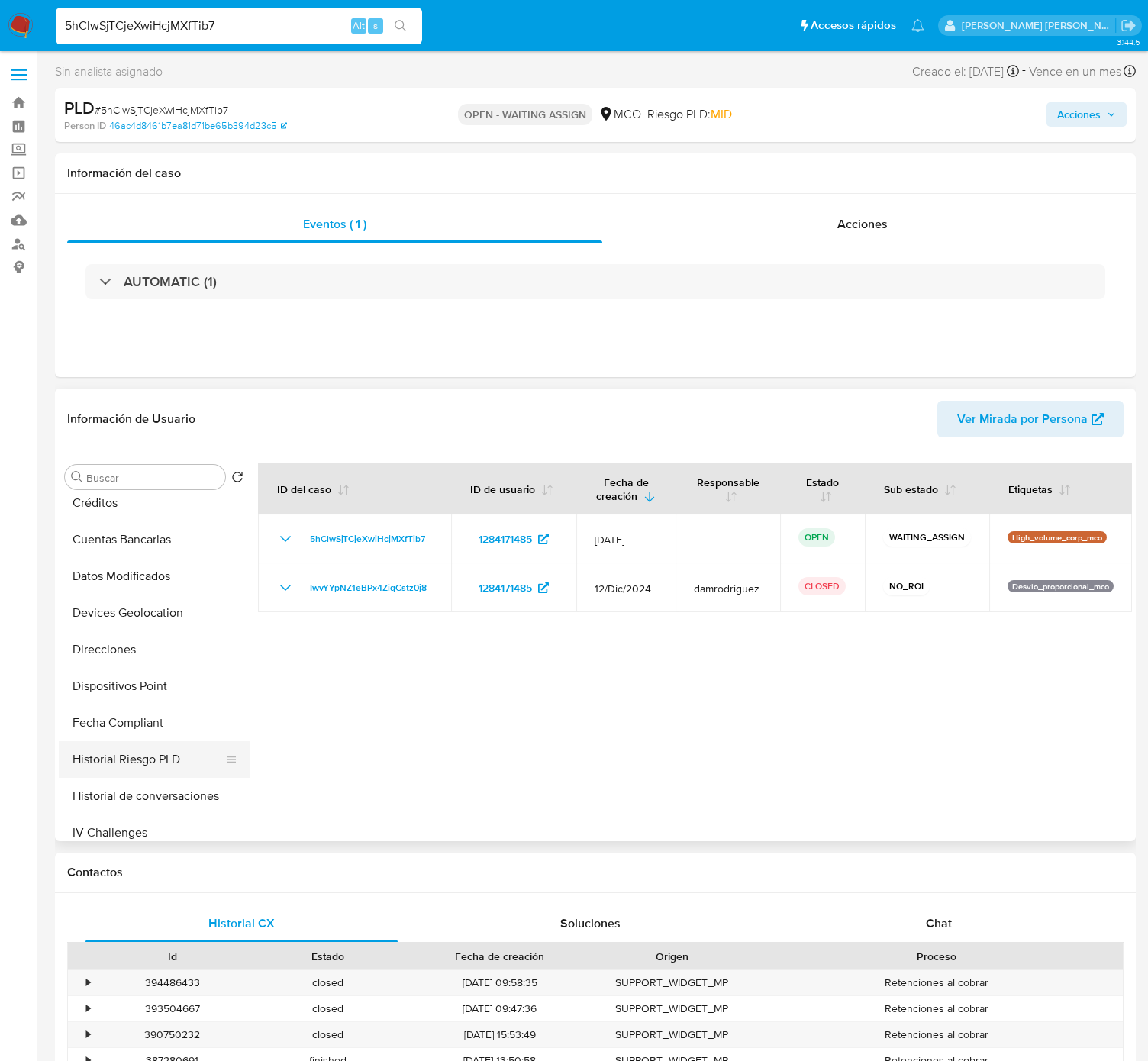click on "Historial Riesgo PLD" at bounding box center [148, 759] 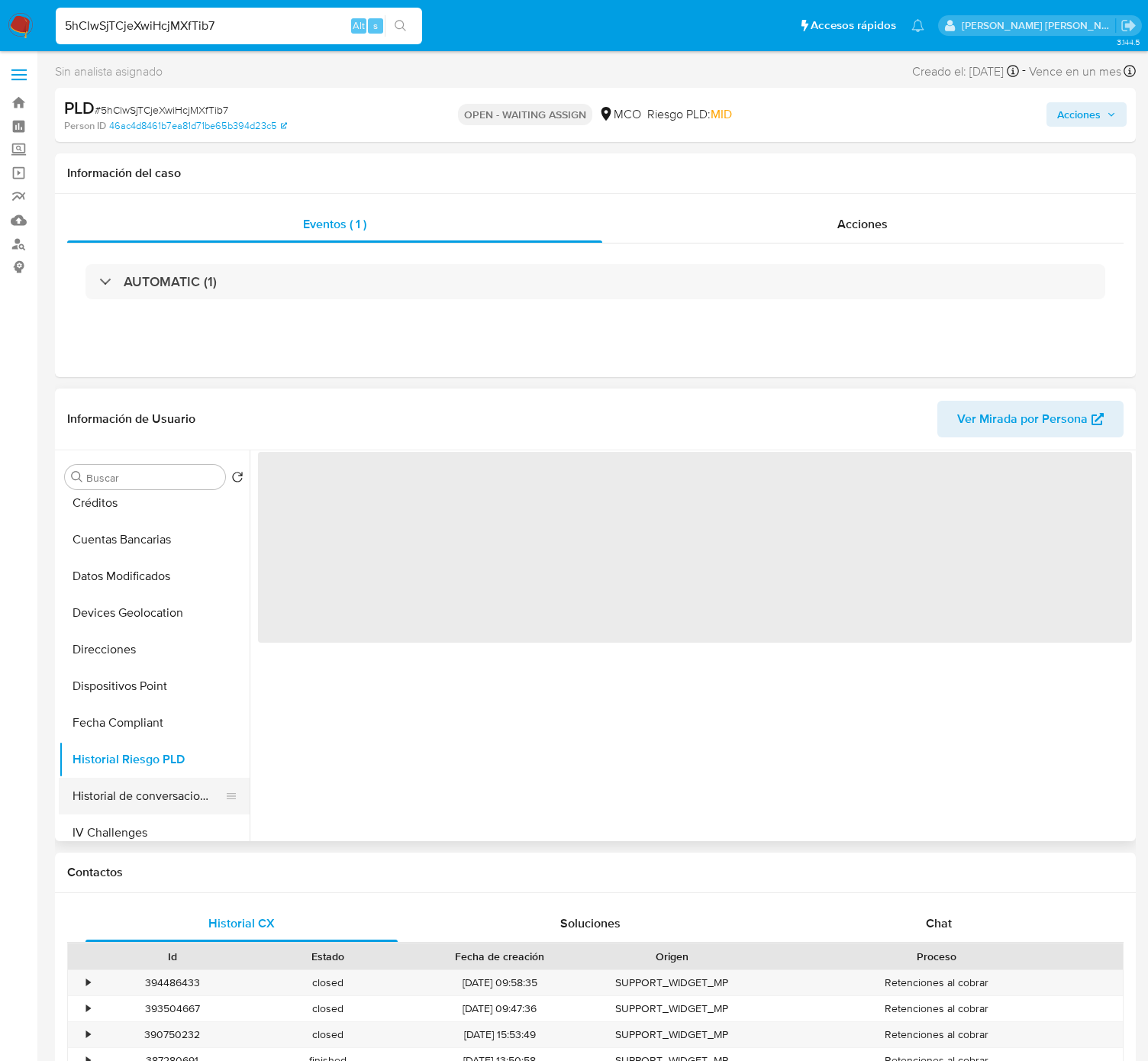 click on "Historial de conversaciones" at bounding box center (148, 796) 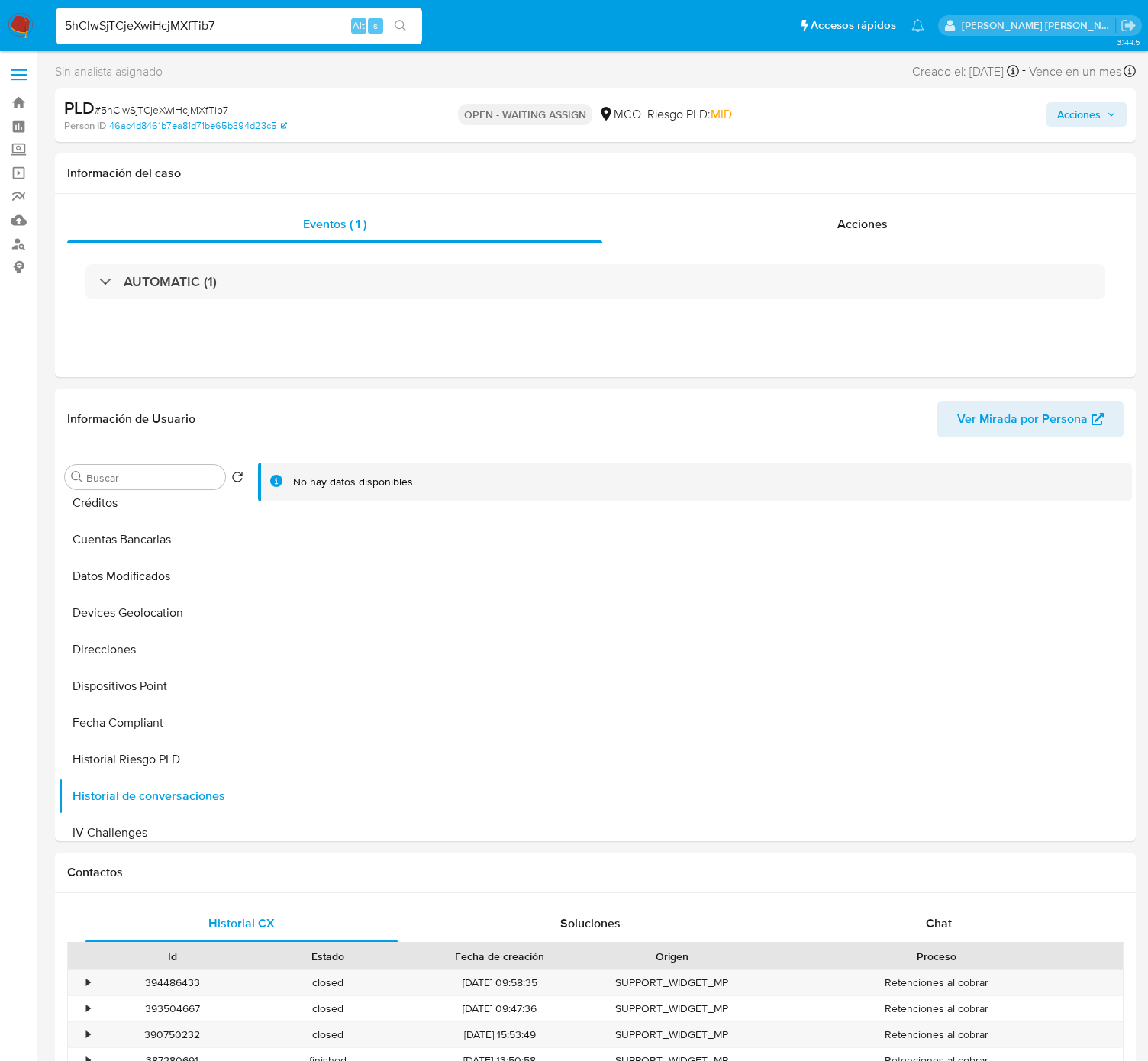 click on "5hClwSjTCjeXwiHcjMXfTib7" at bounding box center (239, 26) 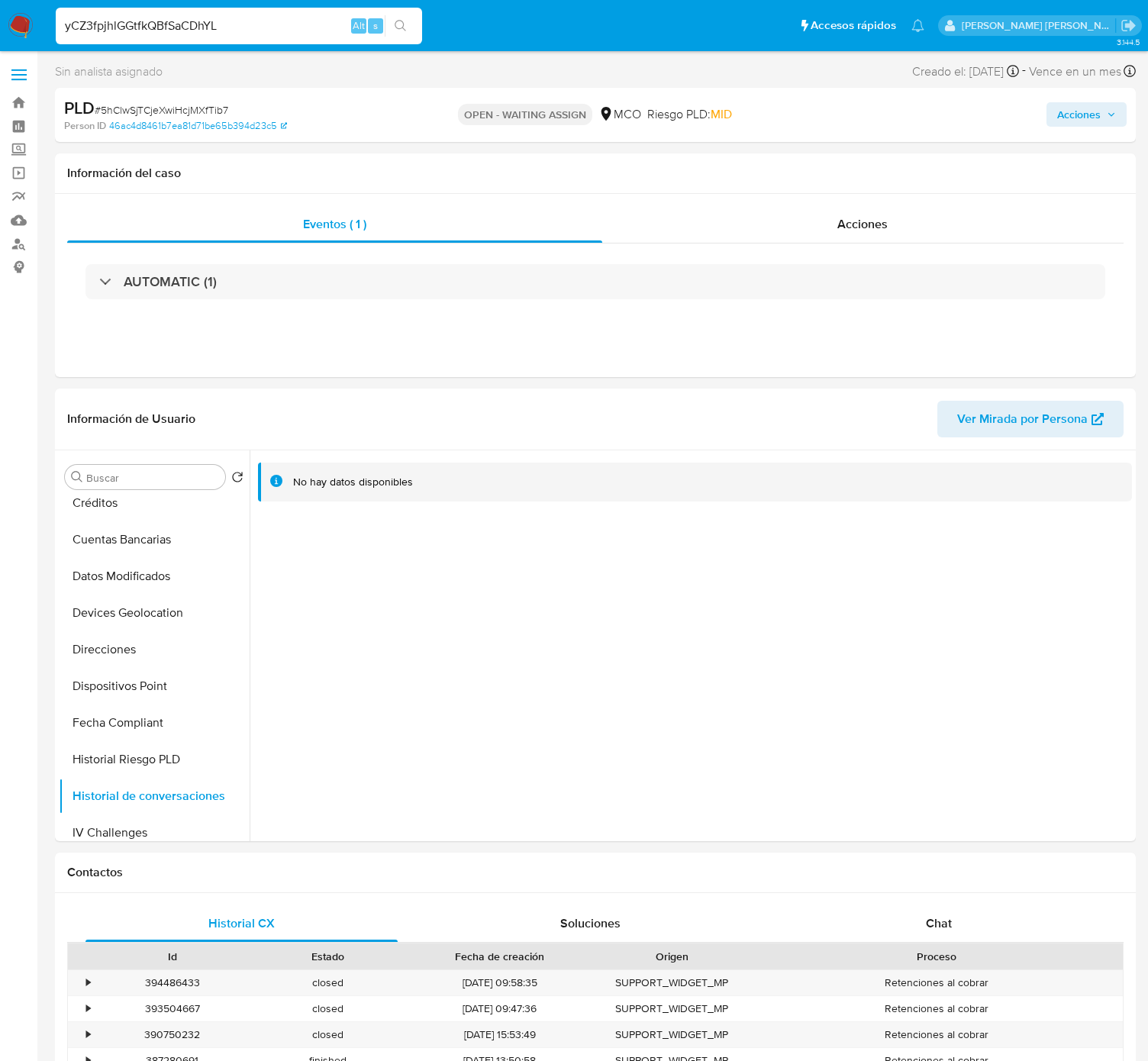 type on "yCZ3fpjhlGGtfkQBfSaCDhYL" 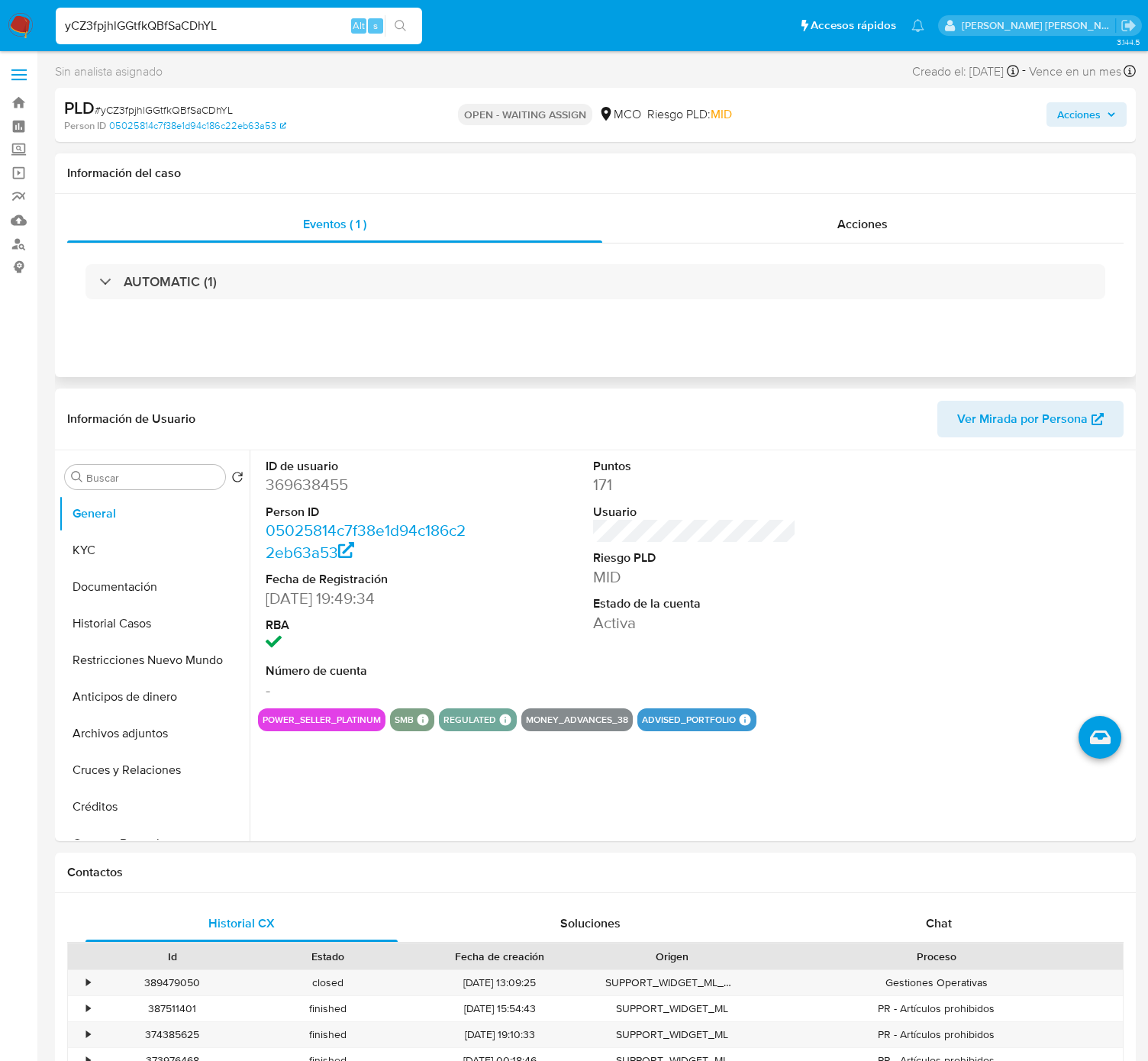 select on "10" 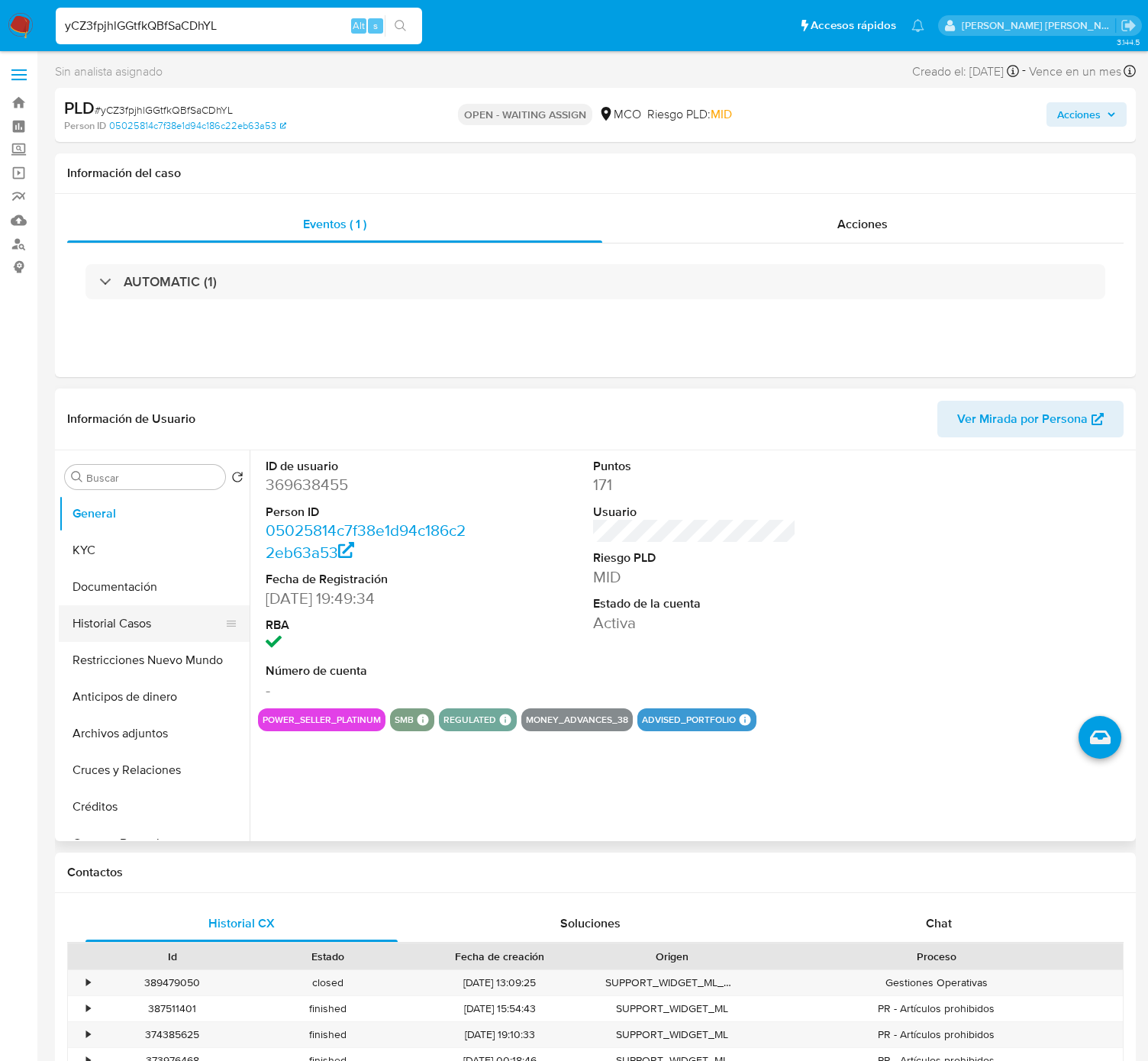 click on "Historial Casos" at bounding box center [148, 624] 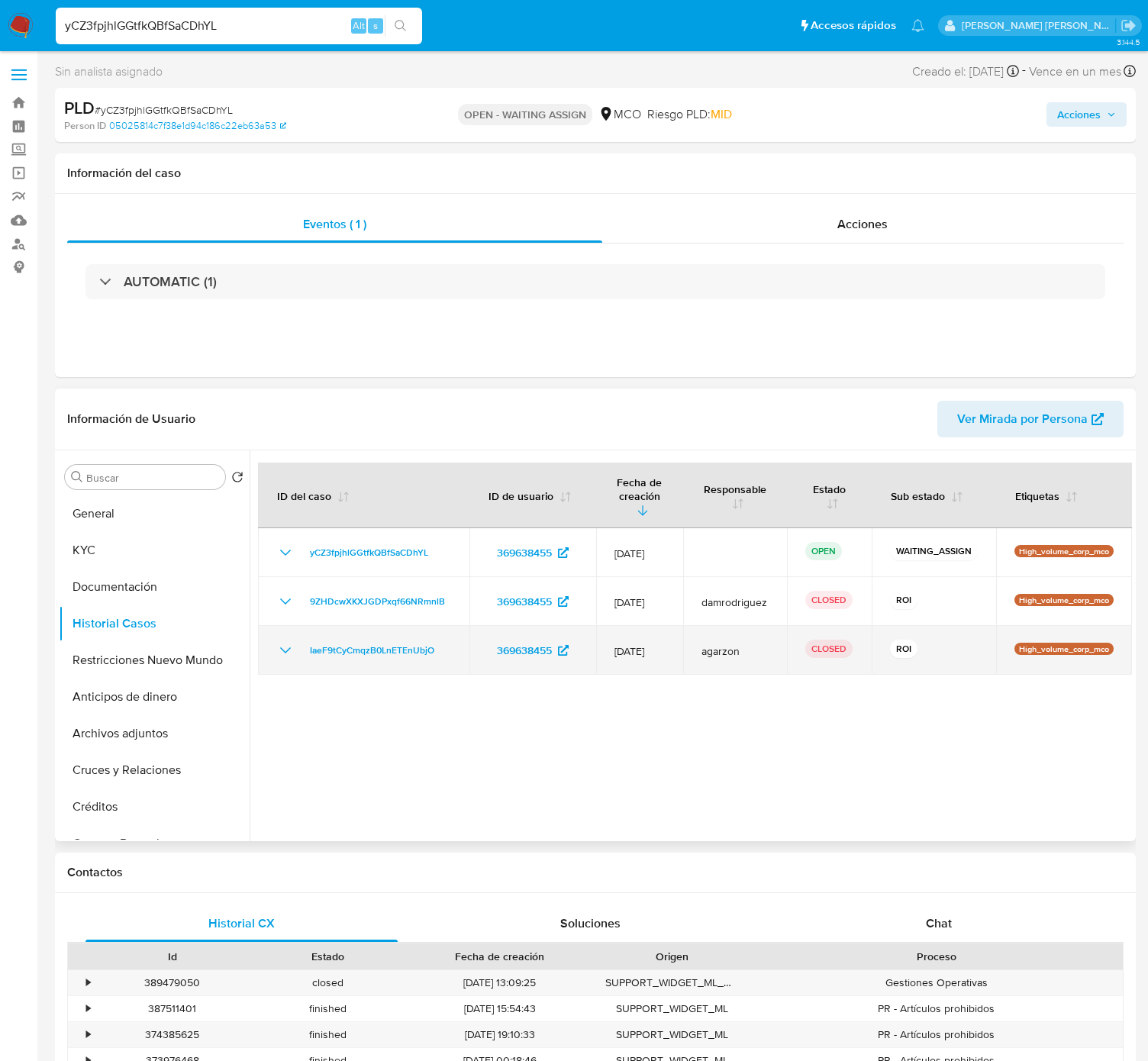 click 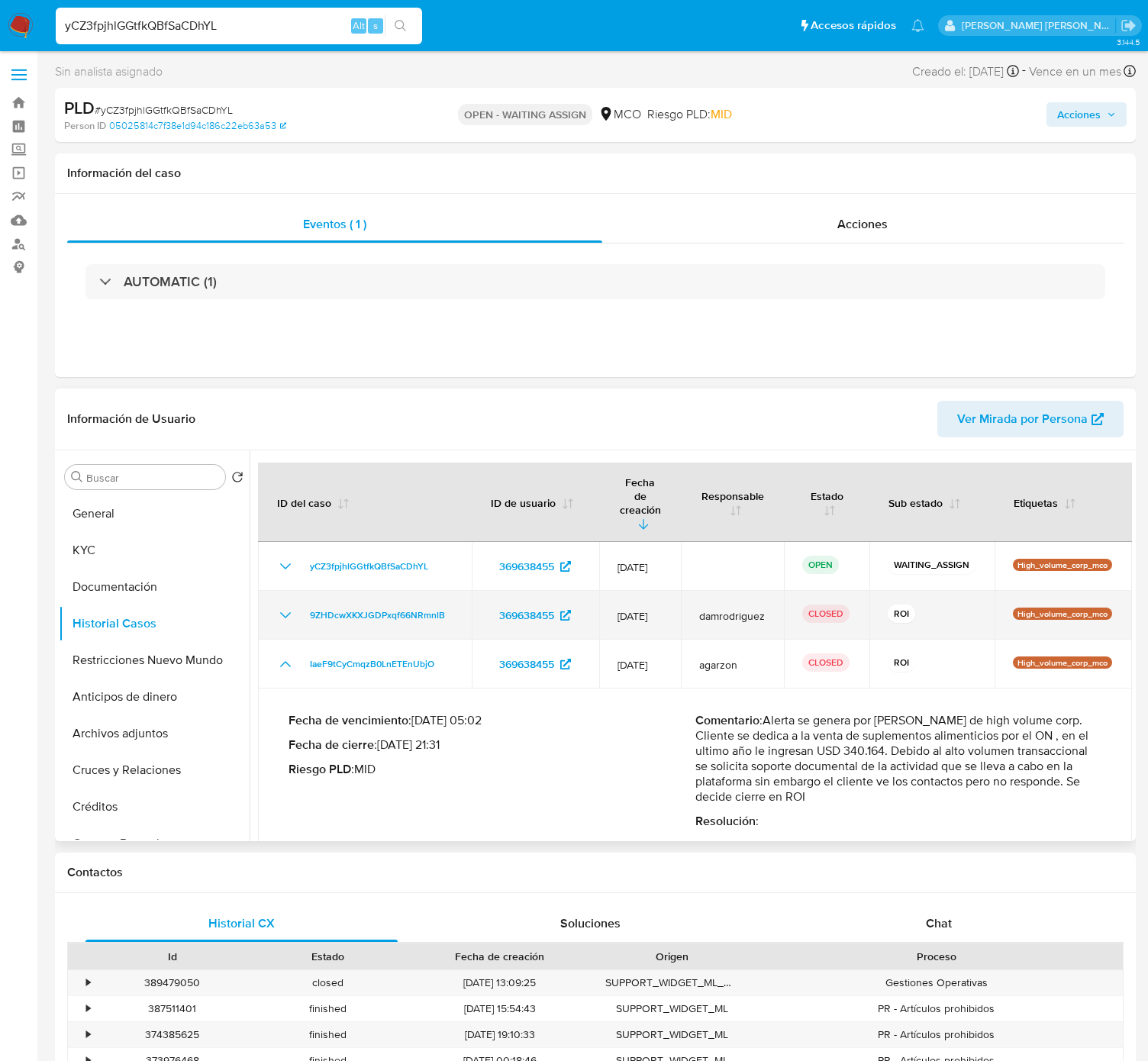 click 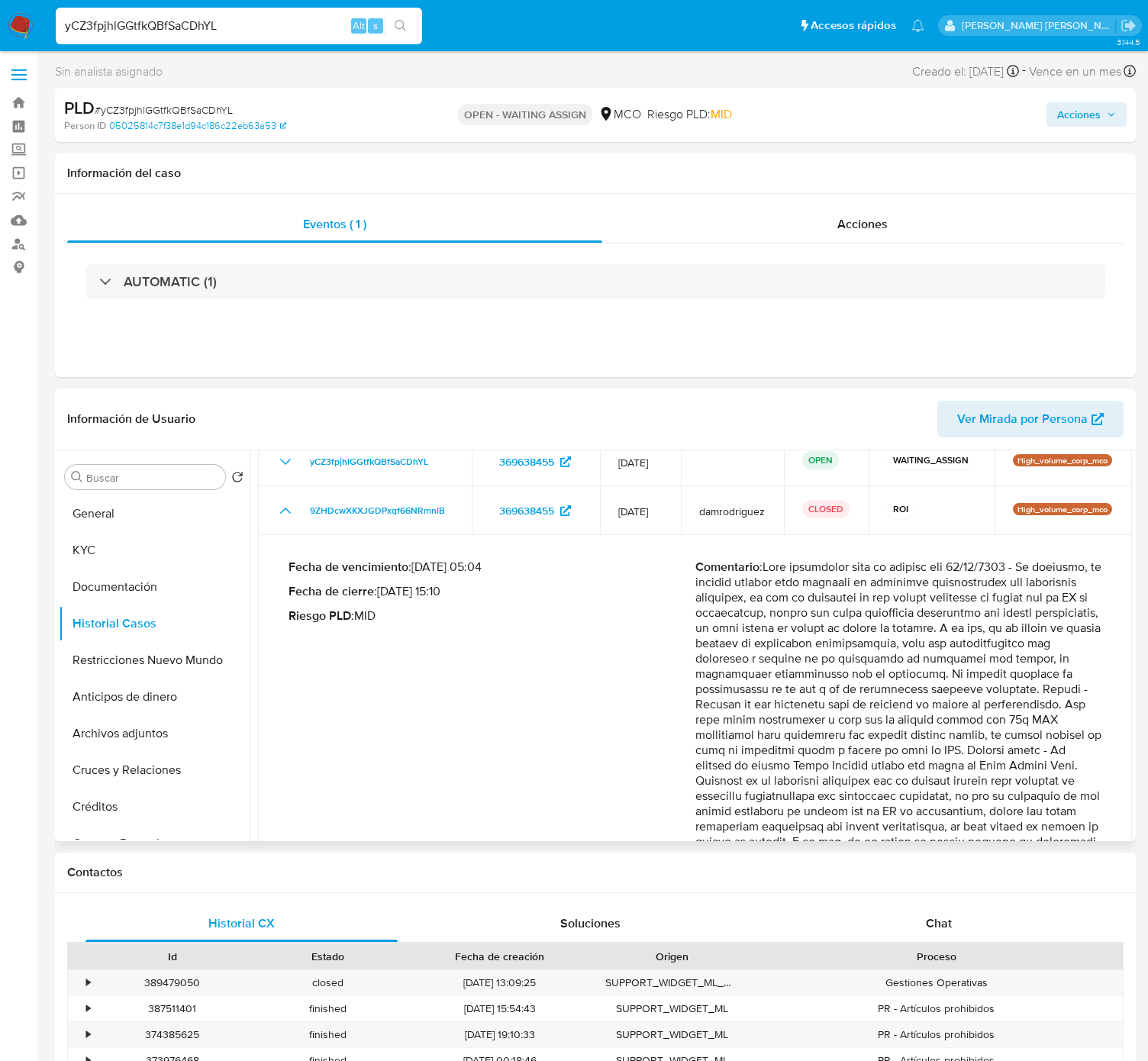scroll, scrollTop: 305, scrollLeft: 0, axis: vertical 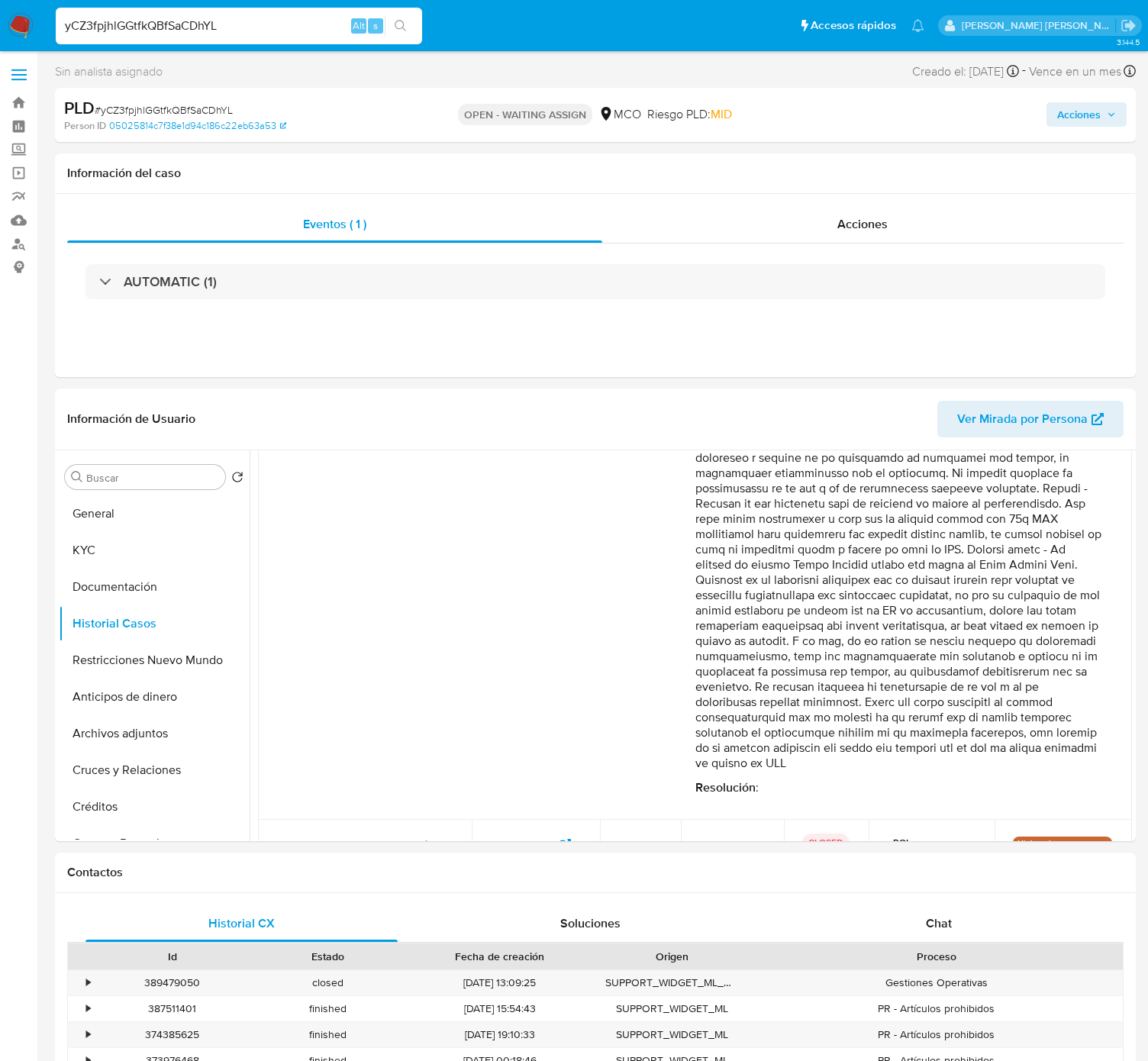 click on "yCZ3fpjhlGGtfkQBfSaCDhYL" at bounding box center [239, 26] 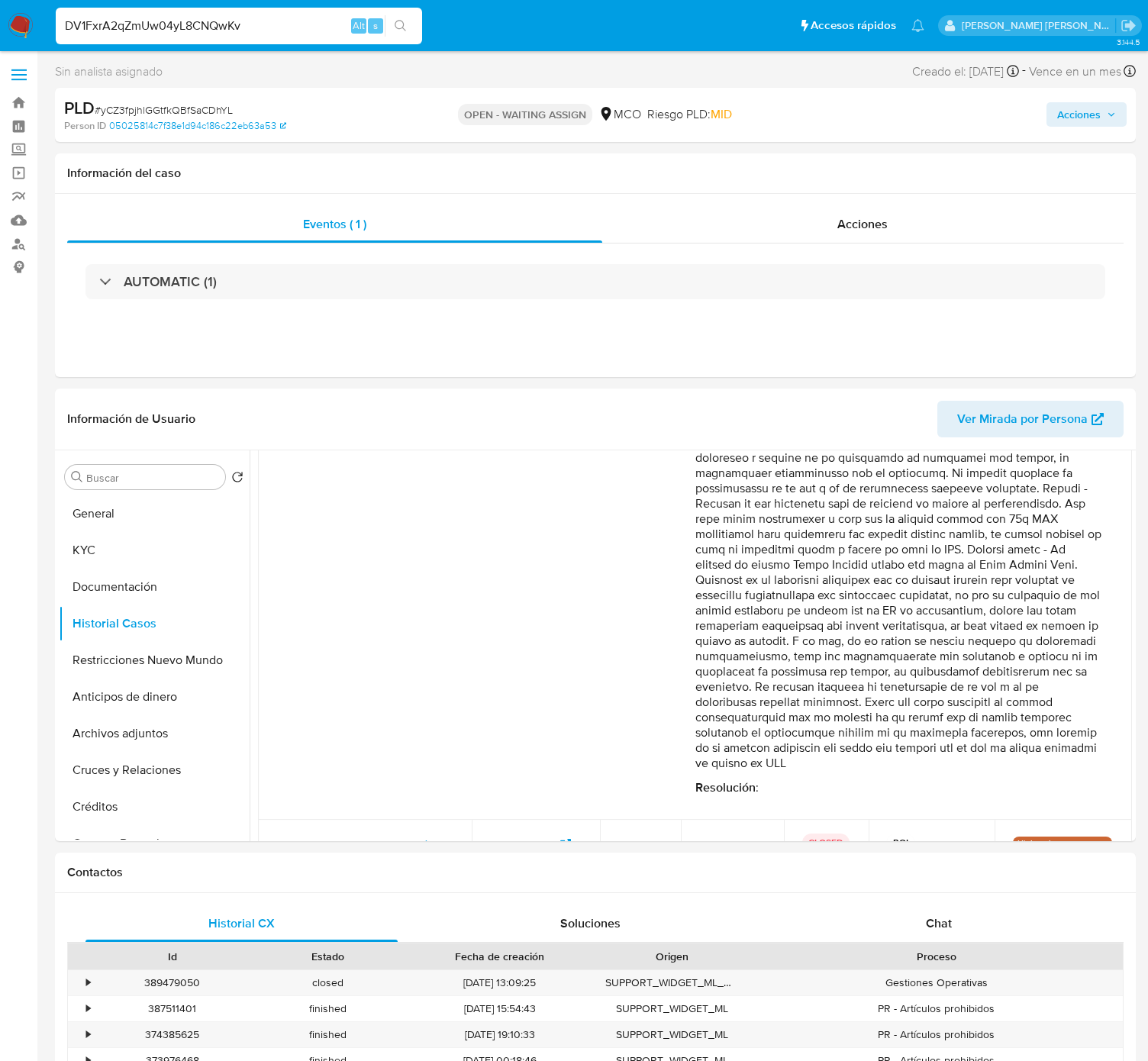 type on "DV1FxrA2qZmUw04yL8CNQwKv" 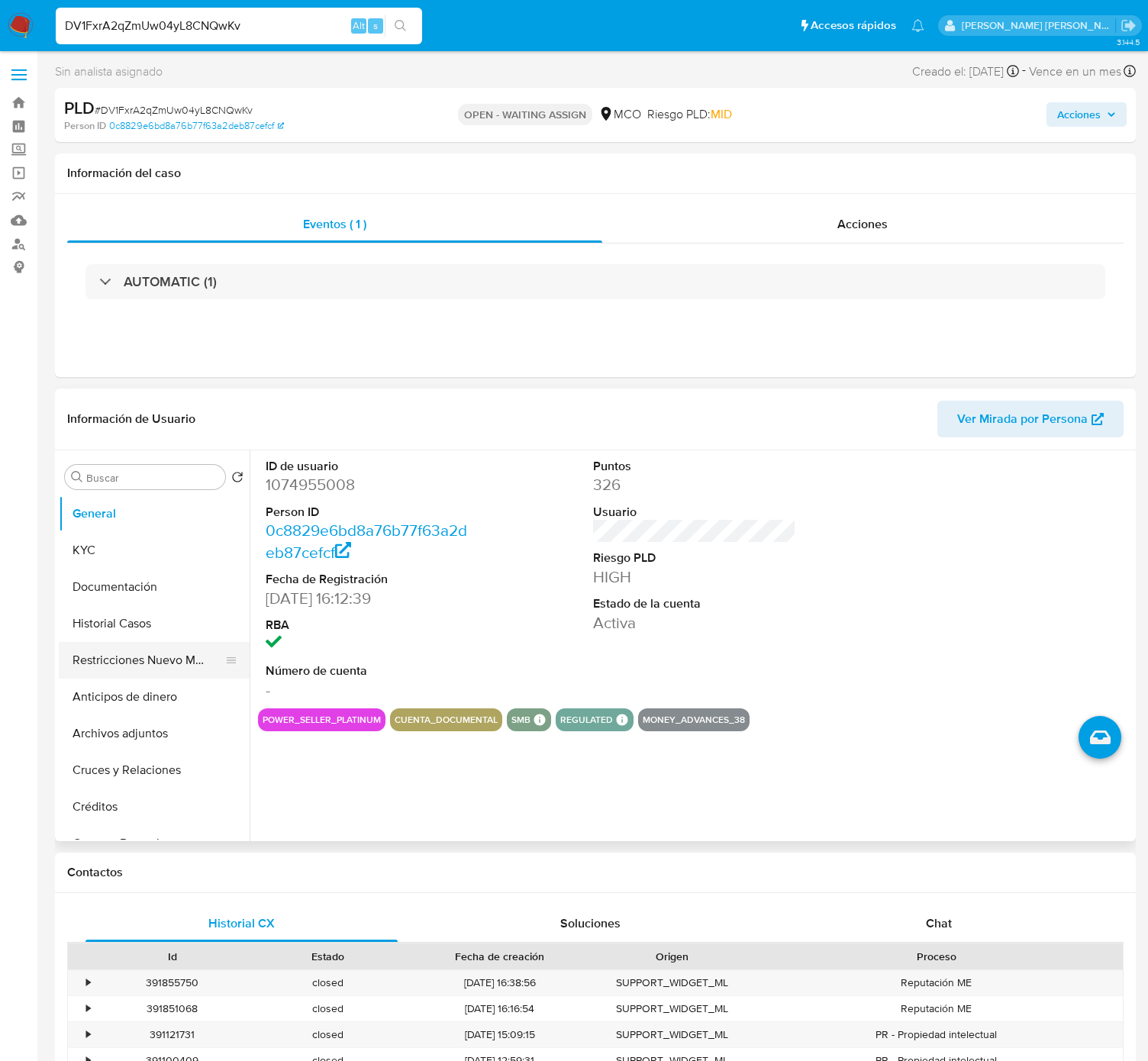 select on "10" 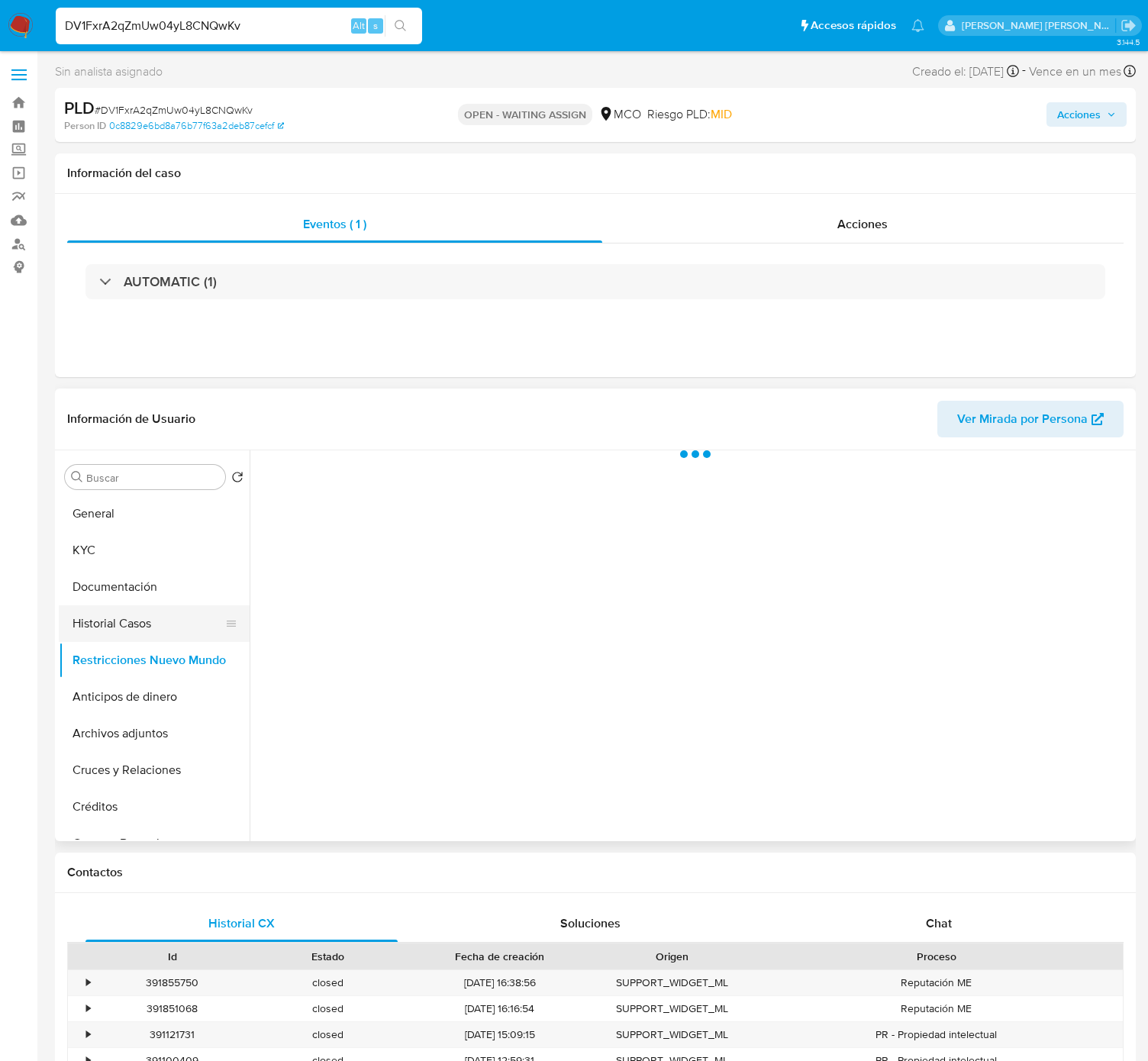 click on "Historial Casos" at bounding box center (148, 624) 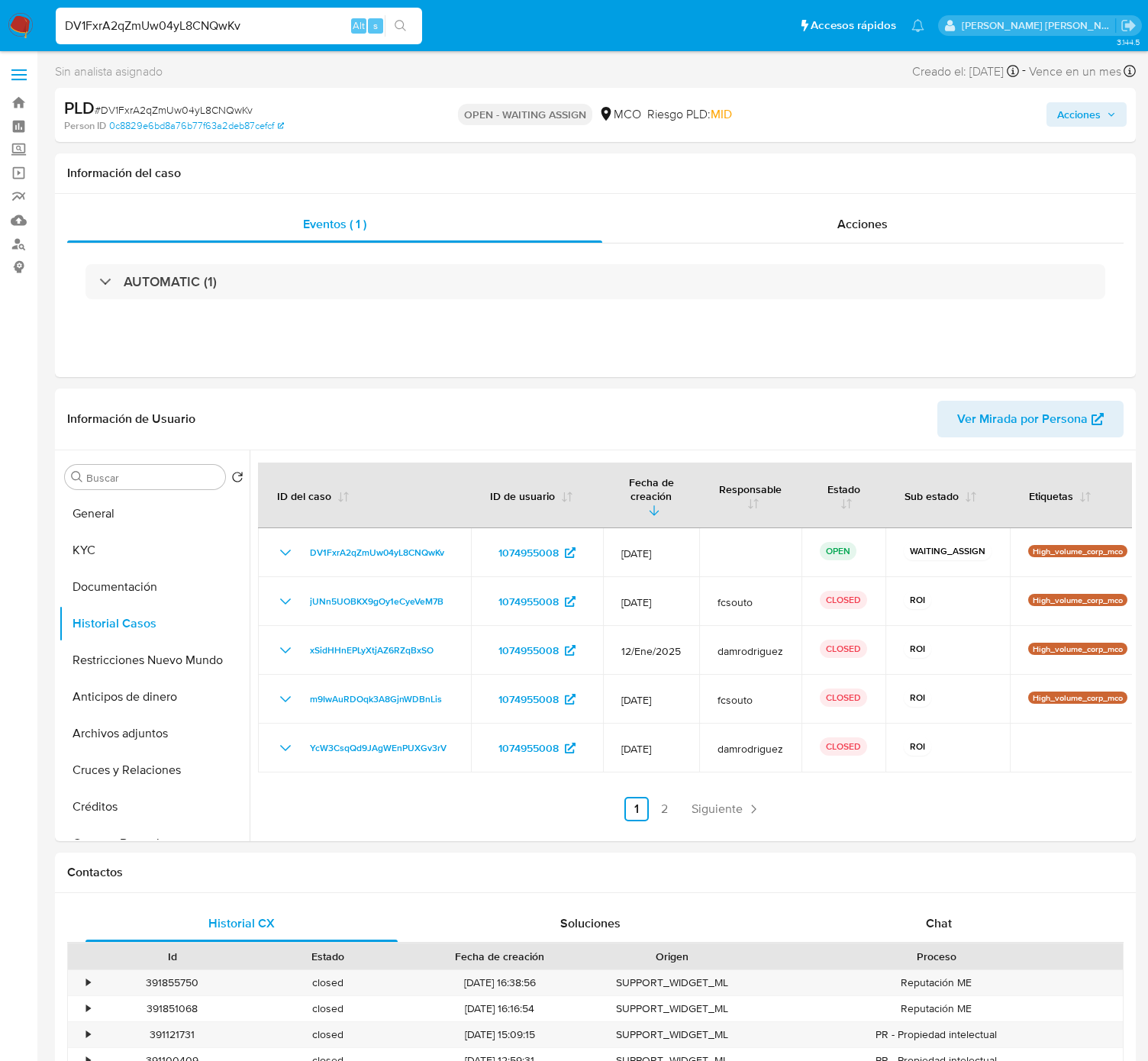 click on "DV1FxrA2qZmUw04yL8CNQwKv" at bounding box center (239, 26) 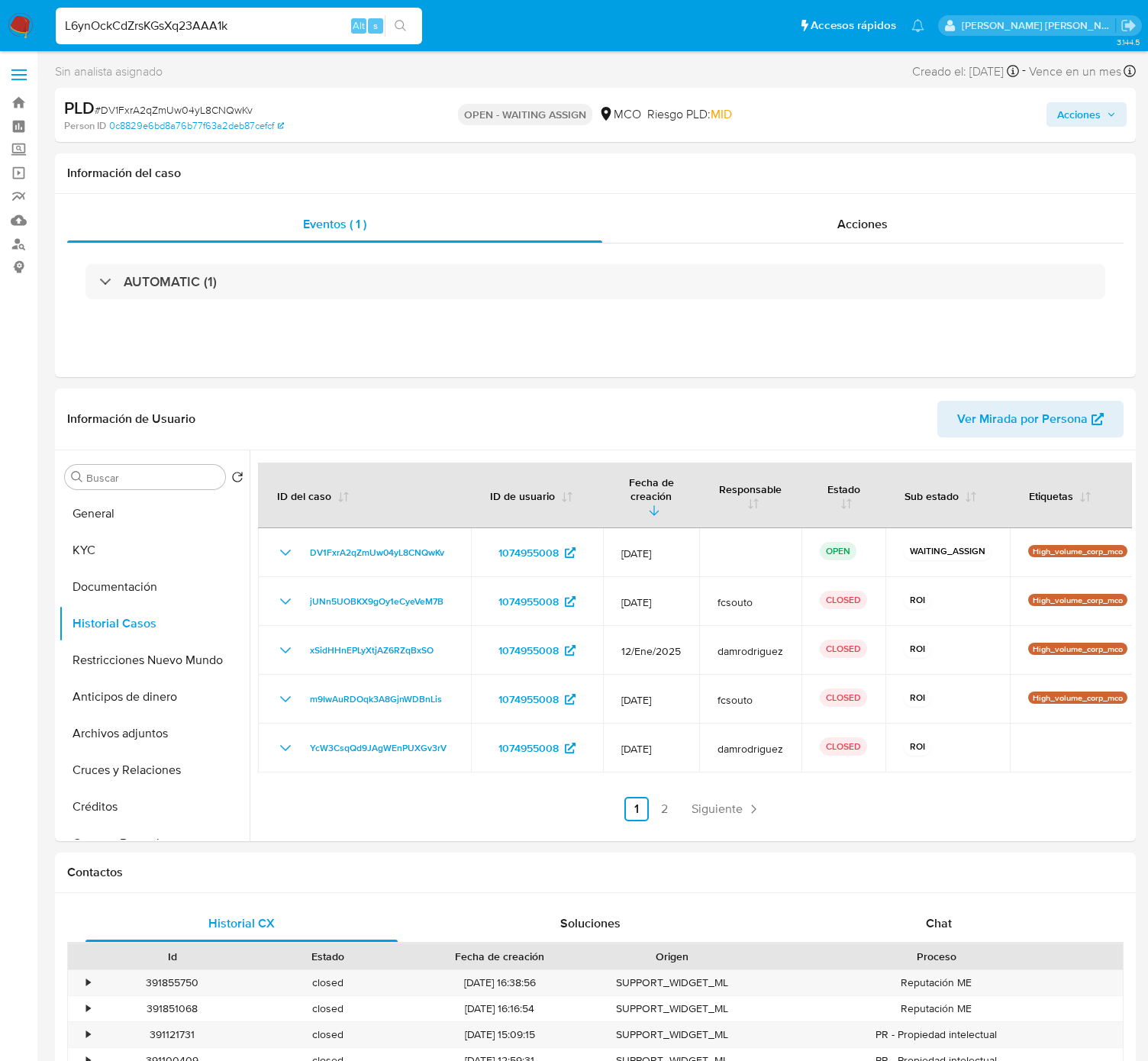type on "L6ynOckCdZrsKGsXq23AAA1k" 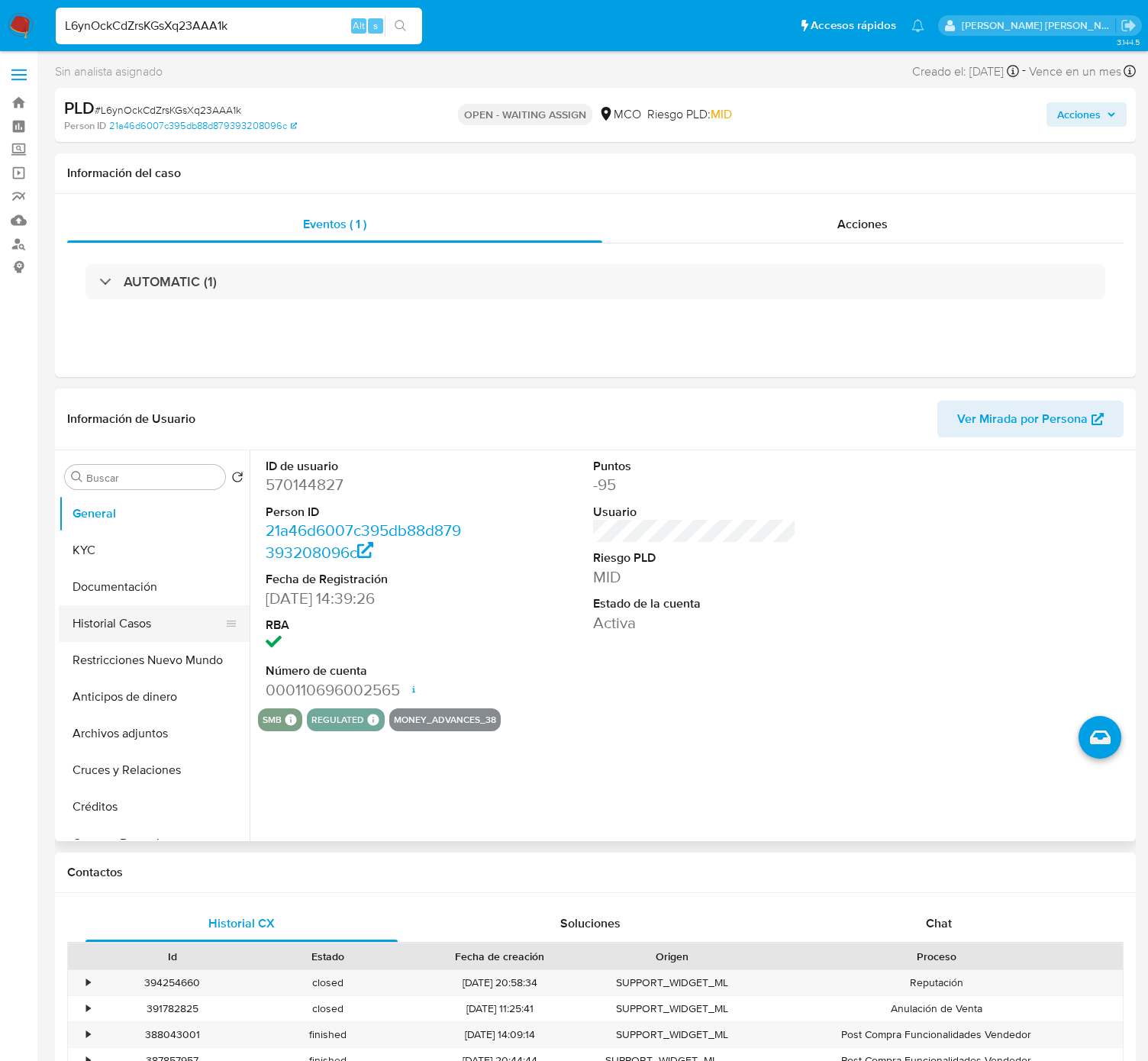 click on "Historial Casos" at bounding box center [148, 624] 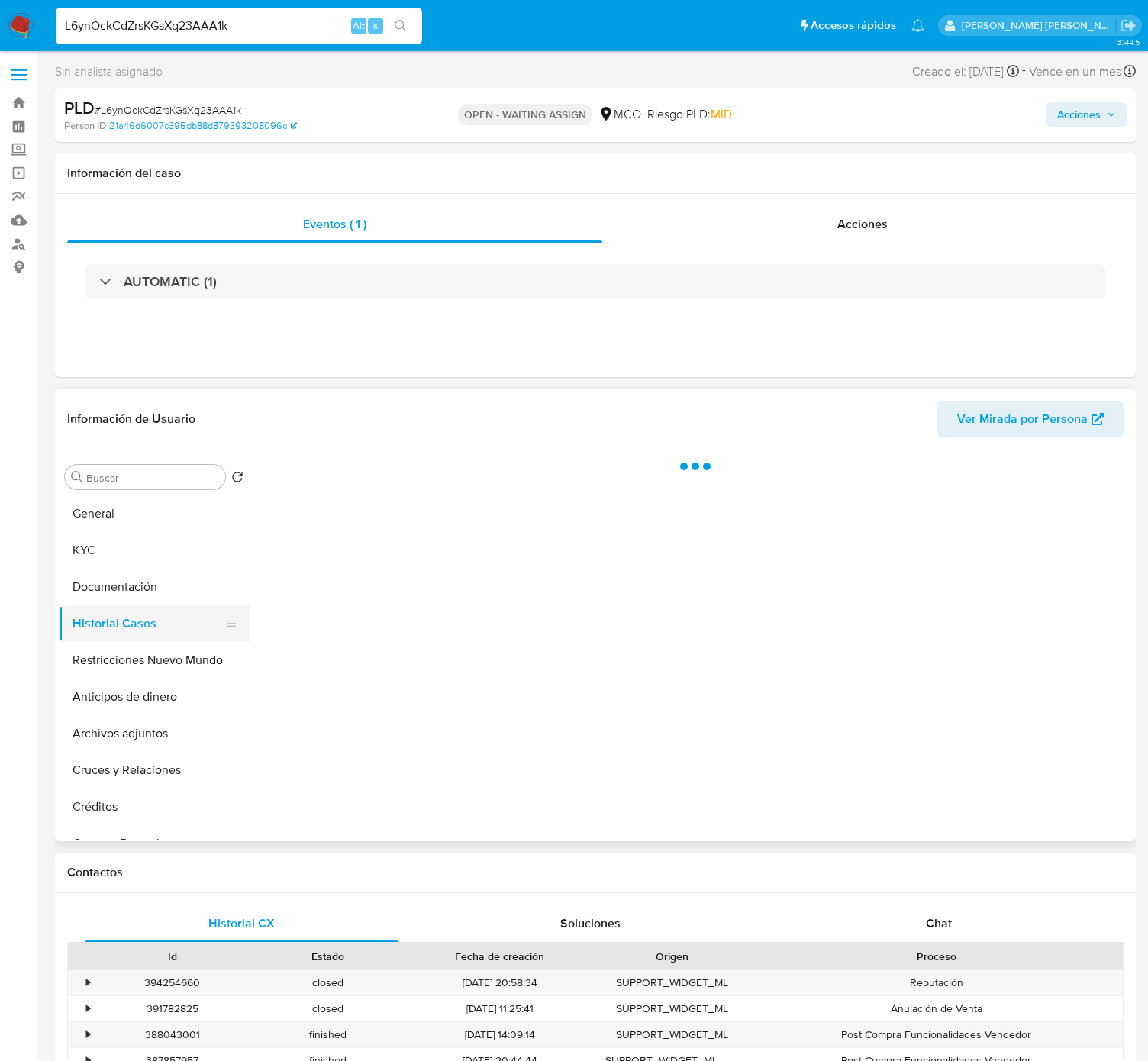 select on "10" 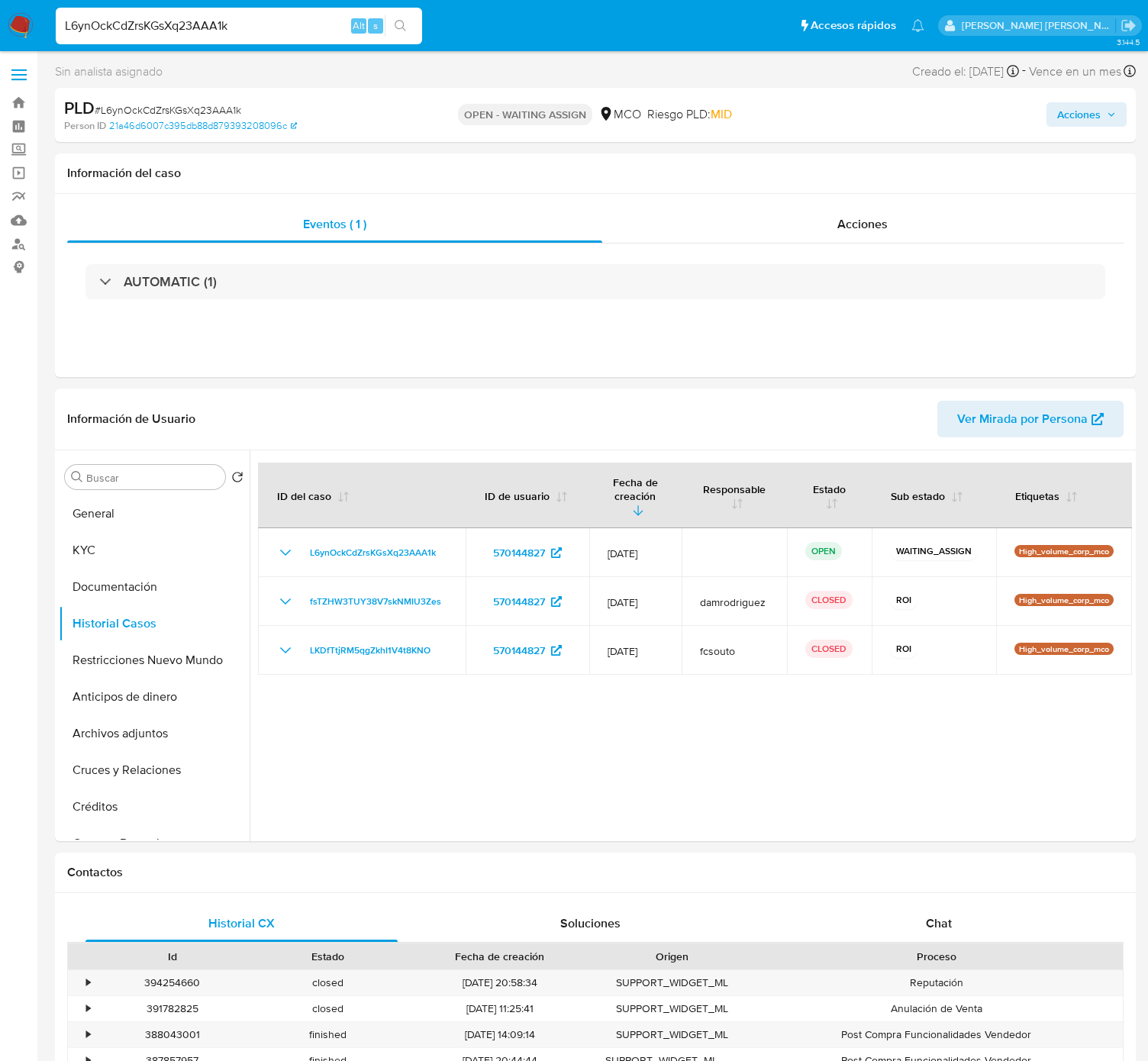 click on "L6ynOckCdZrsKGsXq23AAA1k" at bounding box center [239, 26] 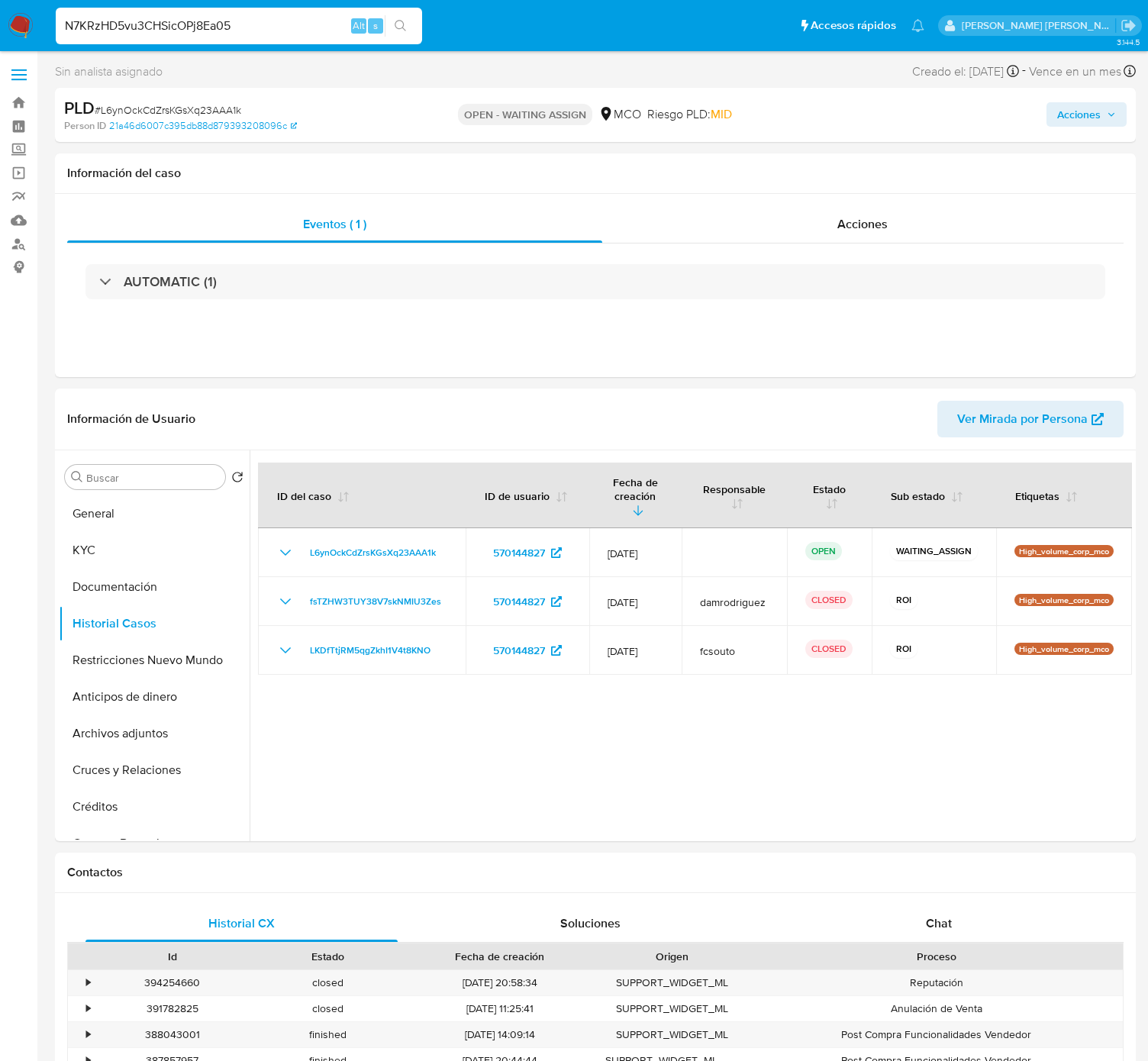 type on "N7KRzHD5vu3CHSicOPj8Ea05" 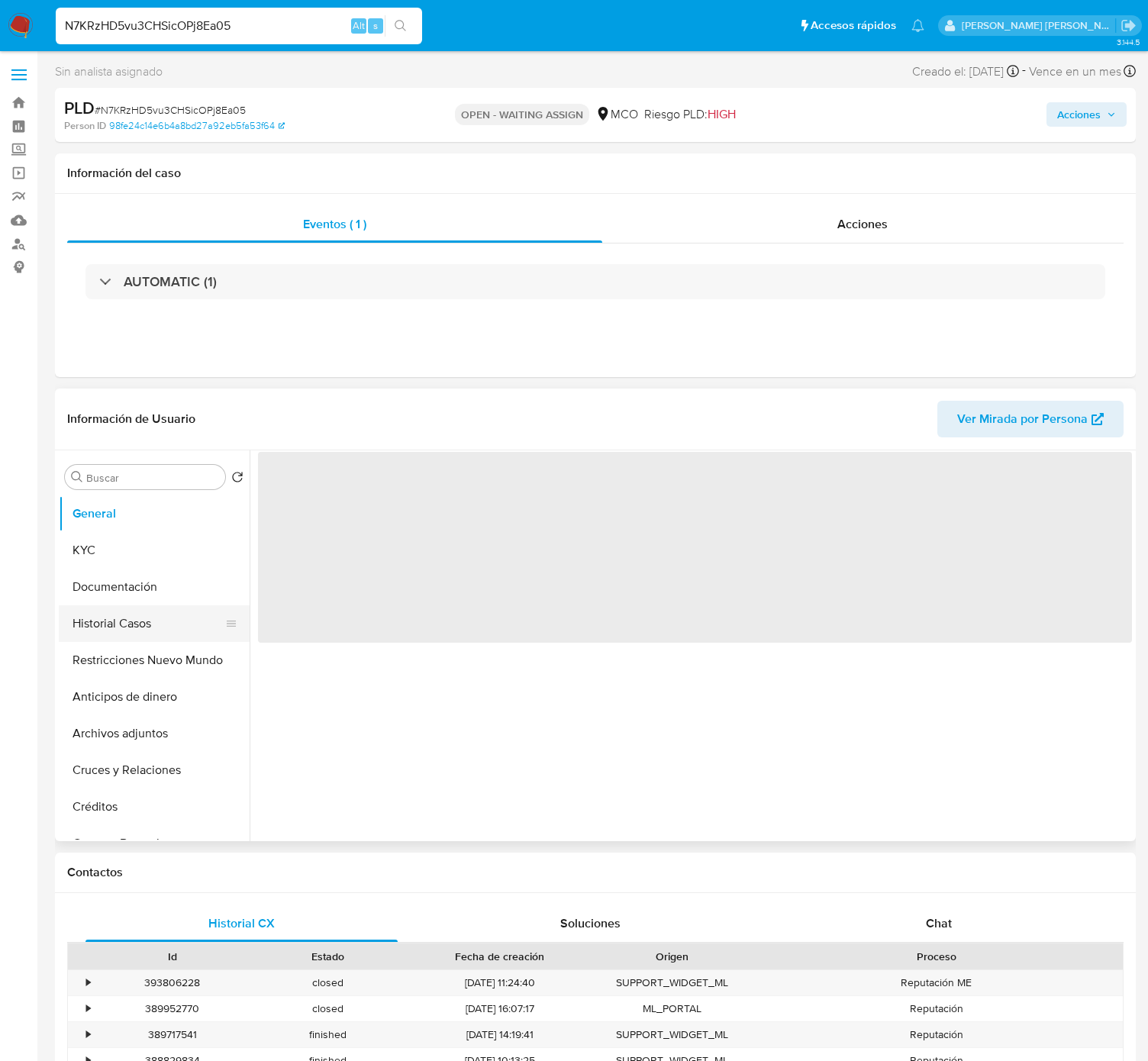 click on "Historial Casos" at bounding box center (148, 624) 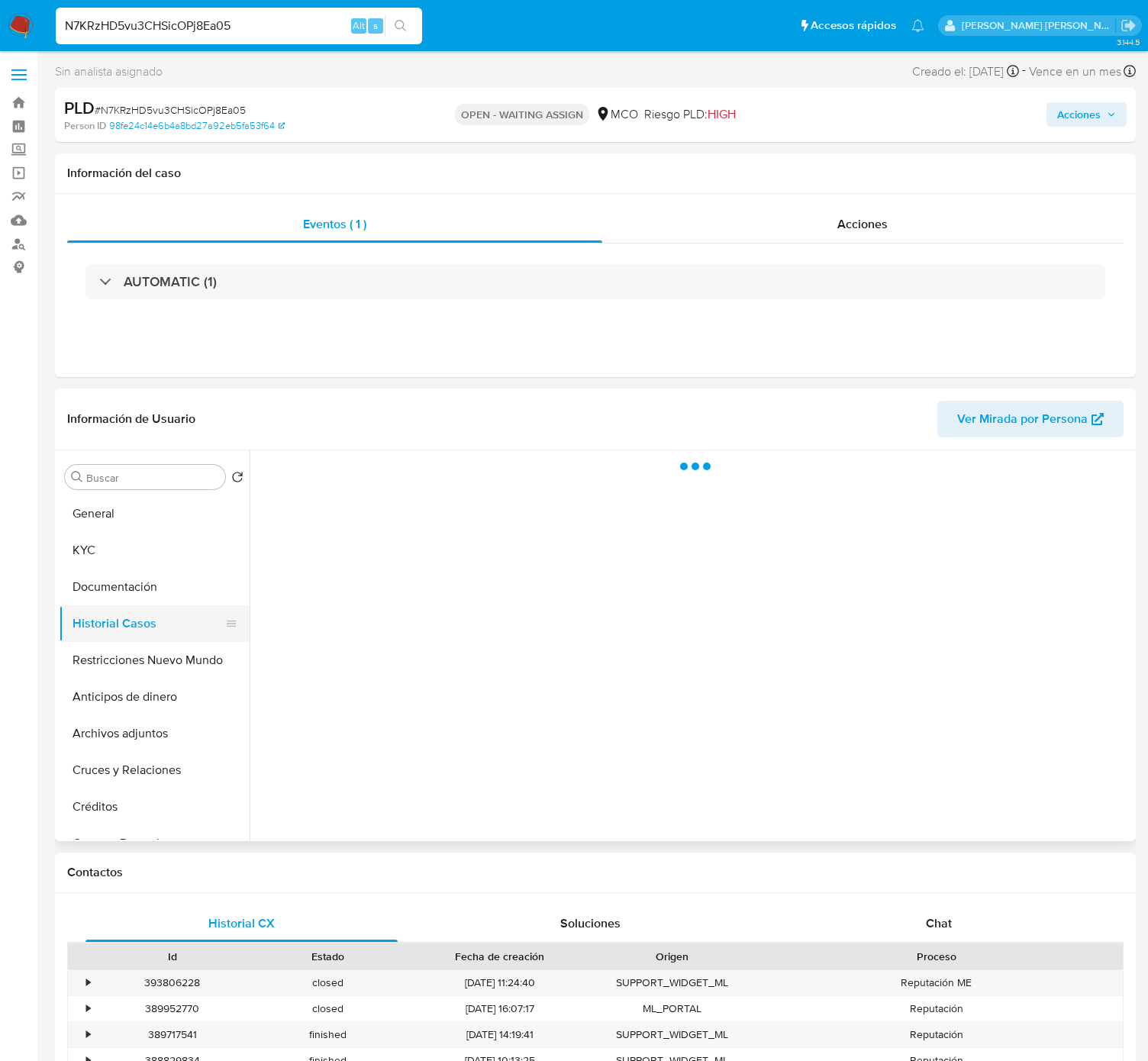 select on "10" 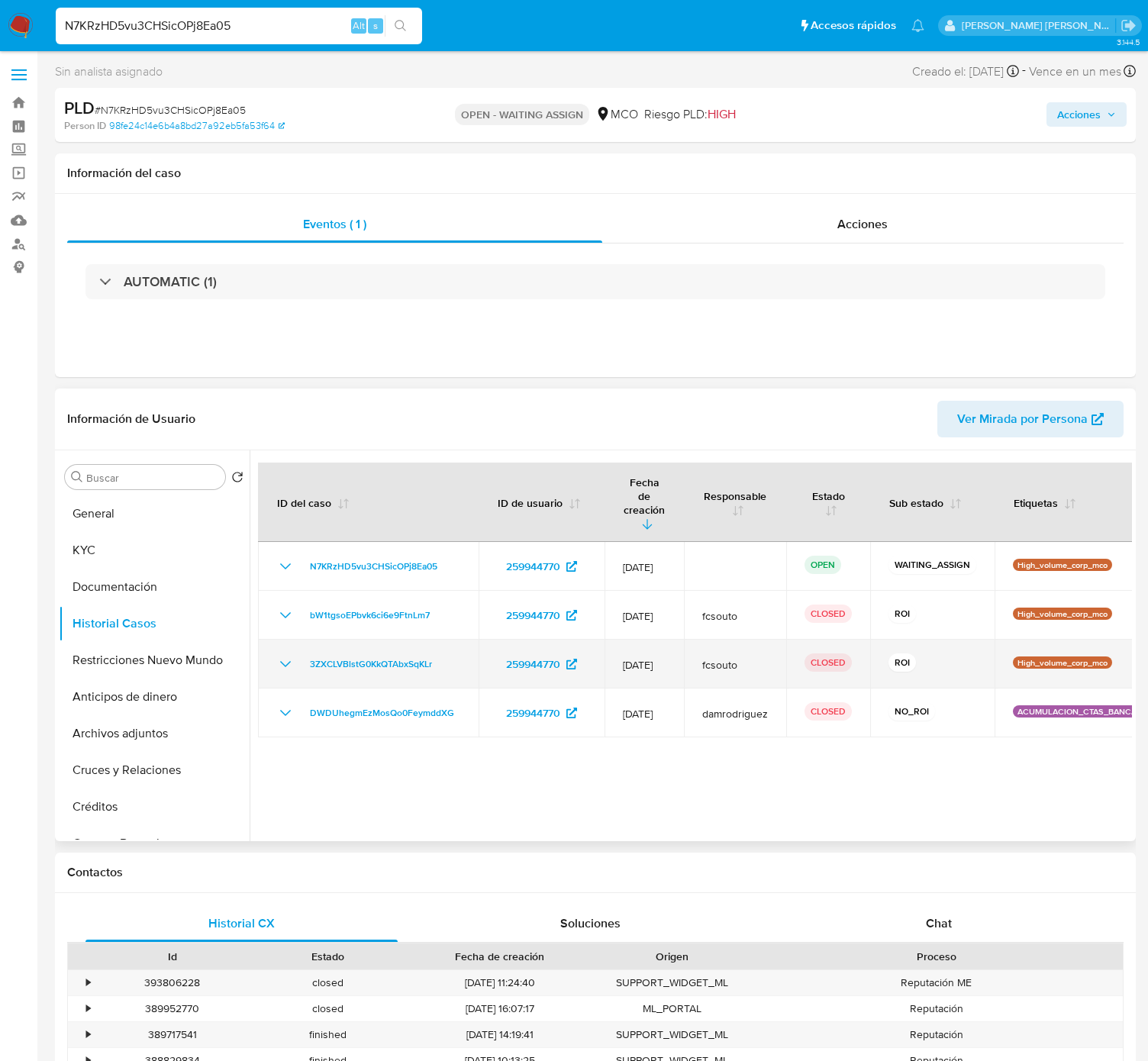 click 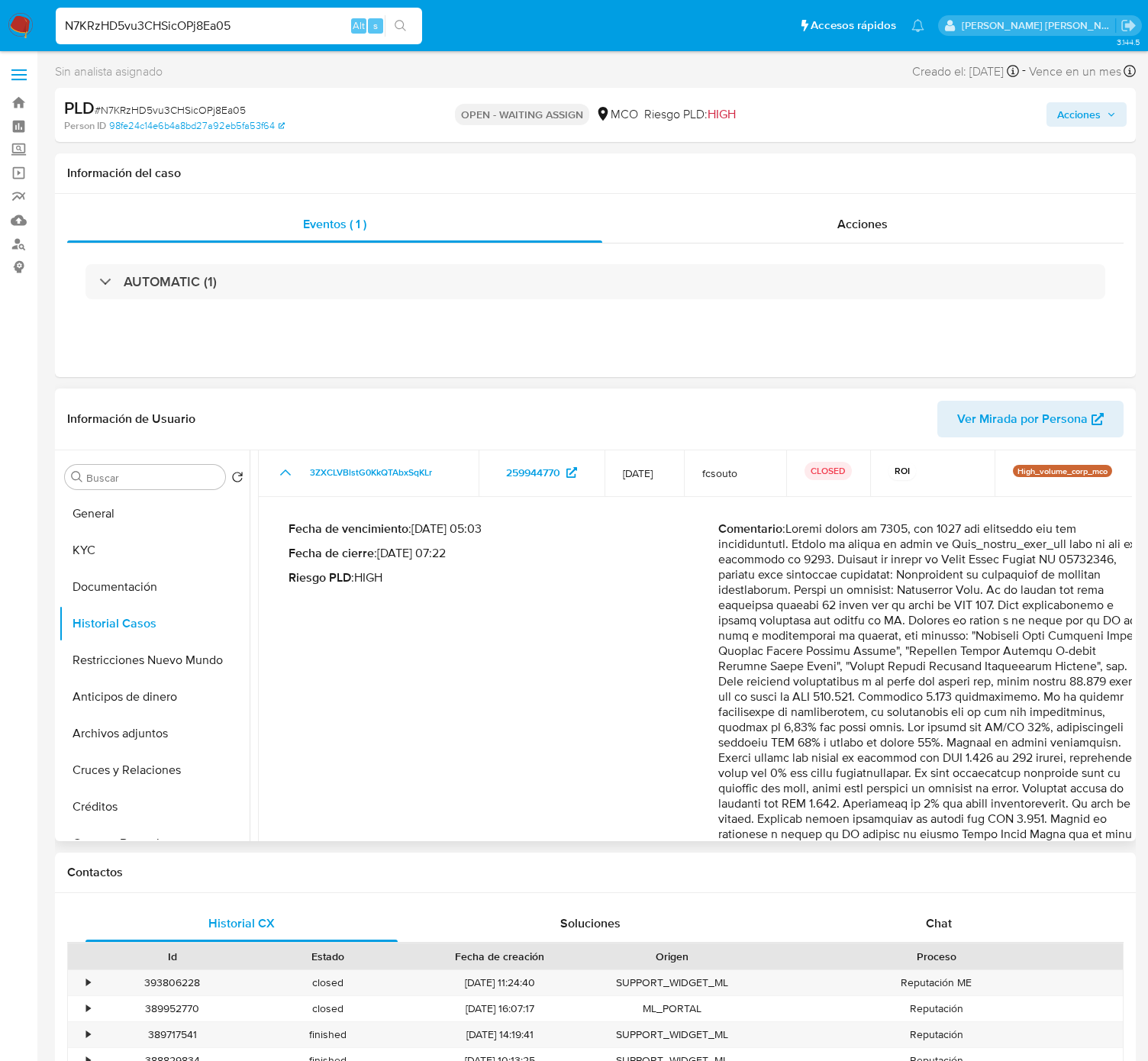 scroll, scrollTop: 305, scrollLeft: 0, axis: vertical 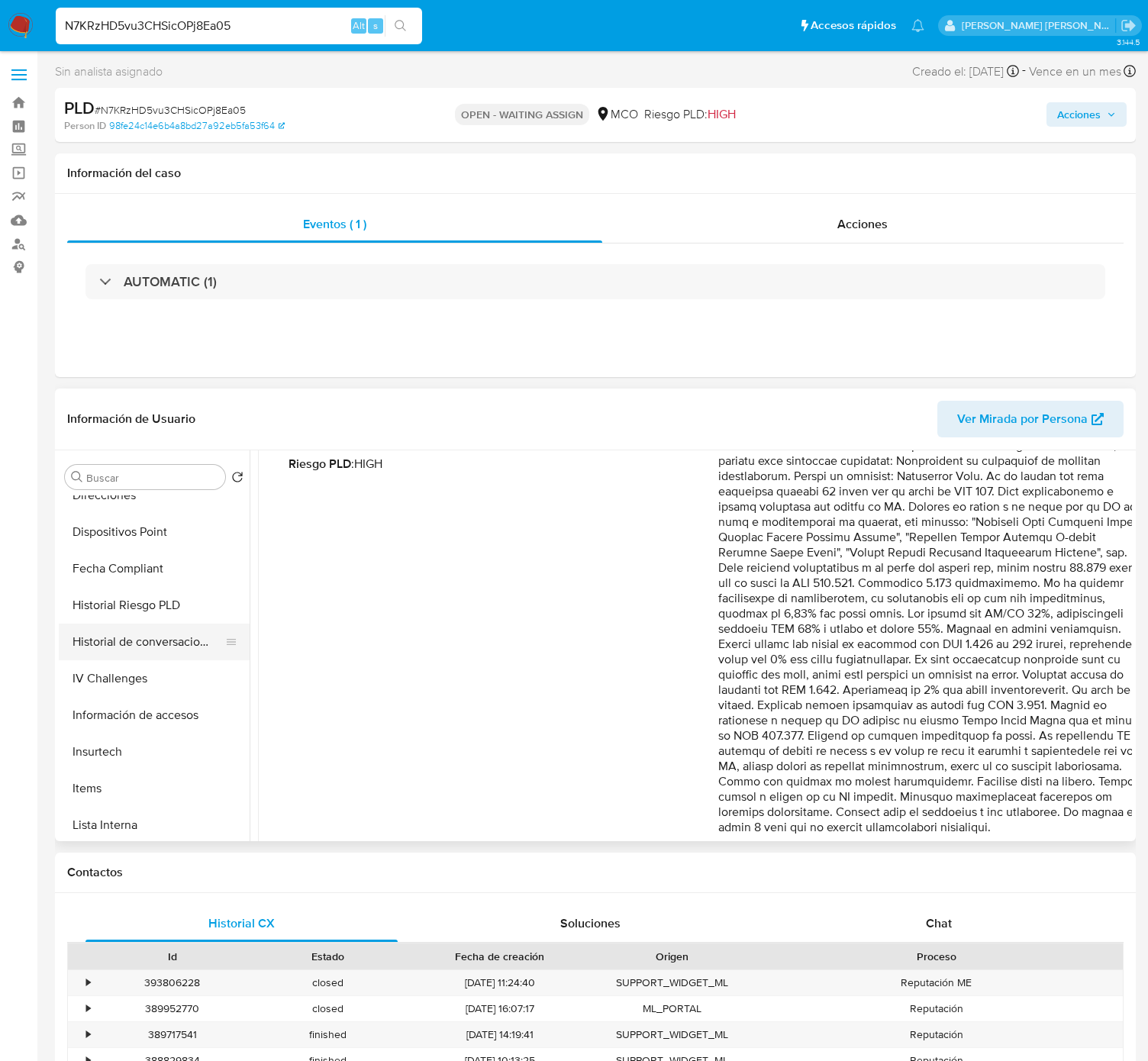 click on "Historial de conversaciones" at bounding box center [148, 642] 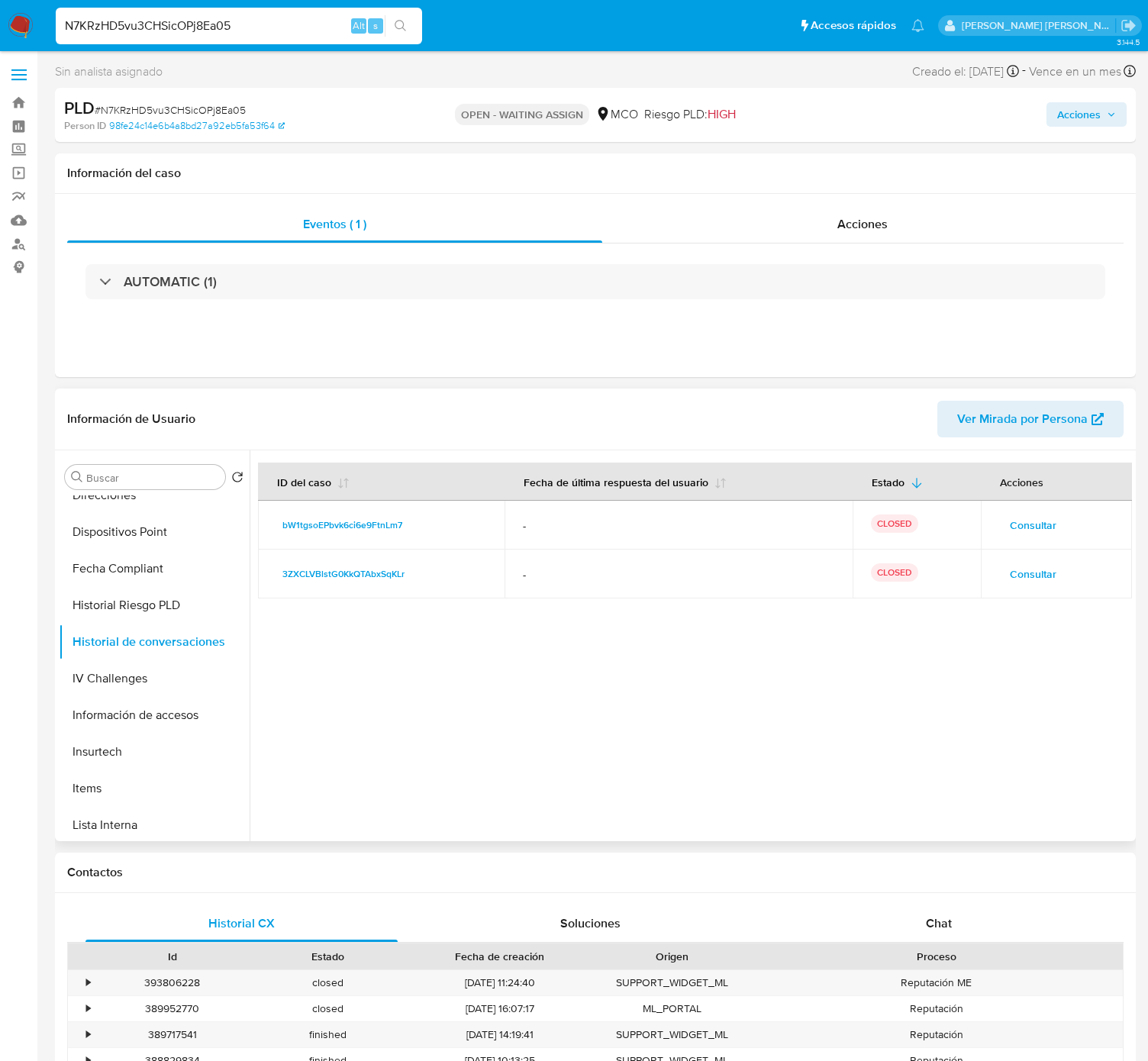 click on "Consultar" at bounding box center [1033, 574] 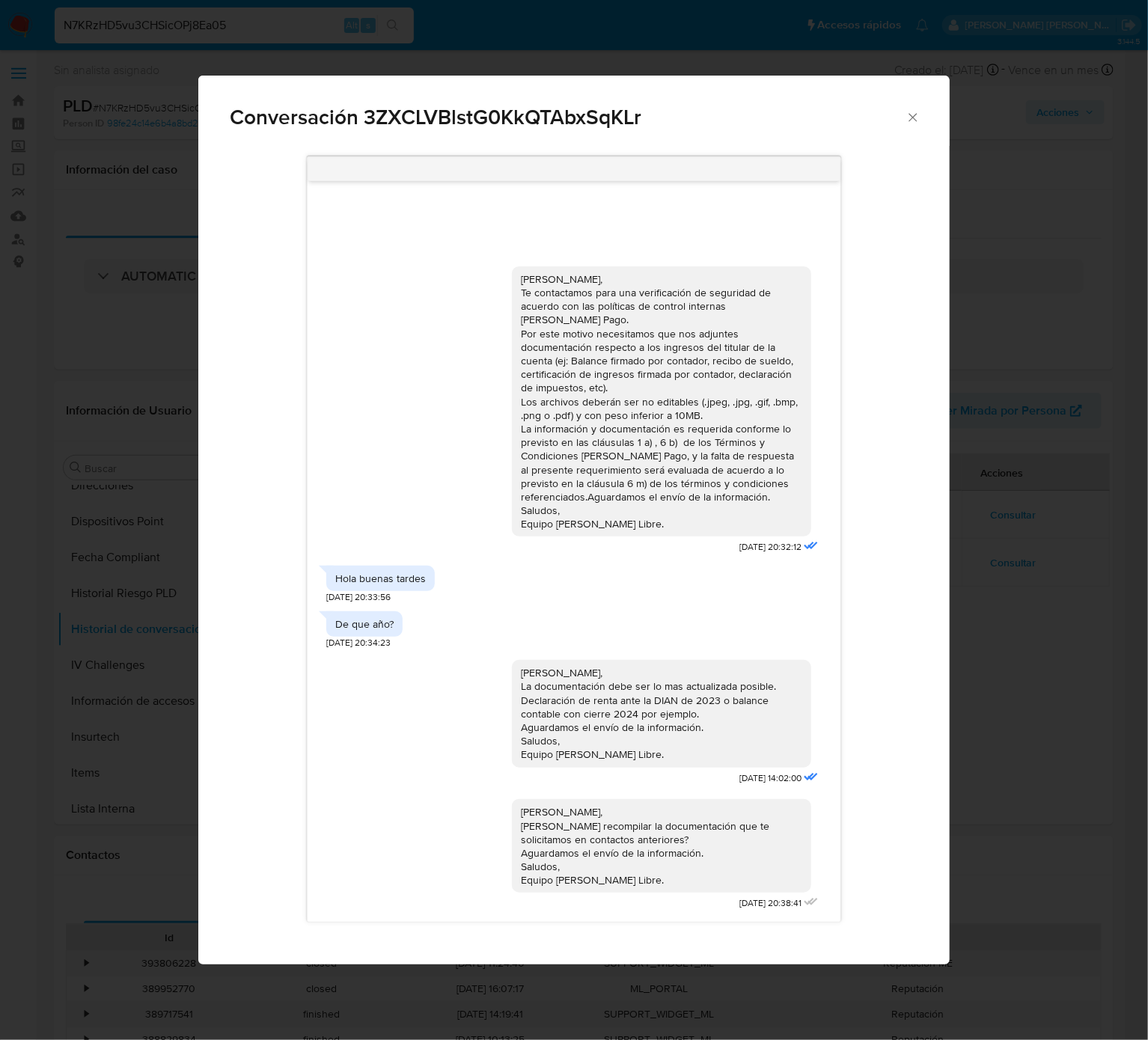 click on "Conversación 3ZXCLVBlstG0KkQTAbxSqKLr Hola [PERSON_NAME],
Te contactamos para una verificación de seguridad de acuerdo con las políticas de control internas [PERSON_NAME] Pago.
Por este motivo necesitamos que nos adjuntes documentación respecto a los ingresos del titular de la cuenta (ej: Balance firmado por contador, recibo de sueldo, certificación de ingresos firmada por contador, declaración de impuestos, etc).
Los archivos deberán ser no editables (.jpeg, .jpg, .gif, .bmp, .png o .pdf) y con peso inferior a 10MB.
La información y documentación es requerida conforme lo previsto en las cláusulas 1 a) , 6 b)  de los Términos y Condiciones [PERSON_NAME] Pago, y la falta de respuesta al presente requerimiento será evaluada de acuerdo a lo previsto en la cláusula 6 m) de los términos y condiciones referenciados.Aguardamos el envío de la información.
Saludos,
Equipo [PERSON_NAME] Libre. [DATE] 20:32:12 Hola buenas tardes [DATE] 20:33:56 De que año? [DATE] 20:34:23 [DATE] 14:02:00" at bounding box center [574, 520] 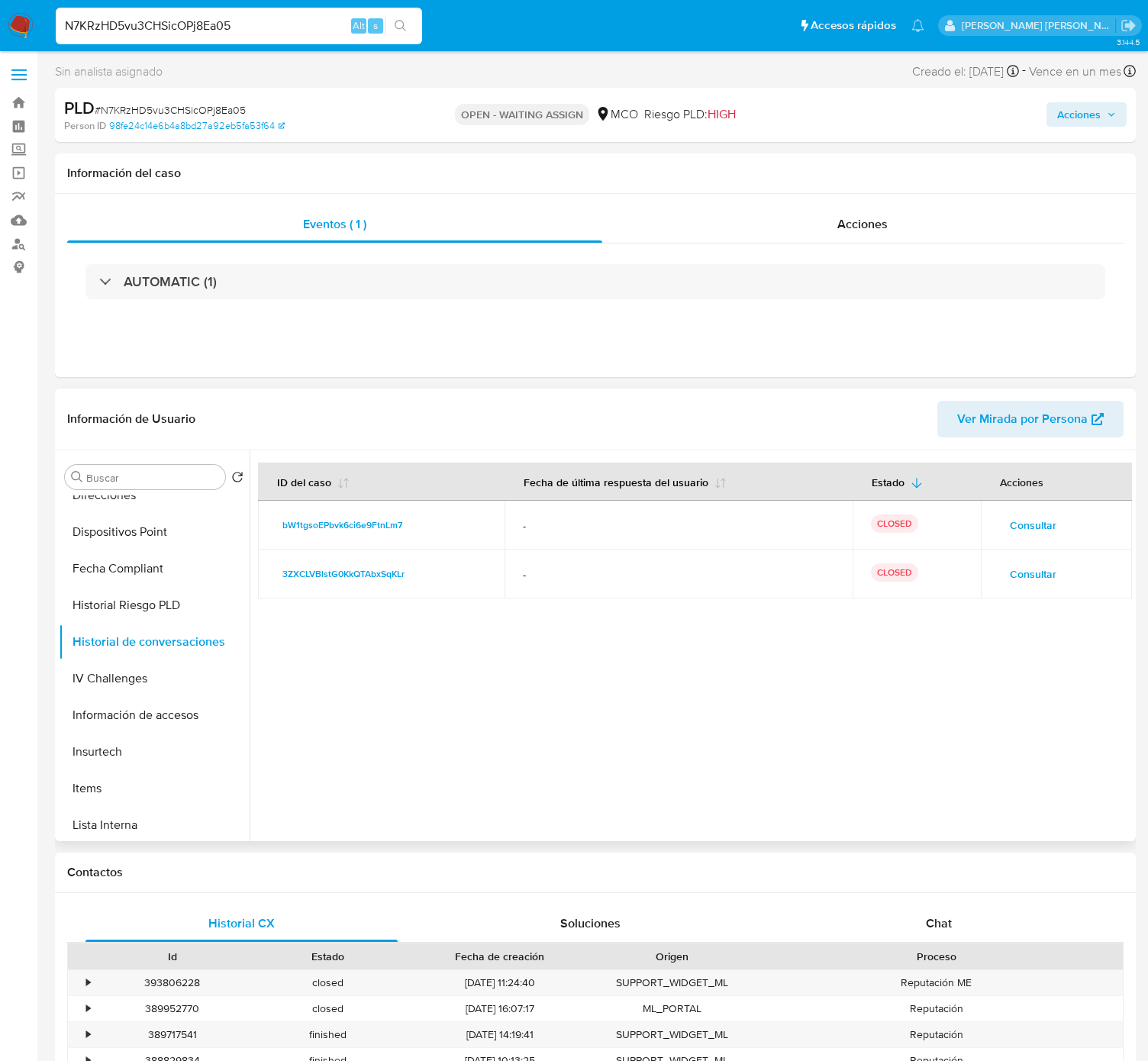click on "Consultar" at bounding box center (1033, 525) 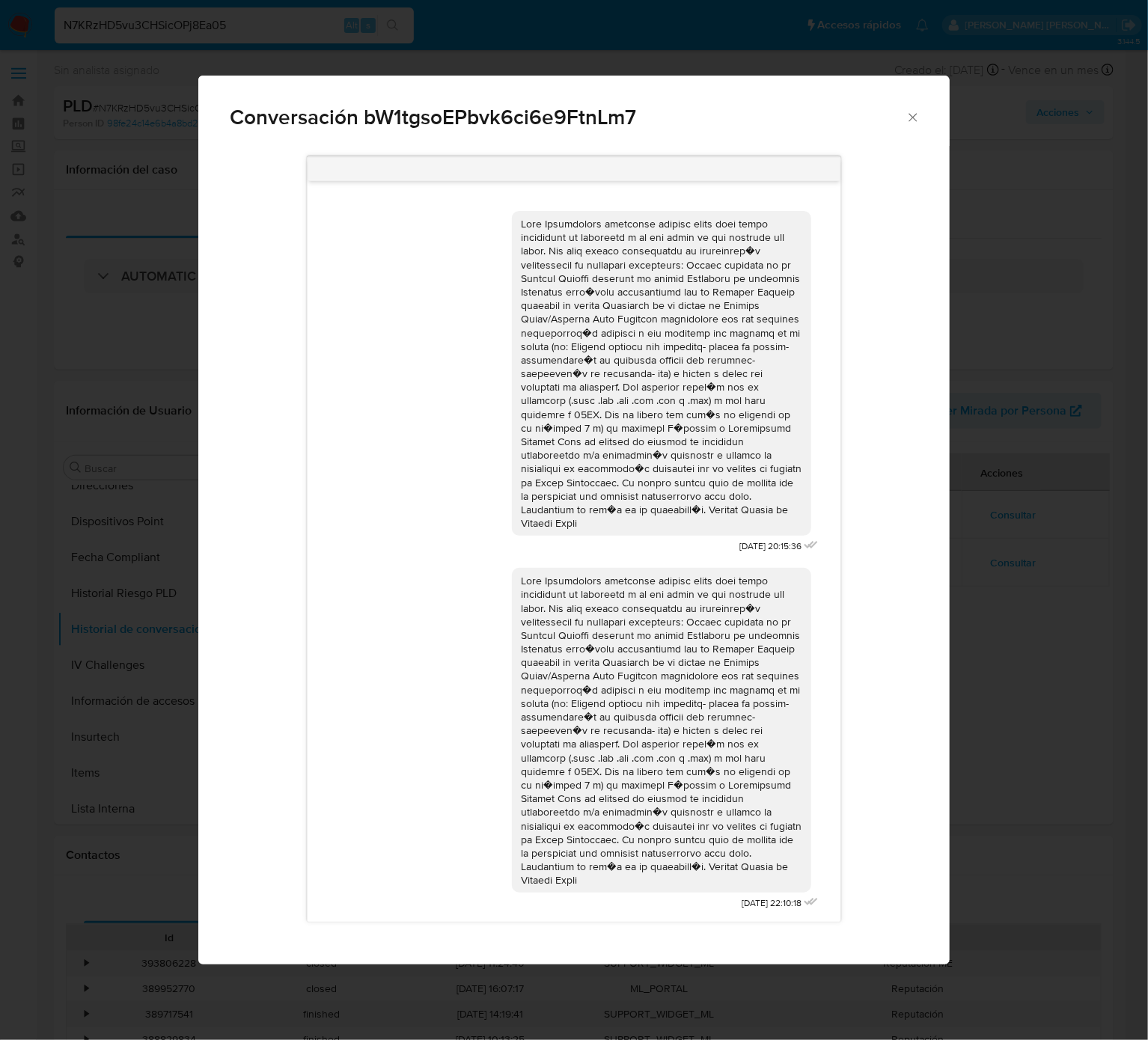 click on "Conversación bW1tgsoEPbvk6ci6e9FtnLm7 [DATE] 20:15:36 [DATE] 22:10:18" at bounding box center [574, 520] 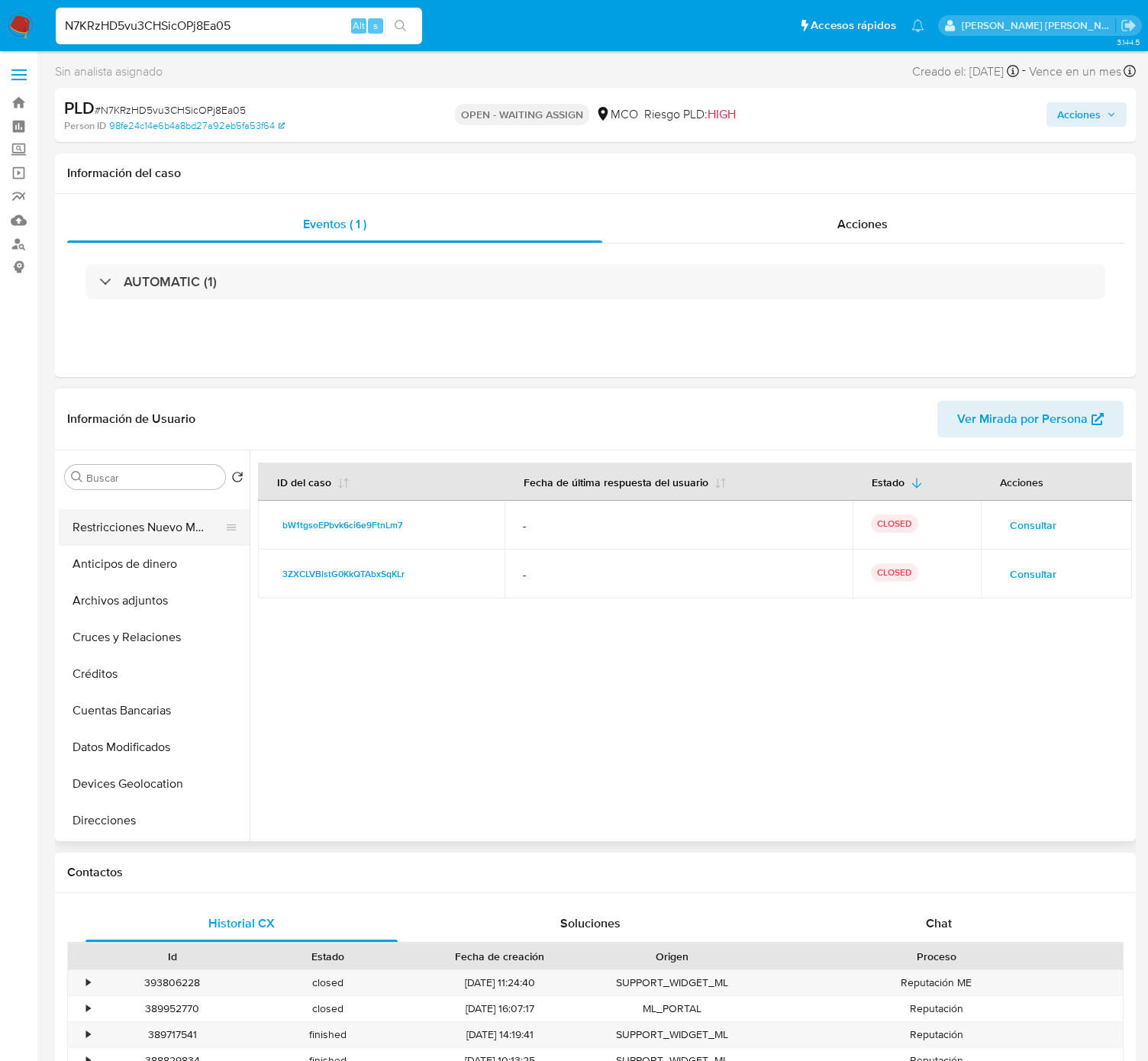 scroll, scrollTop: 0, scrollLeft: 0, axis: both 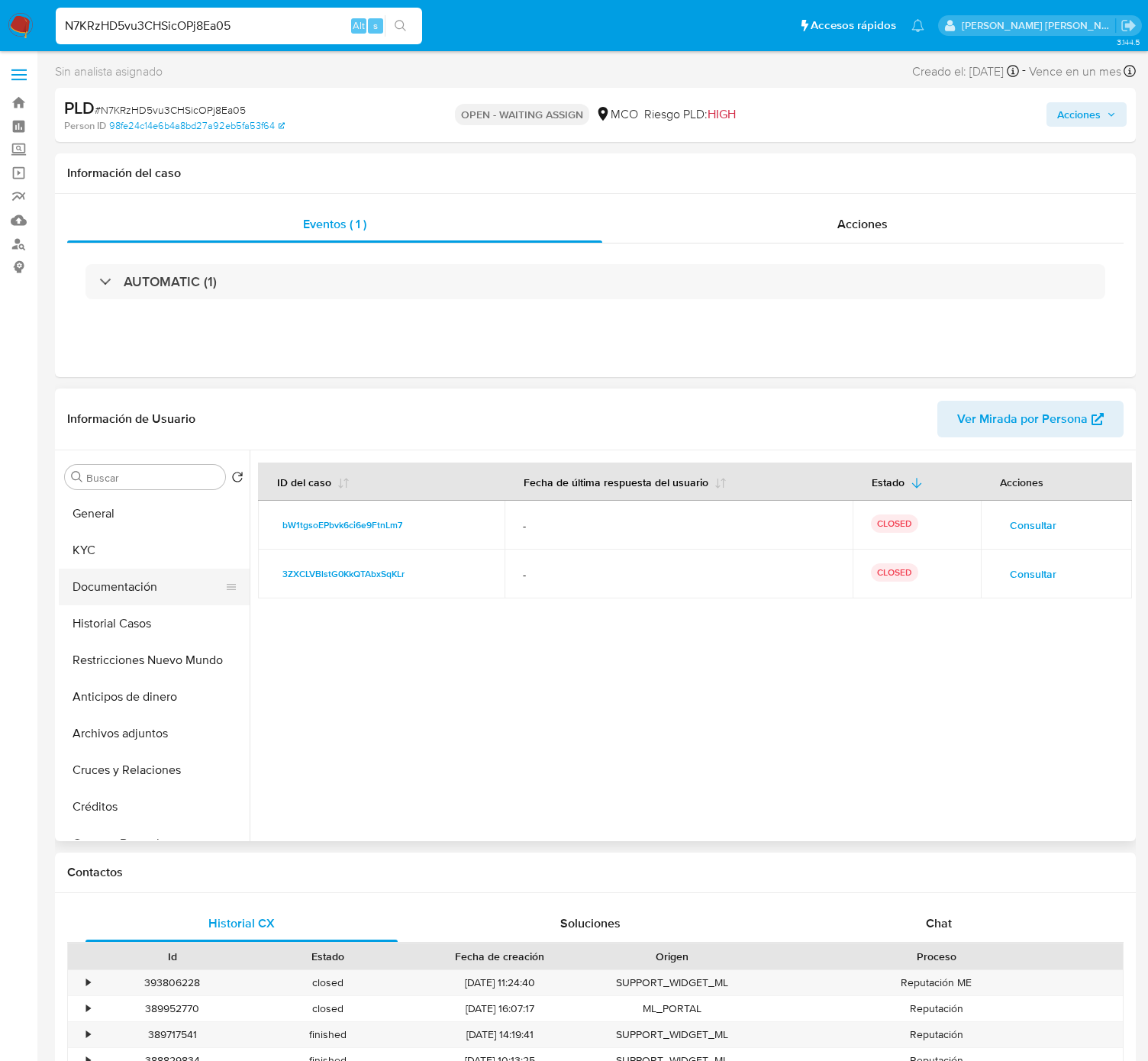 click on "Documentación" at bounding box center (148, 587) 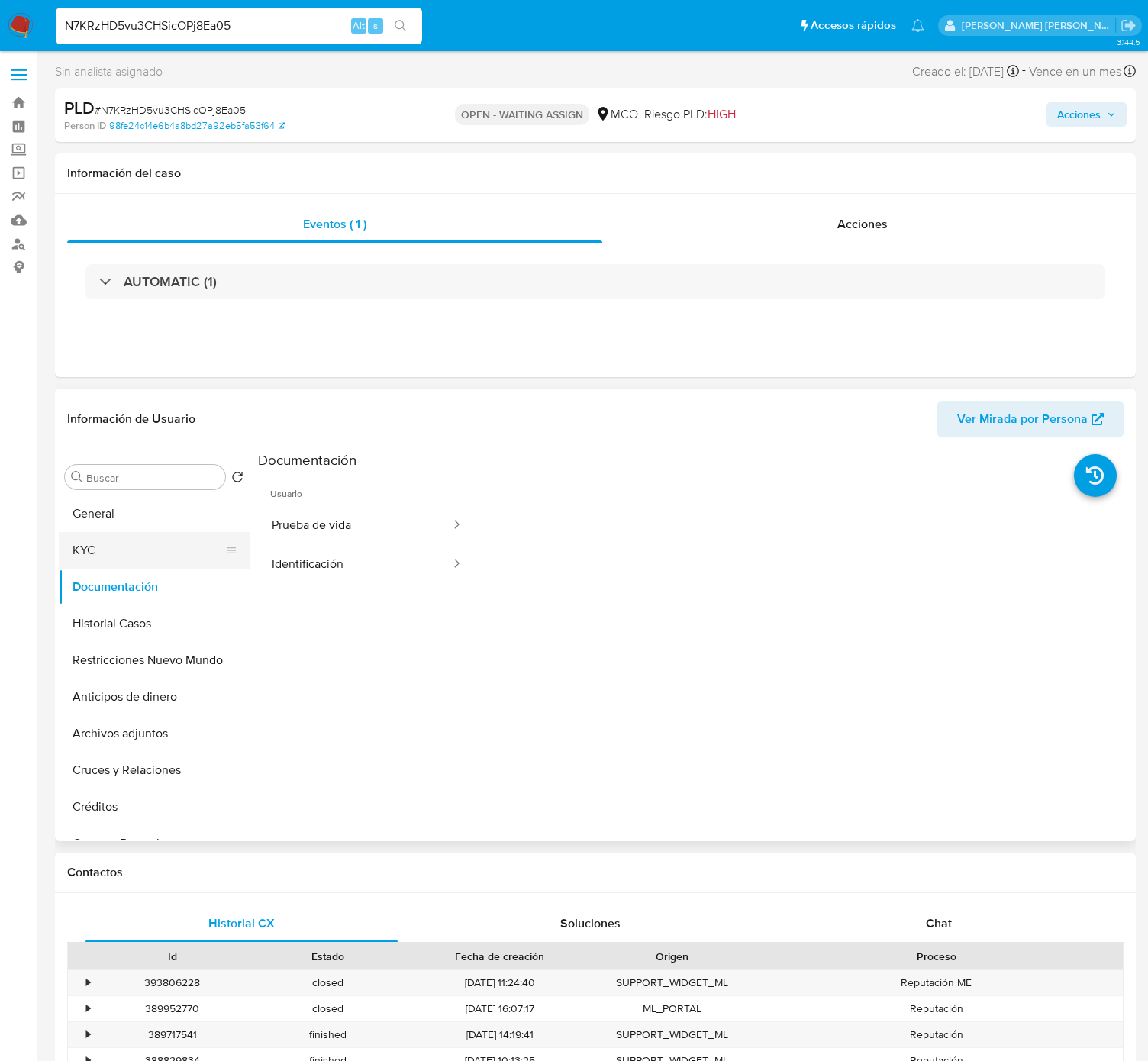 click on "KYC" at bounding box center (148, 550) 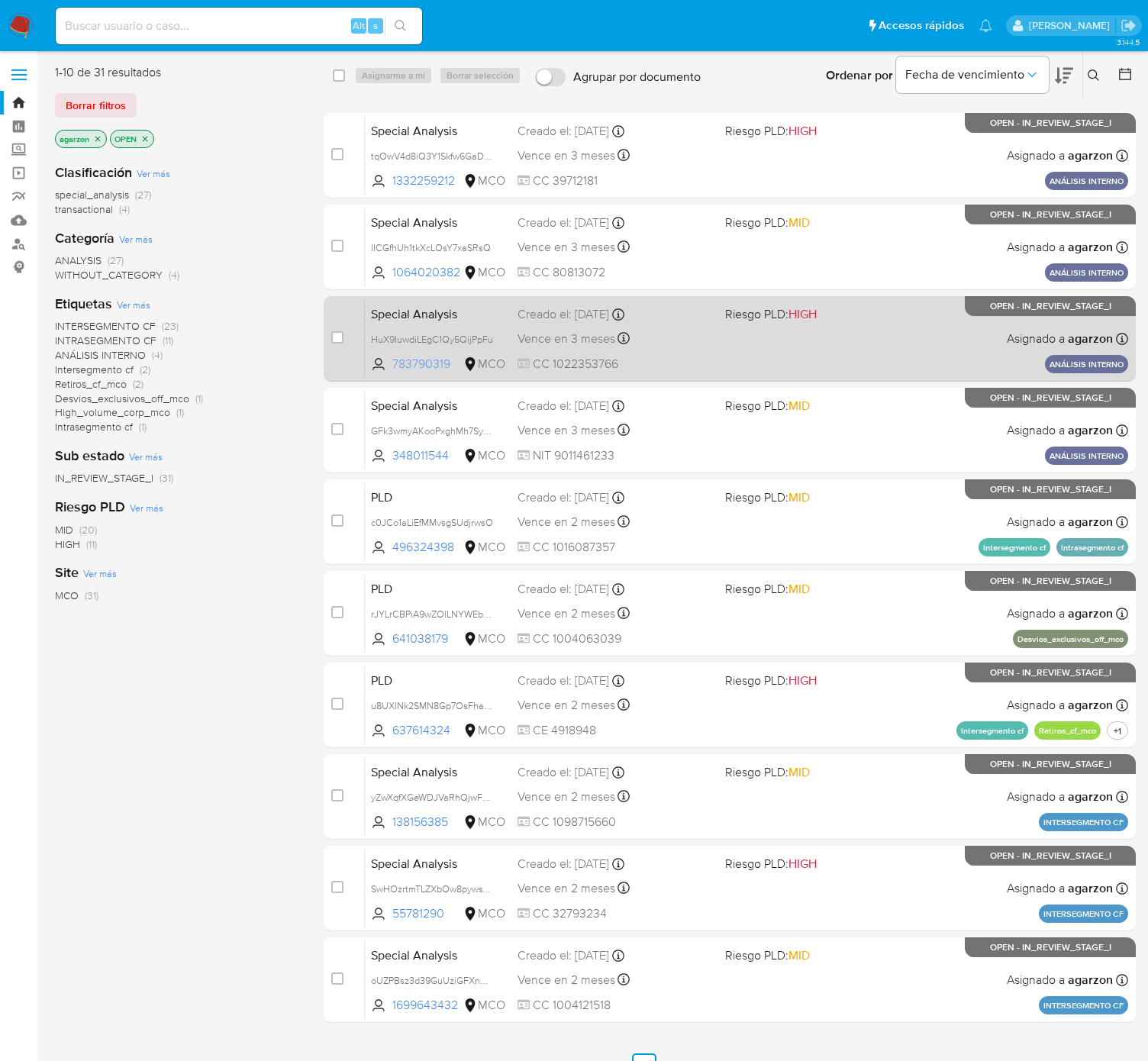 scroll, scrollTop: 0, scrollLeft: 0, axis: both 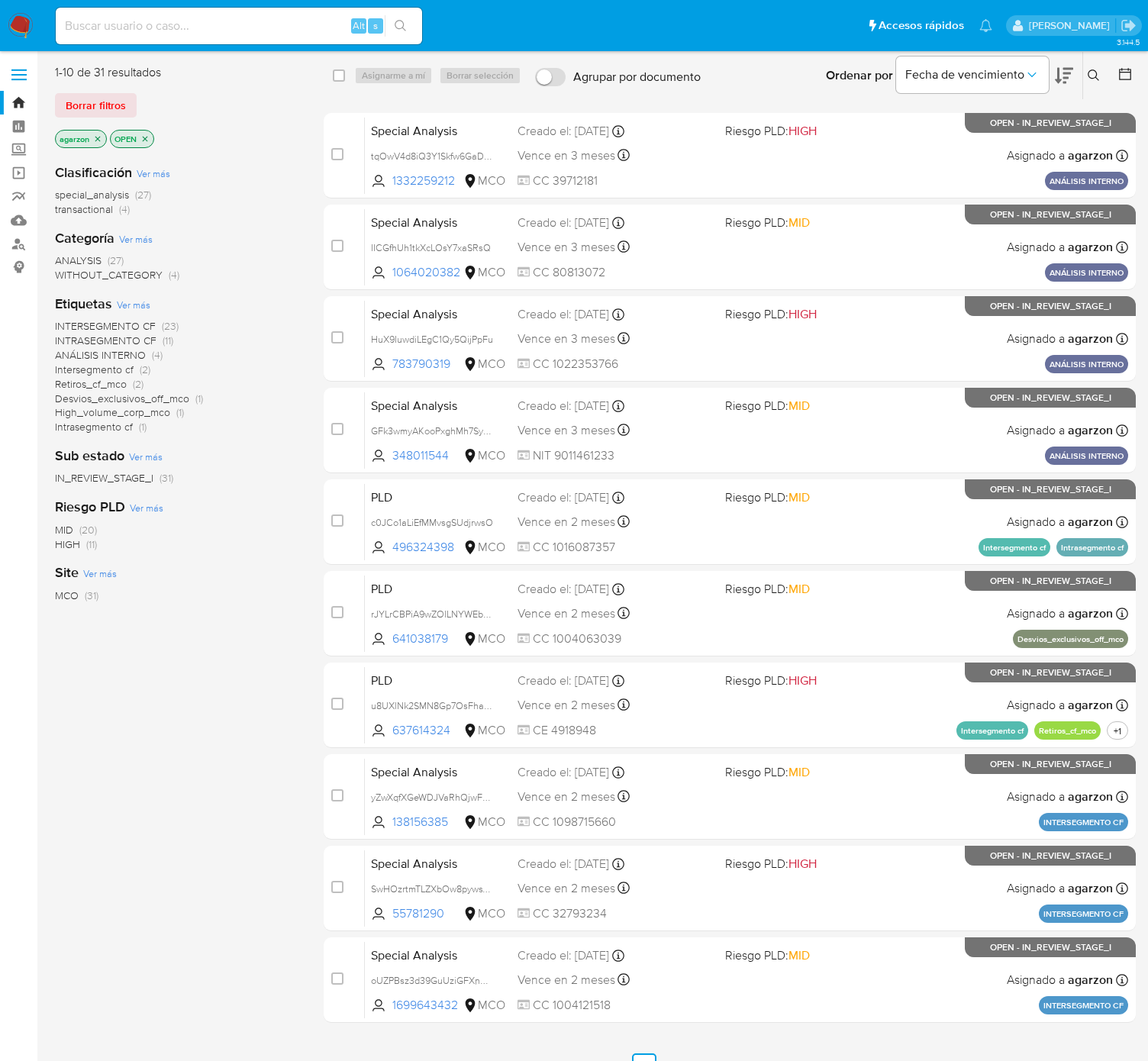 click 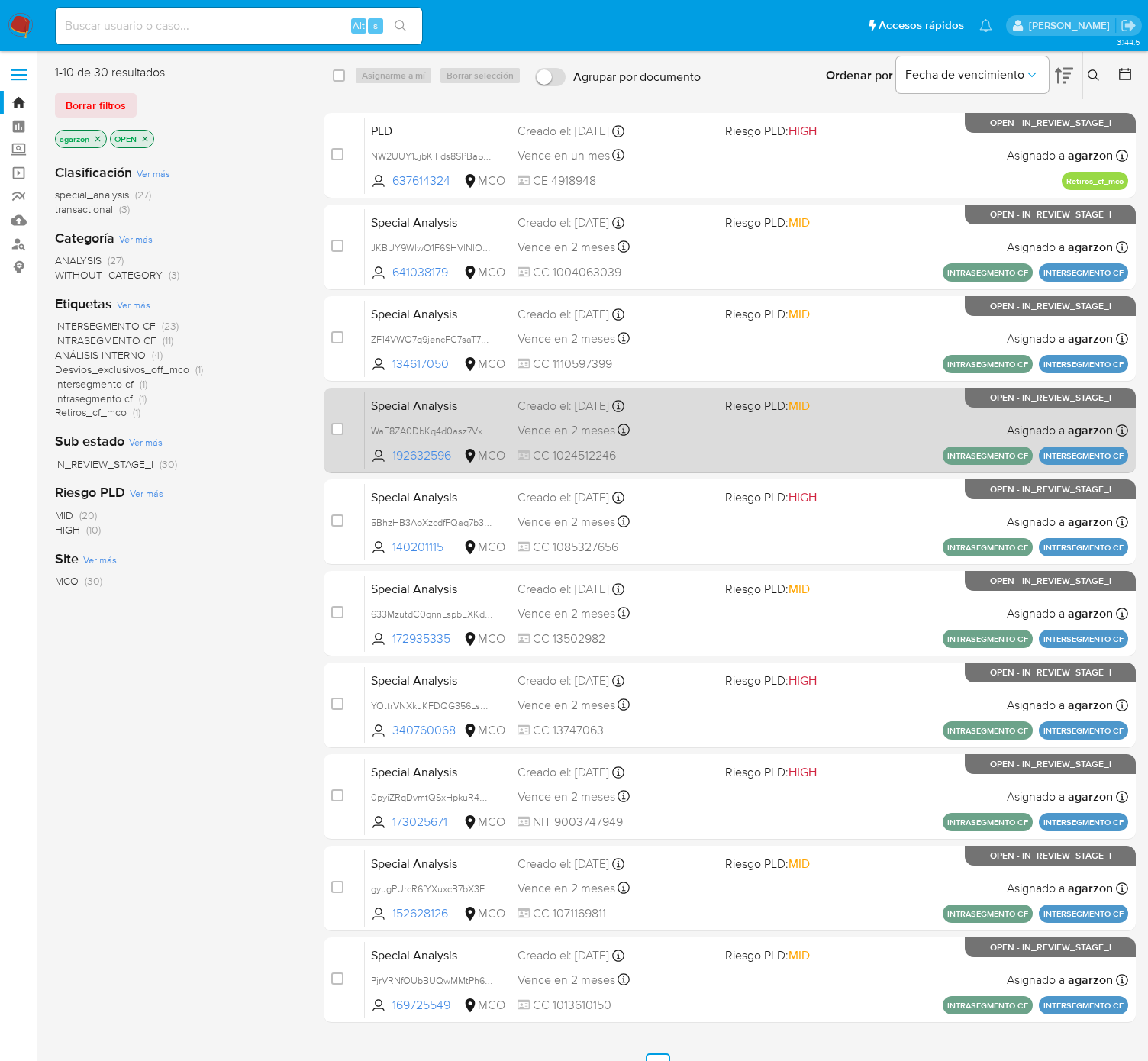 type 